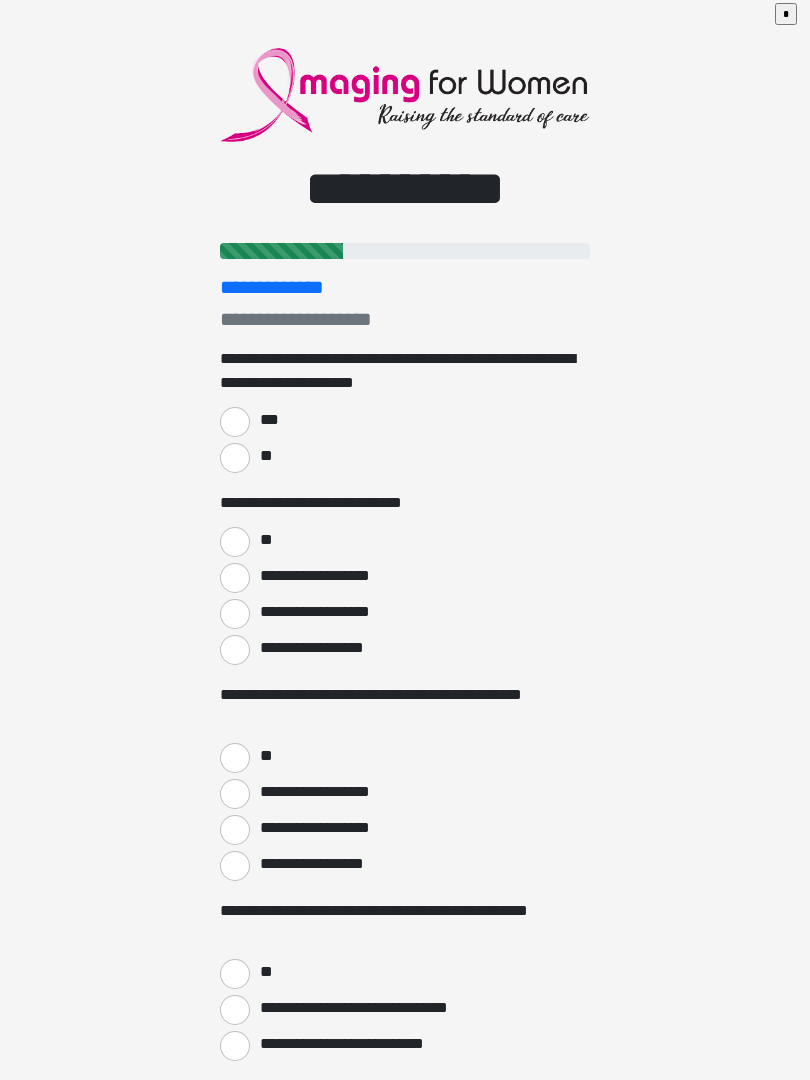 scroll, scrollTop: 7, scrollLeft: 0, axis: vertical 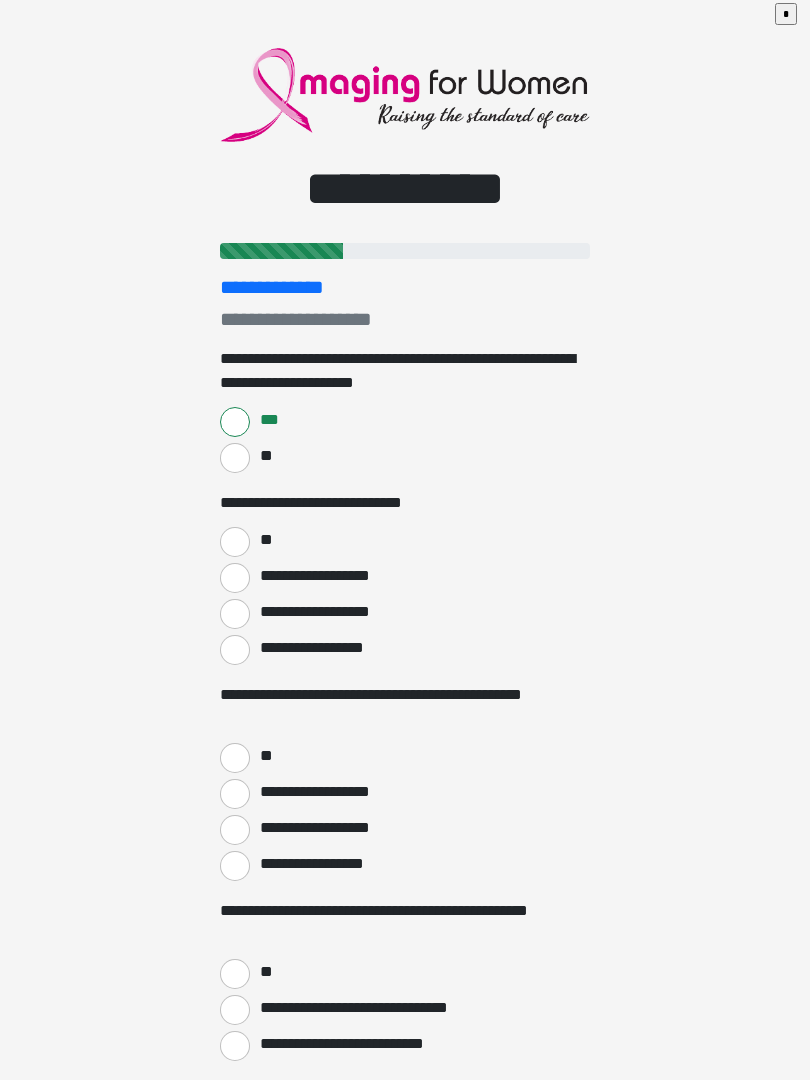 click on "**" at bounding box center [235, 542] 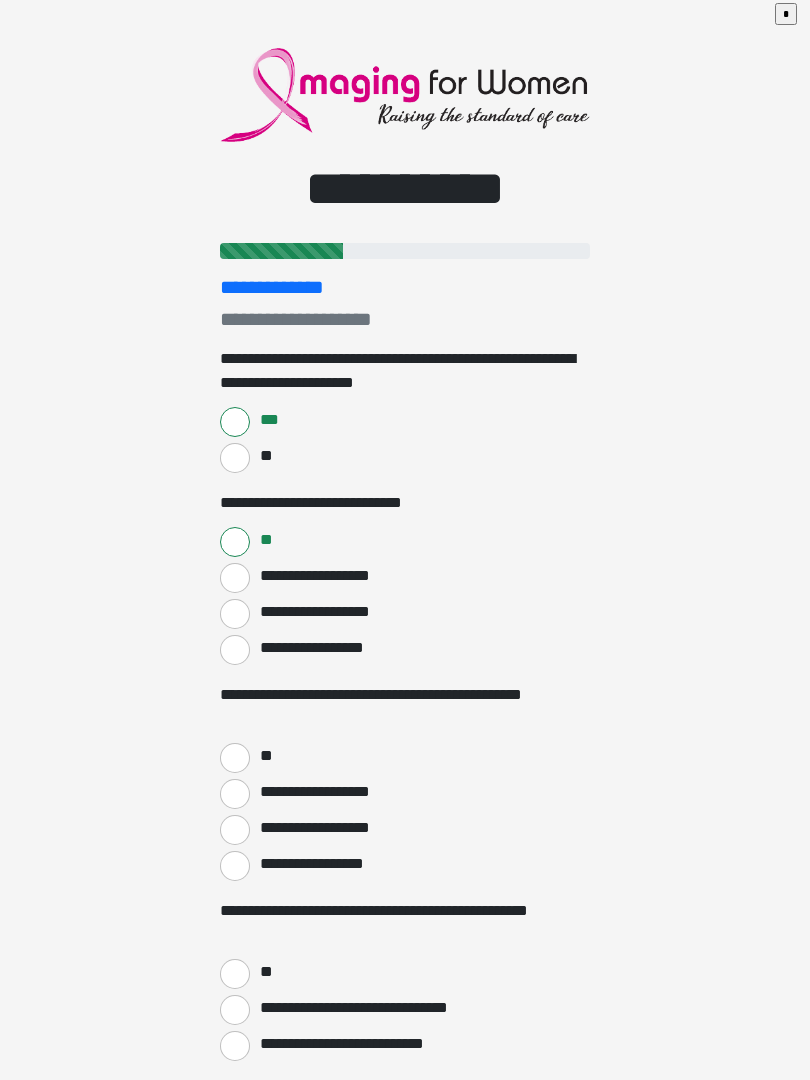 click on "**" at bounding box center [235, 758] 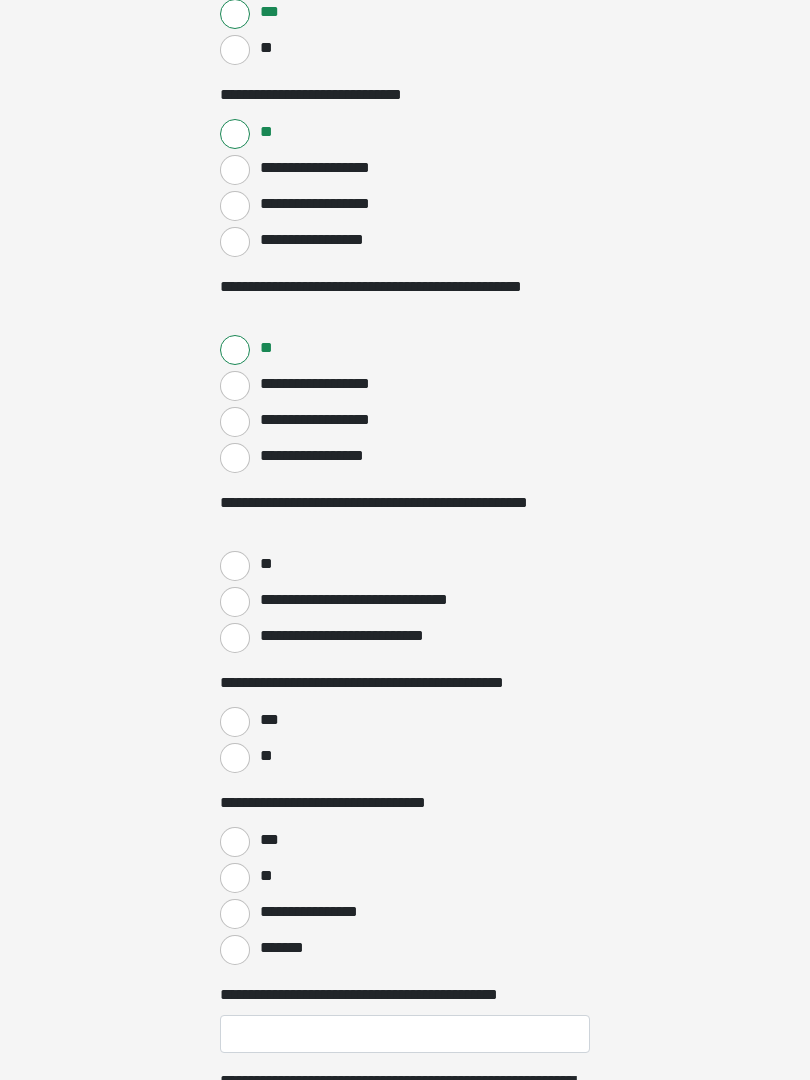 scroll, scrollTop: 416, scrollLeft: 0, axis: vertical 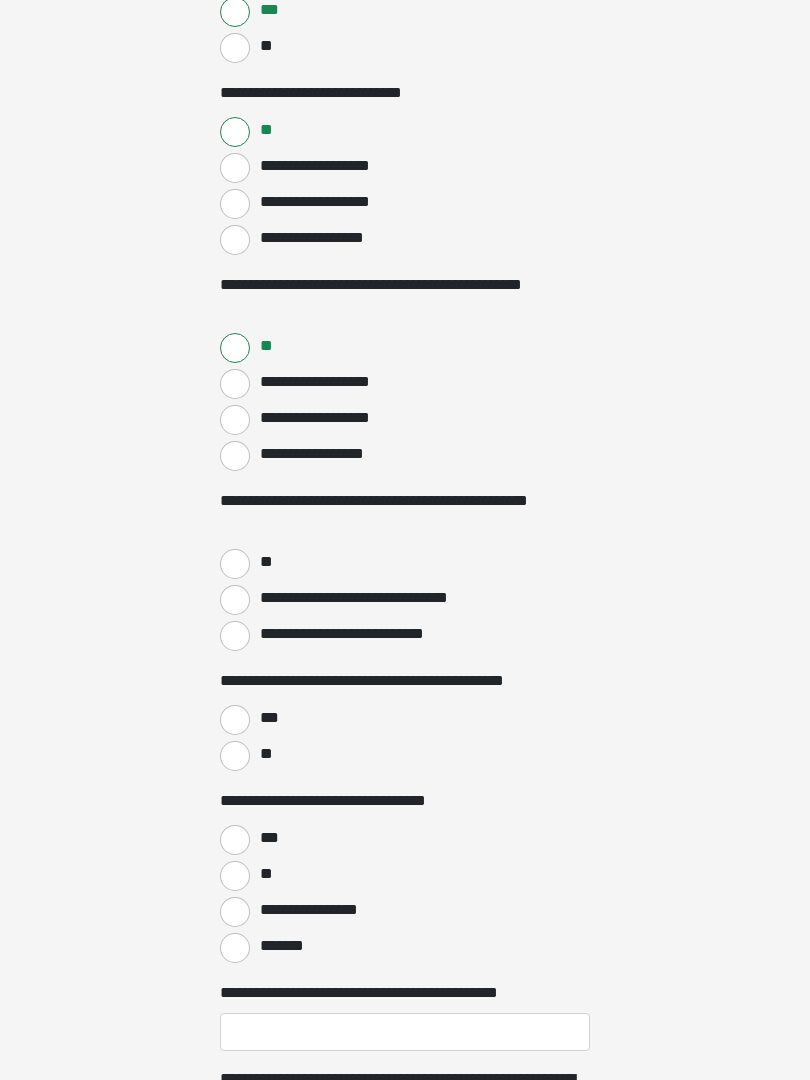 click on "**" at bounding box center (265, 563) 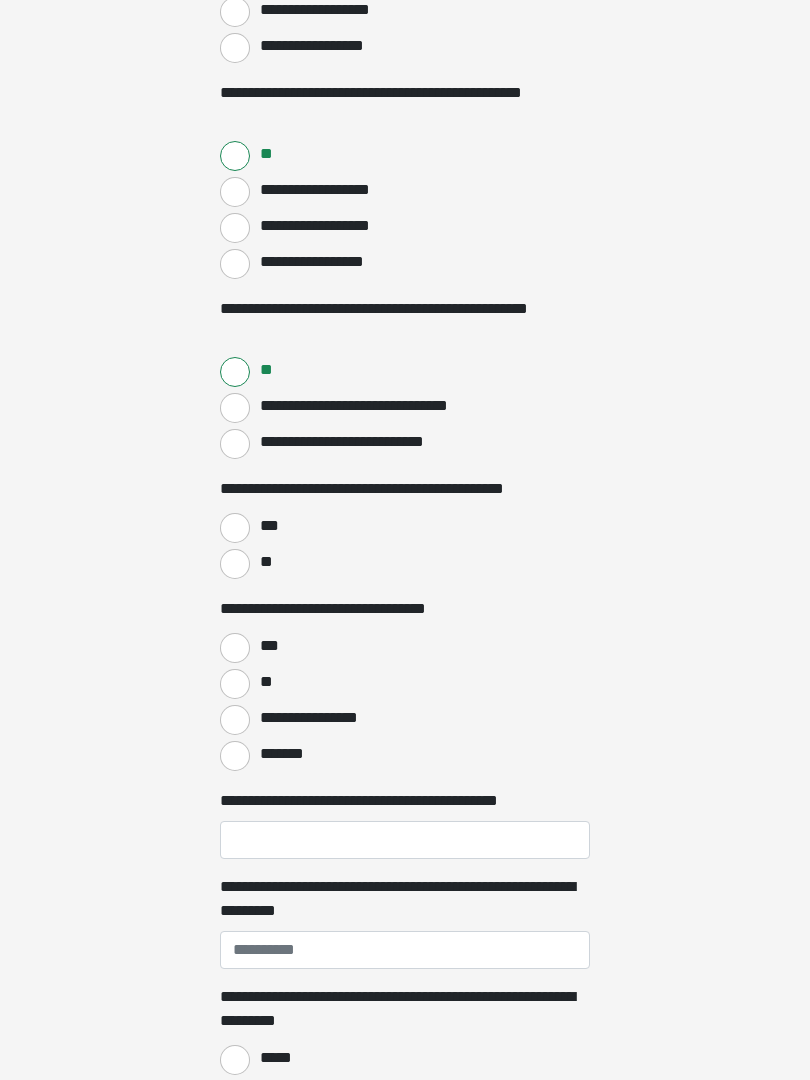 scroll, scrollTop: 618, scrollLeft: 0, axis: vertical 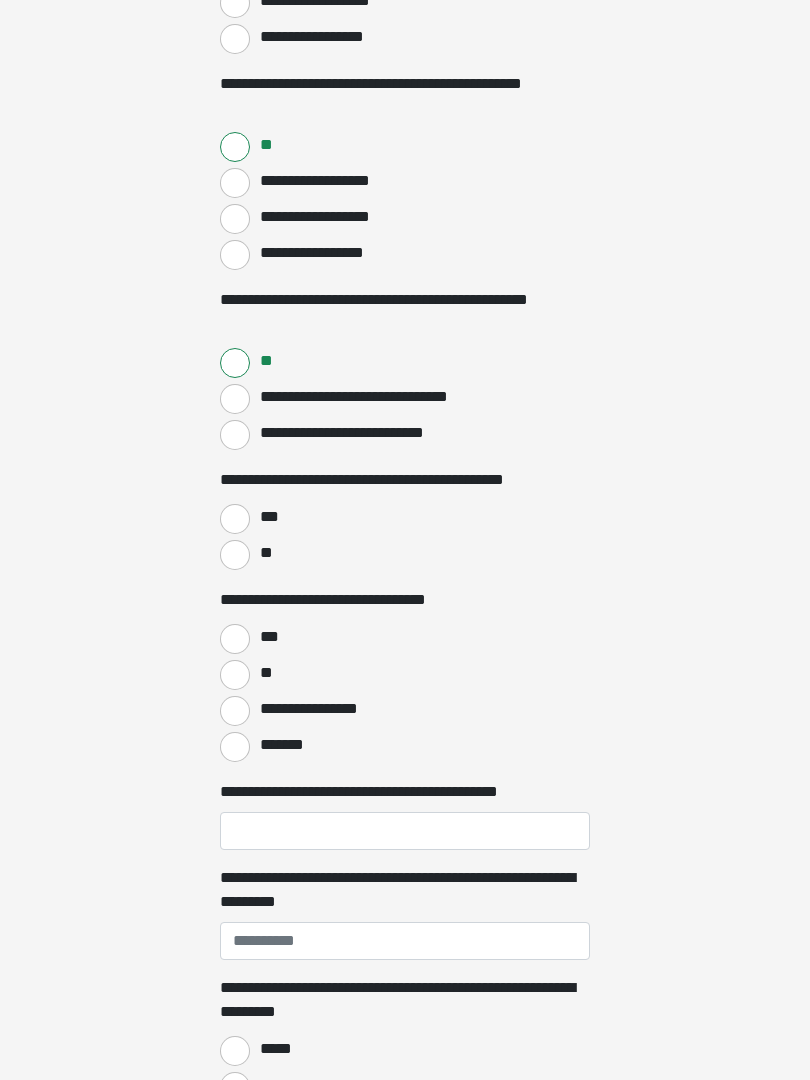 click on "***" at bounding box center [235, 519] 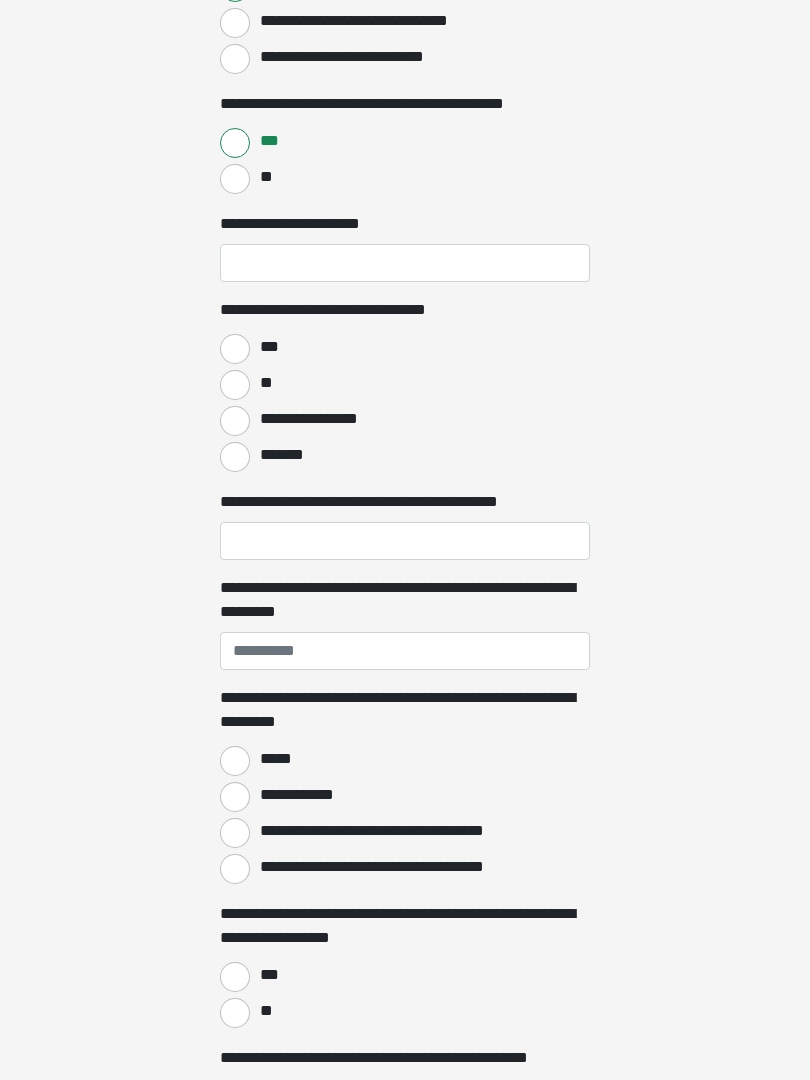 scroll, scrollTop: 993, scrollLeft: 0, axis: vertical 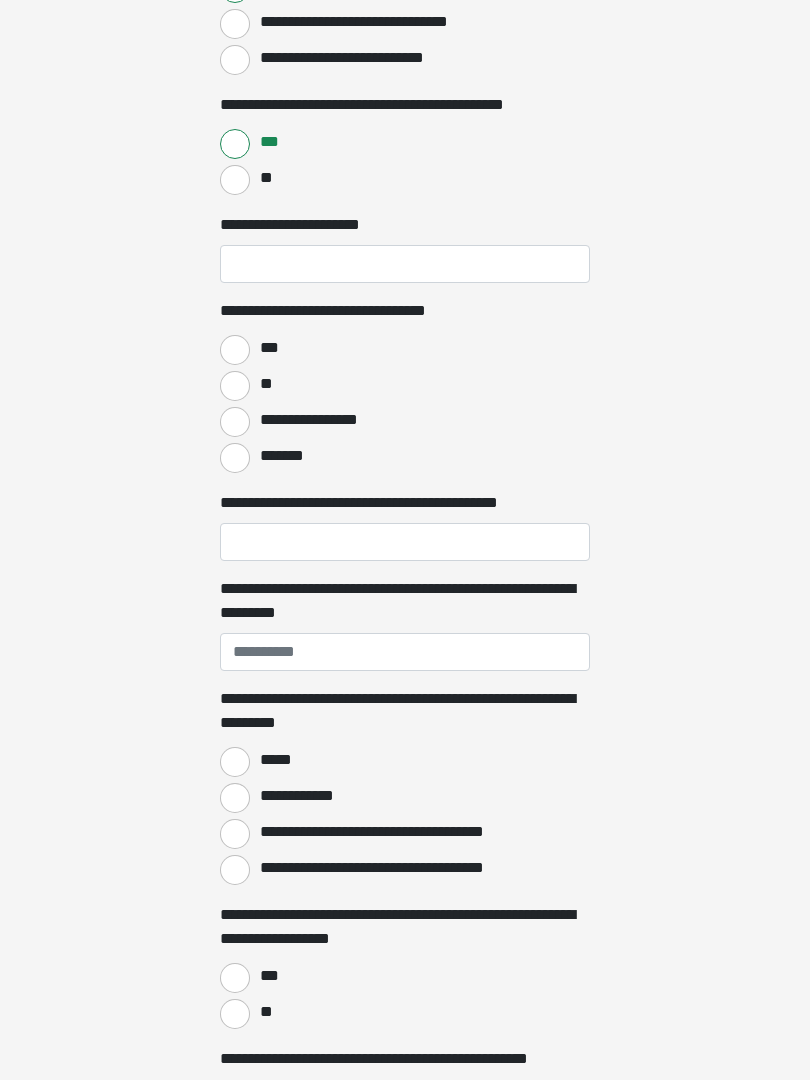 click on "**" at bounding box center (235, 180) 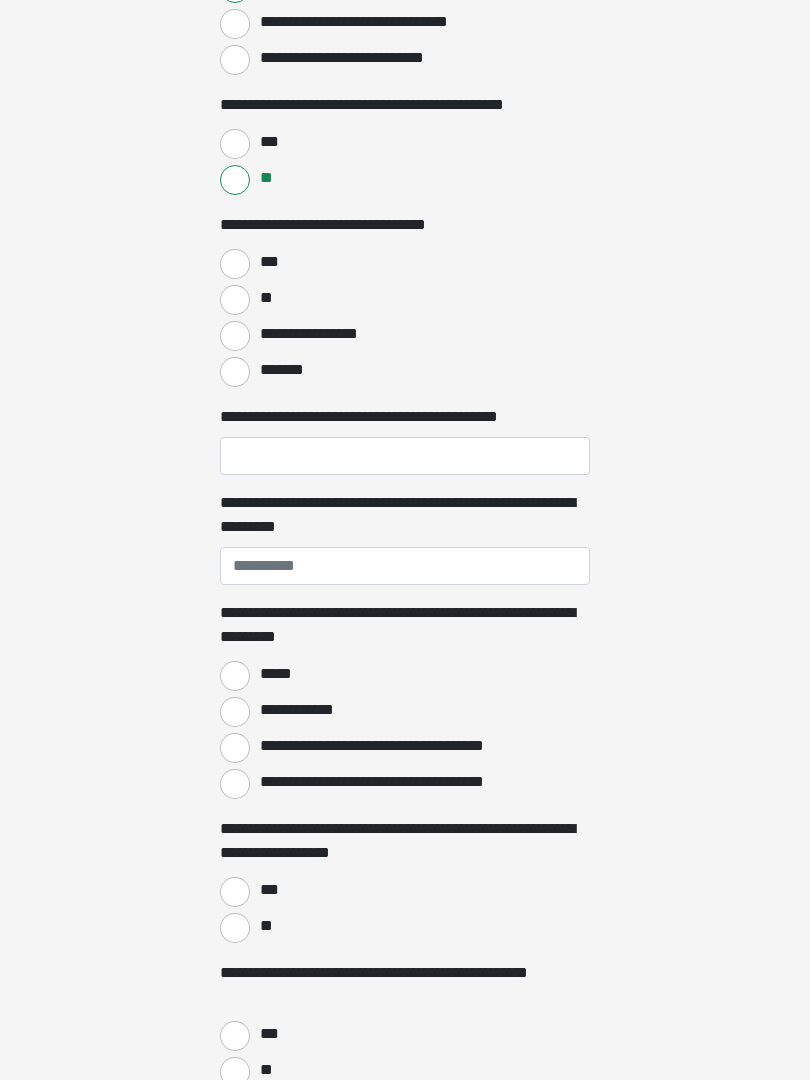 click on "*******" at bounding box center (235, 372) 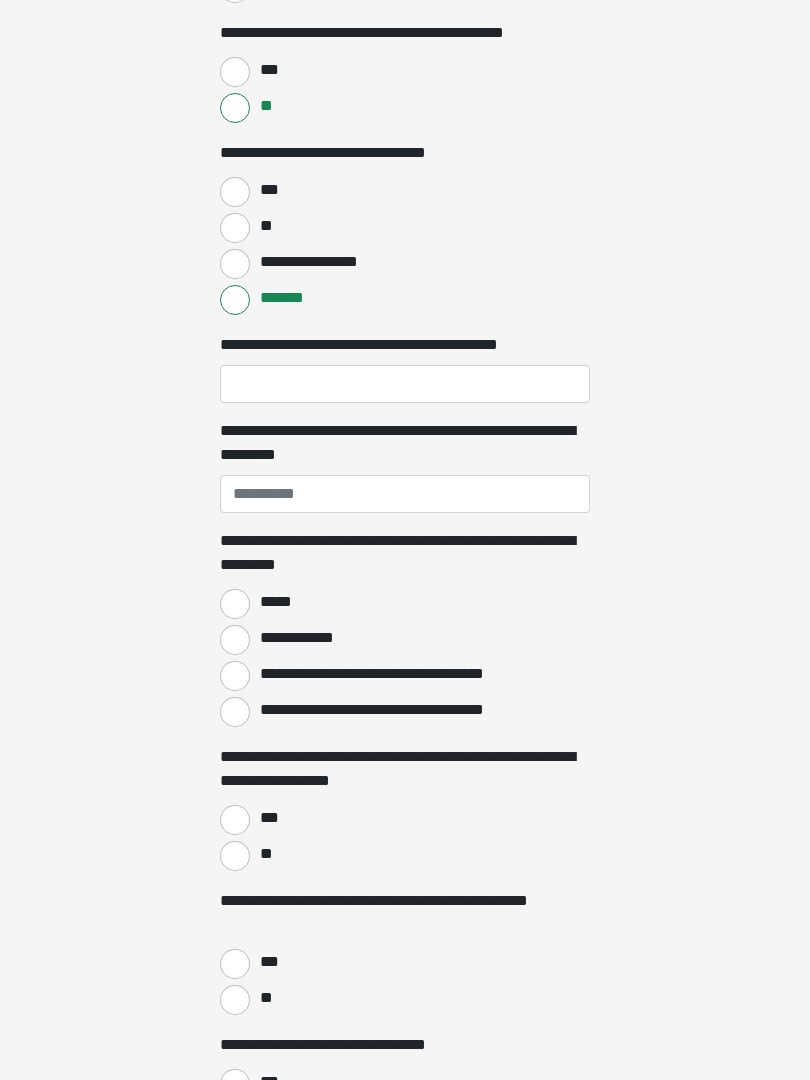 scroll, scrollTop: 1072, scrollLeft: 0, axis: vertical 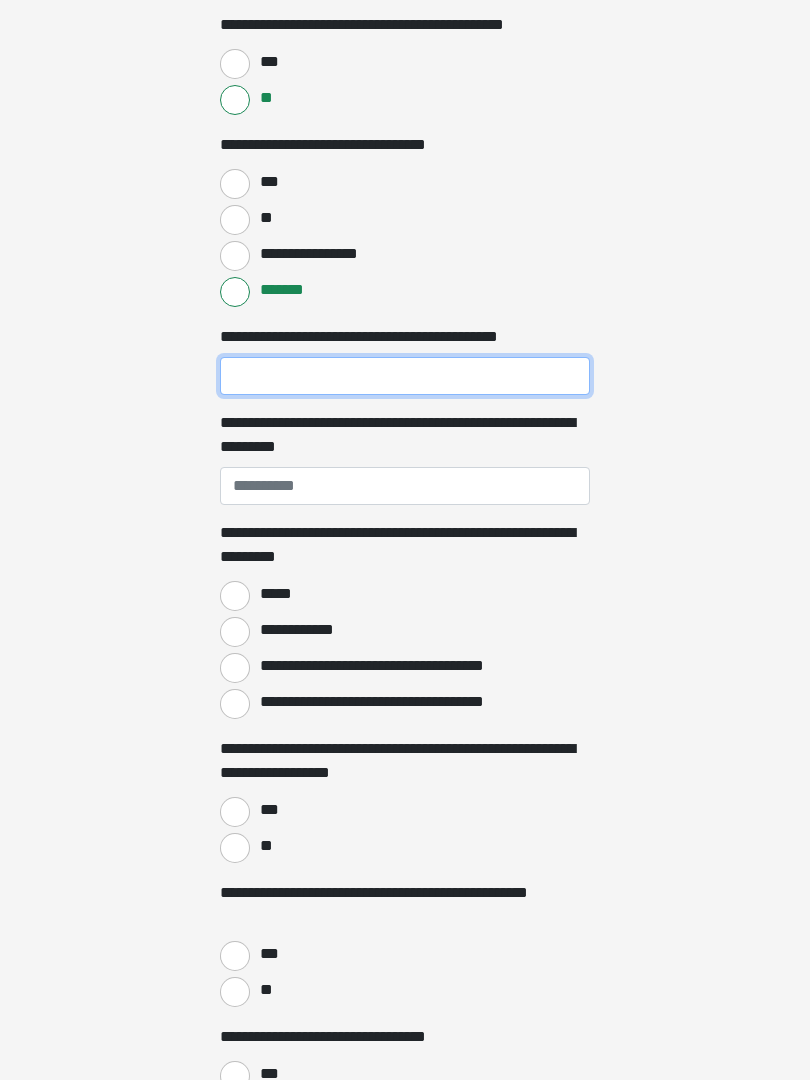 click on "**********" at bounding box center [405, 377] 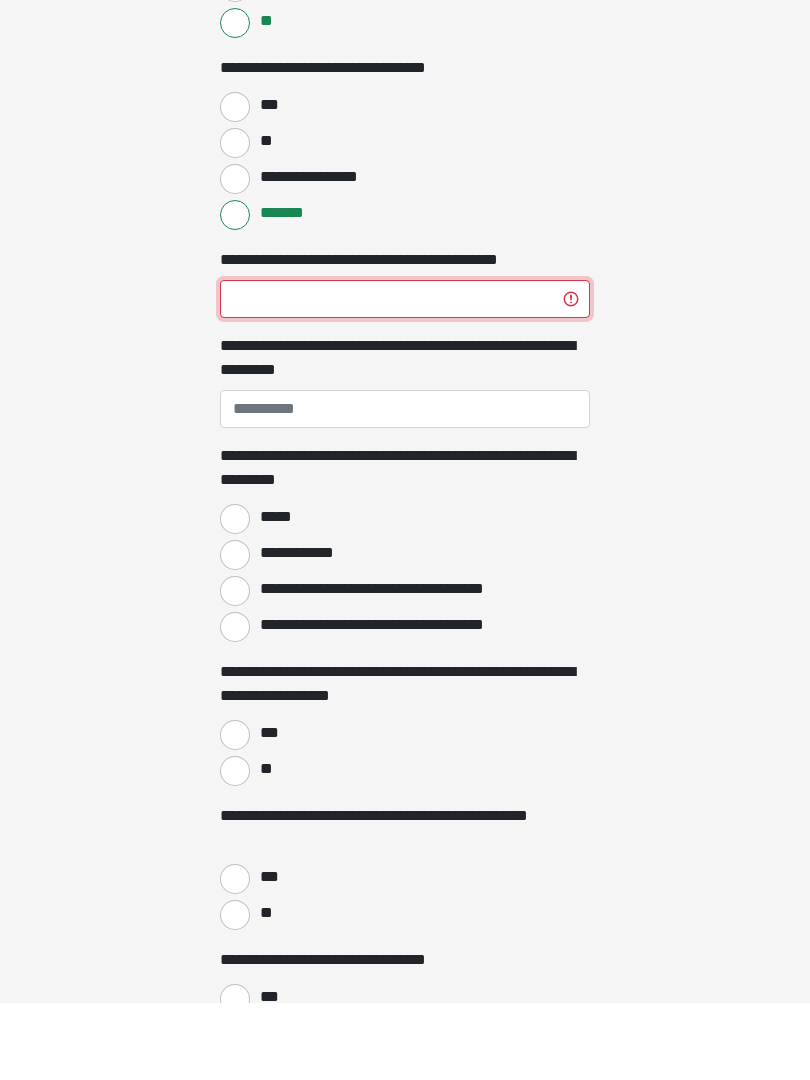 type on "*" 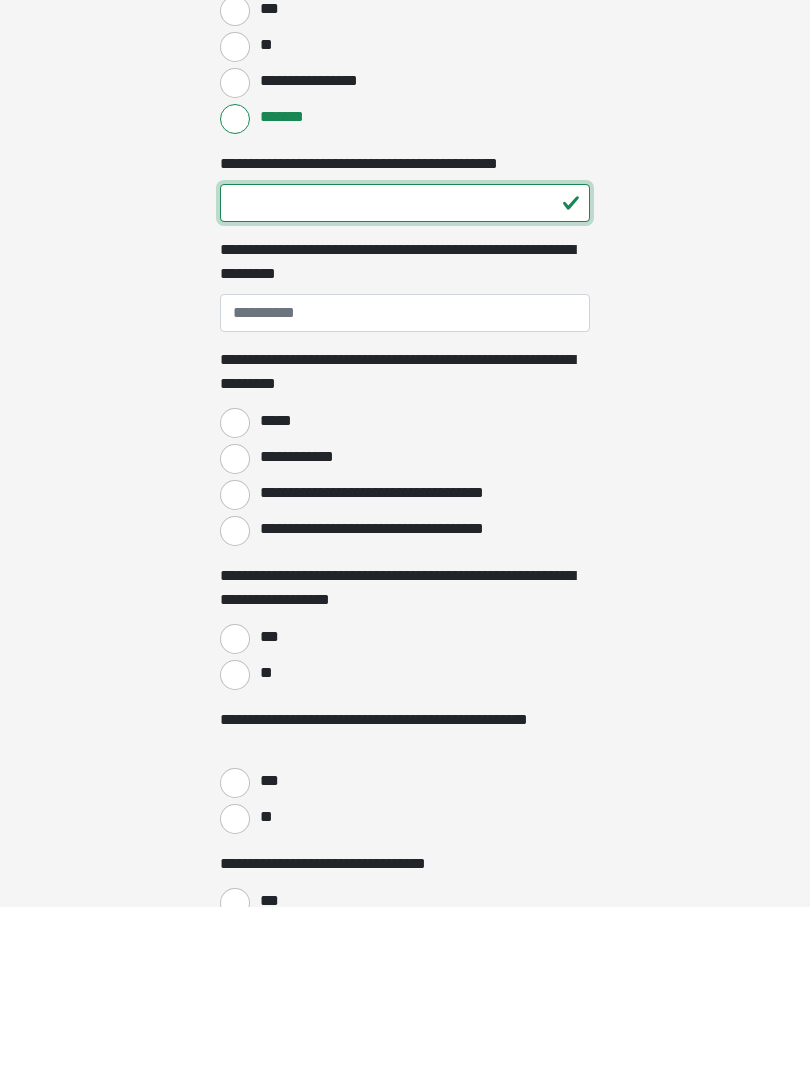 type on "**" 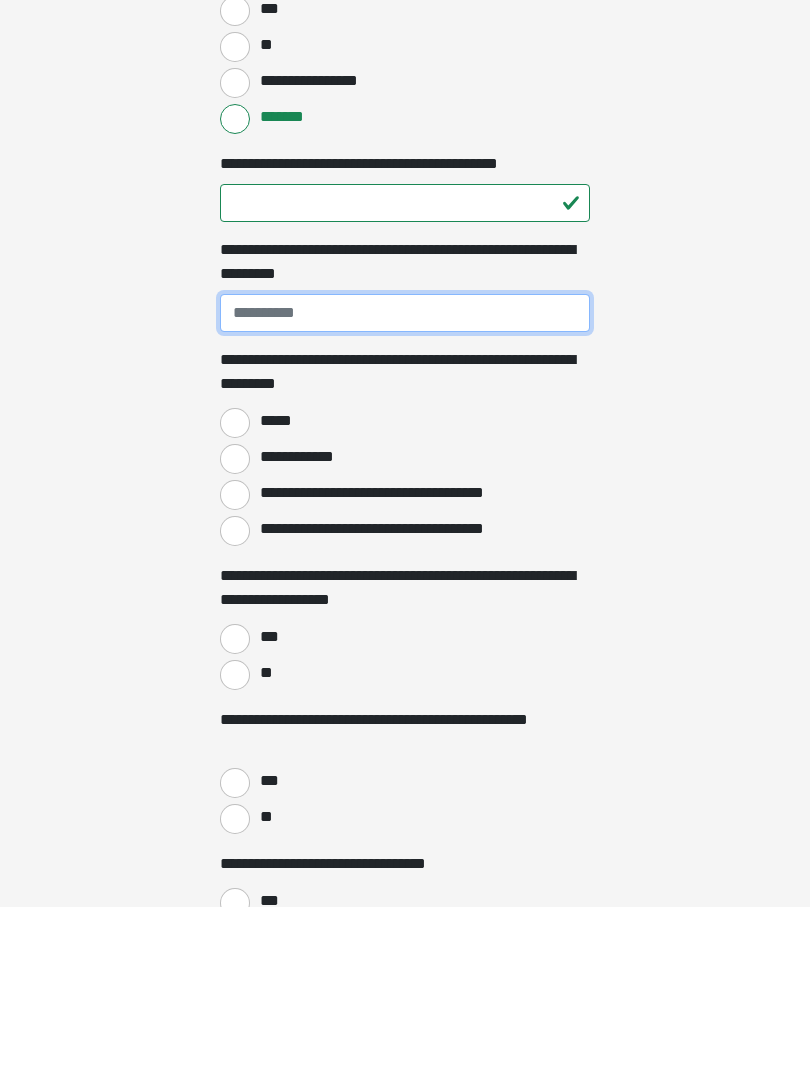 click on "**********" at bounding box center [405, 487] 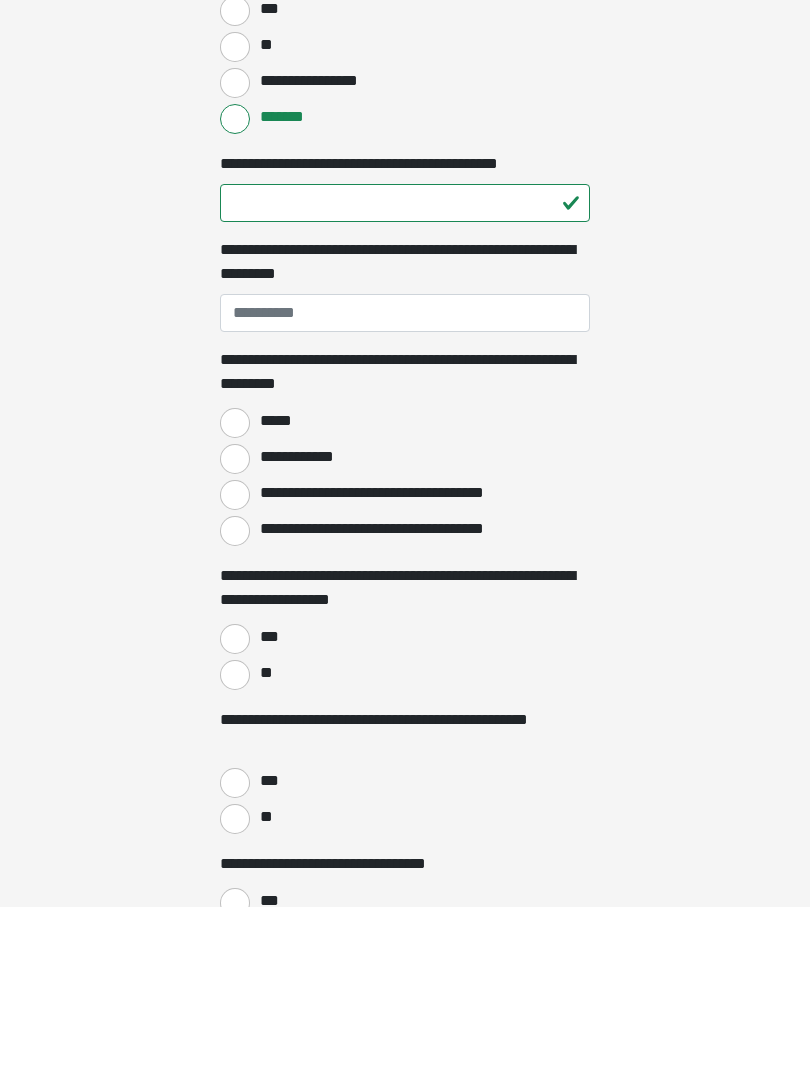 click on "*****" at bounding box center (235, 597) 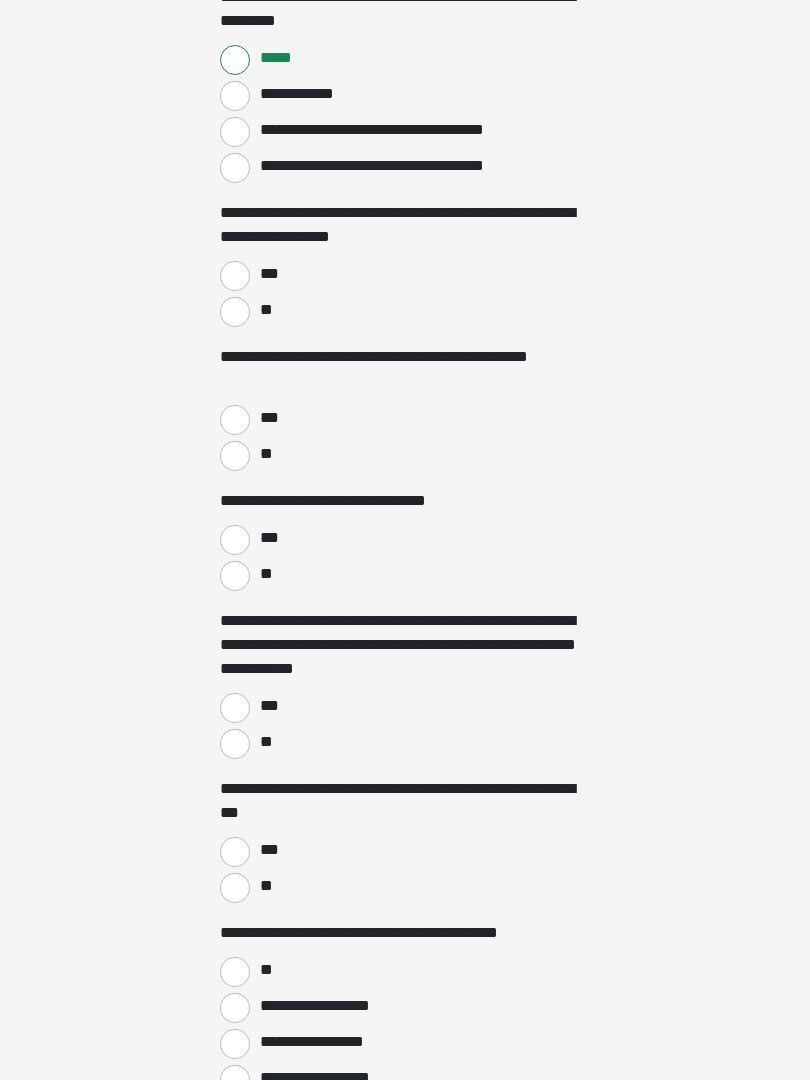 scroll, scrollTop: 1609, scrollLeft: 0, axis: vertical 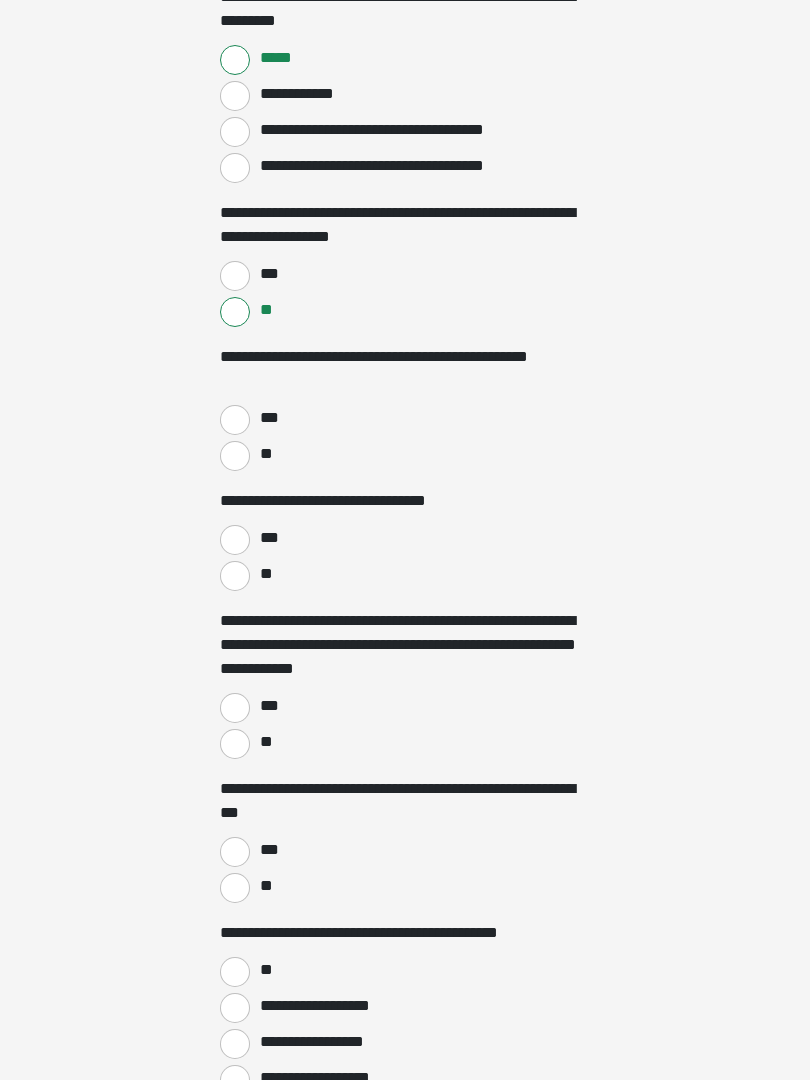 click on "**" at bounding box center [235, 456] 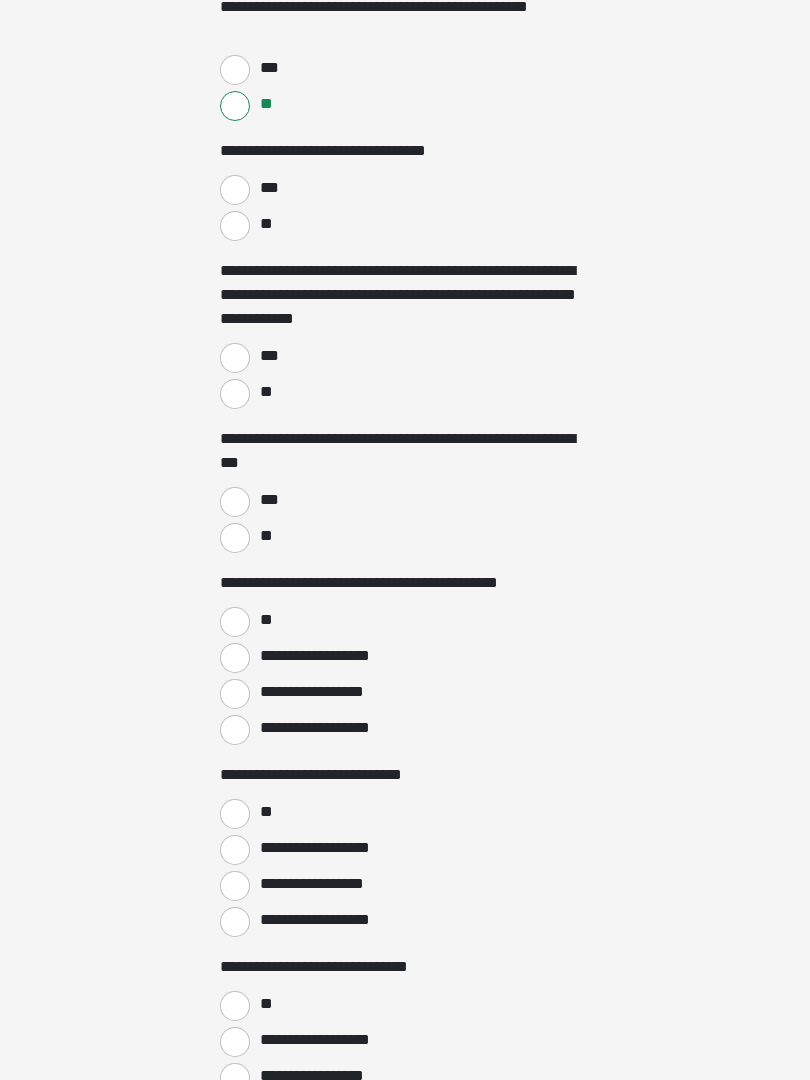 scroll, scrollTop: 1959, scrollLeft: 0, axis: vertical 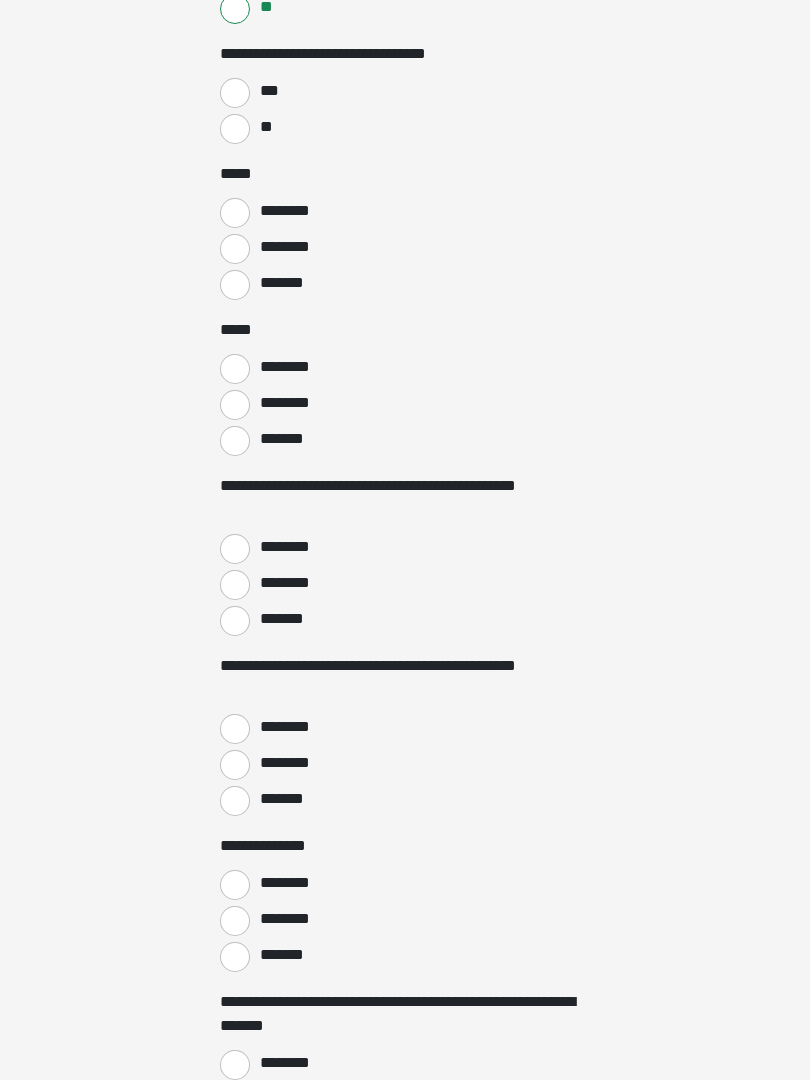 click on "*******" at bounding box center [235, 286] 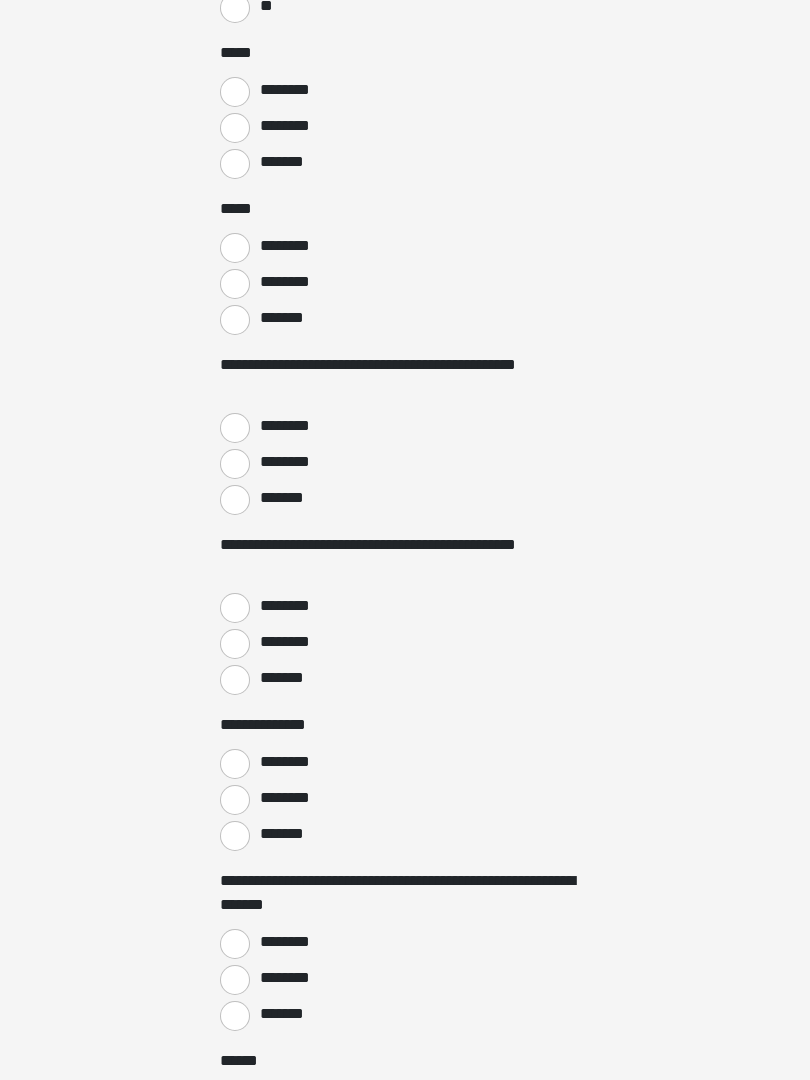 click on "*******" at bounding box center (235, 501) 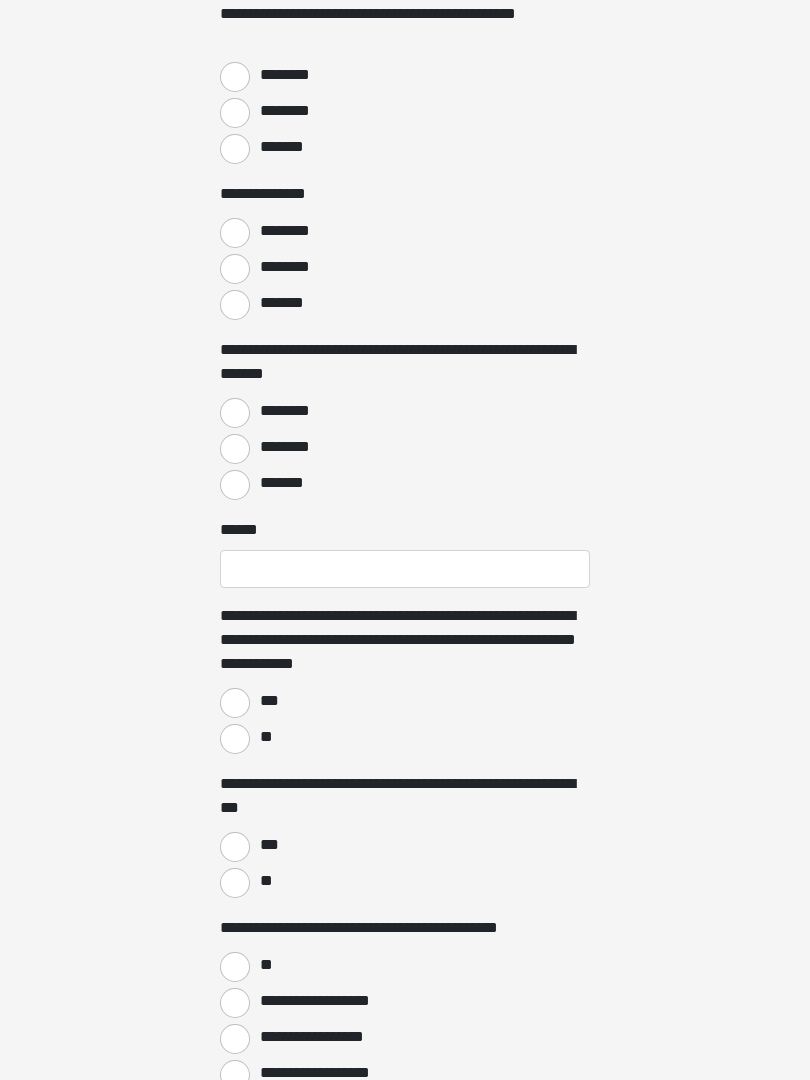 scroll, scrollTop: 2720, scrollLeft: 0, axis: vertical 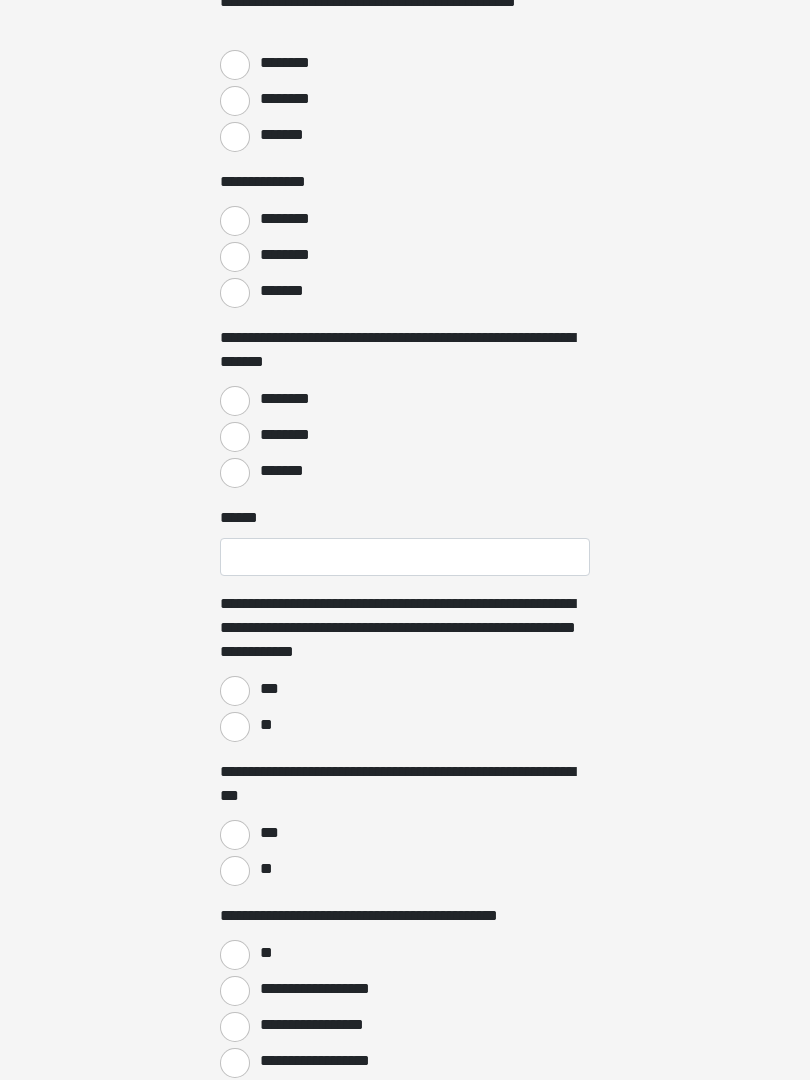 click on "*******" at bounding box center [235, 293] 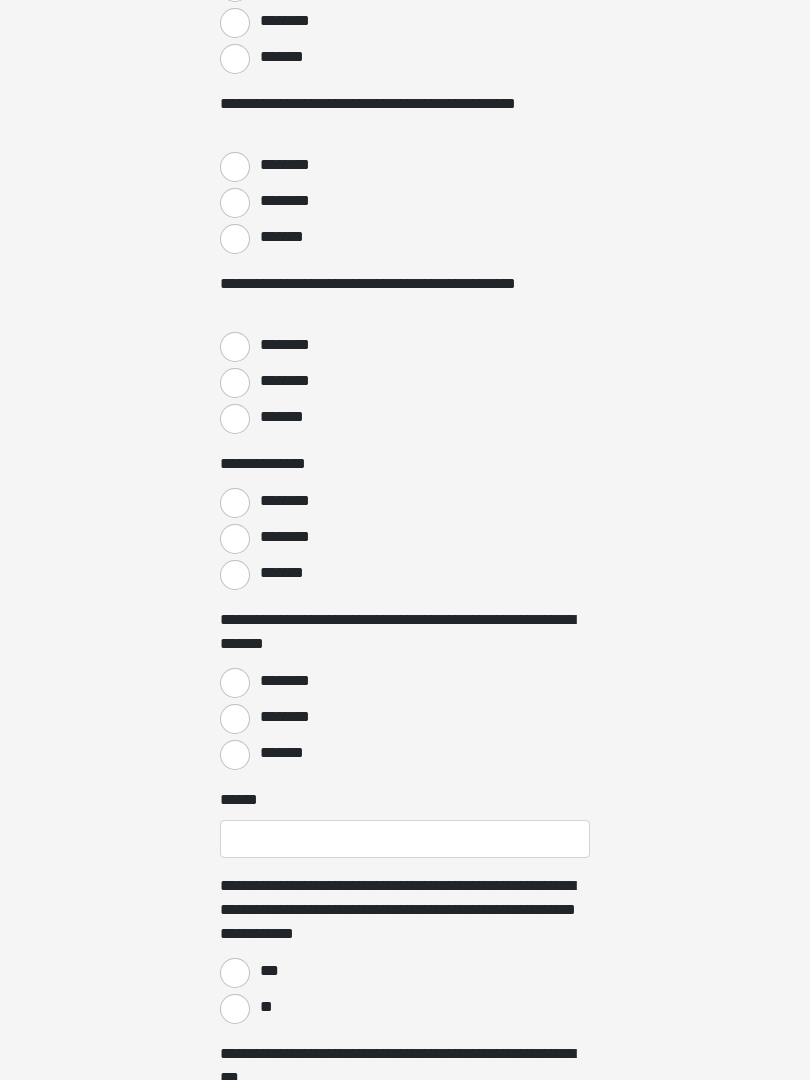click on "********" at bounding box center (235, 167) 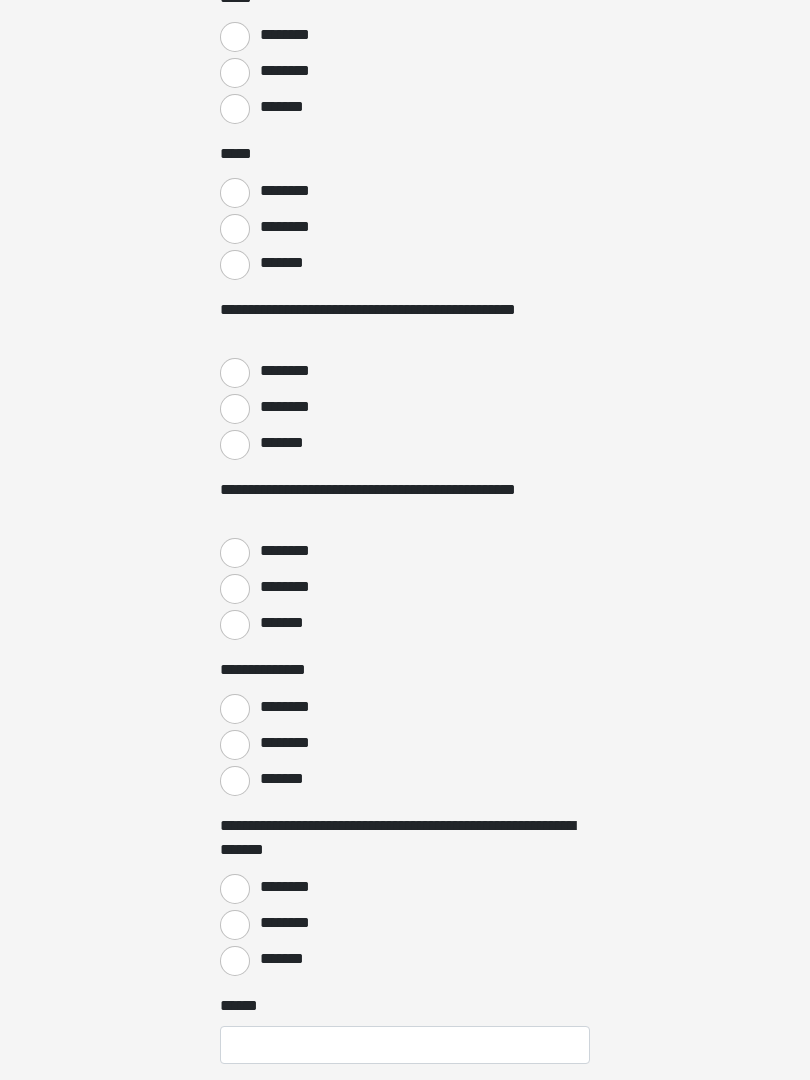 click on "********" at bounding box center (235, 194) 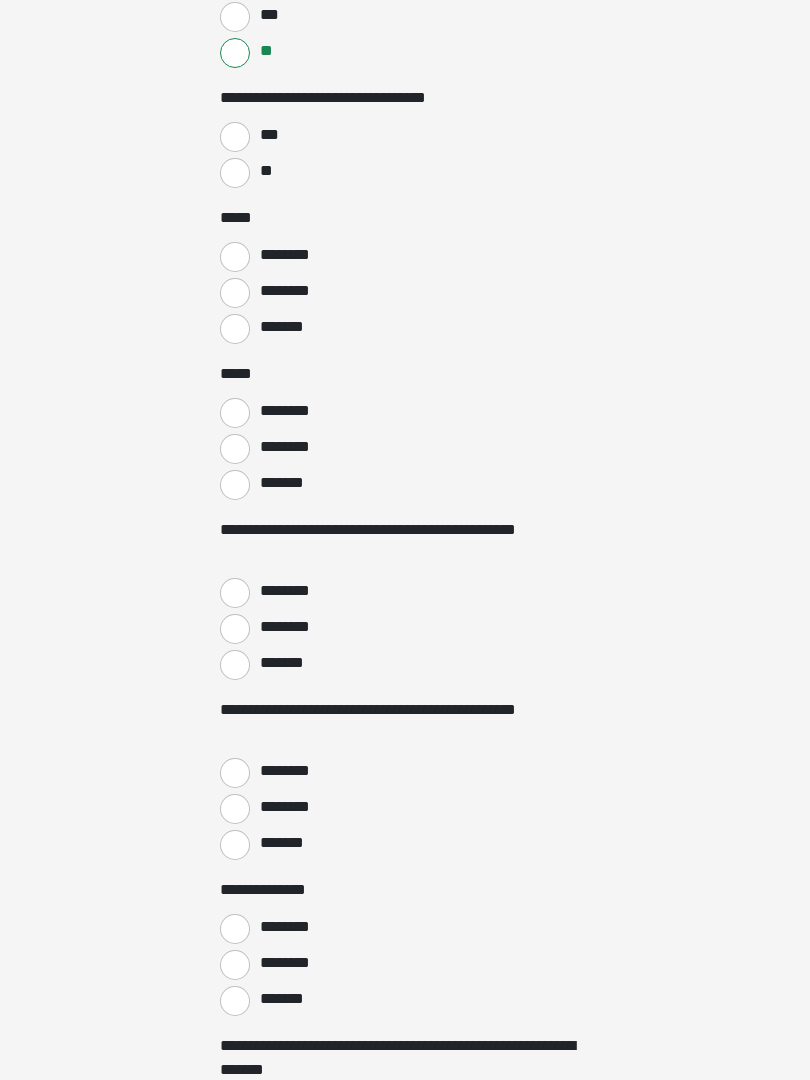 click on "********" at bounding box center [235, 258] 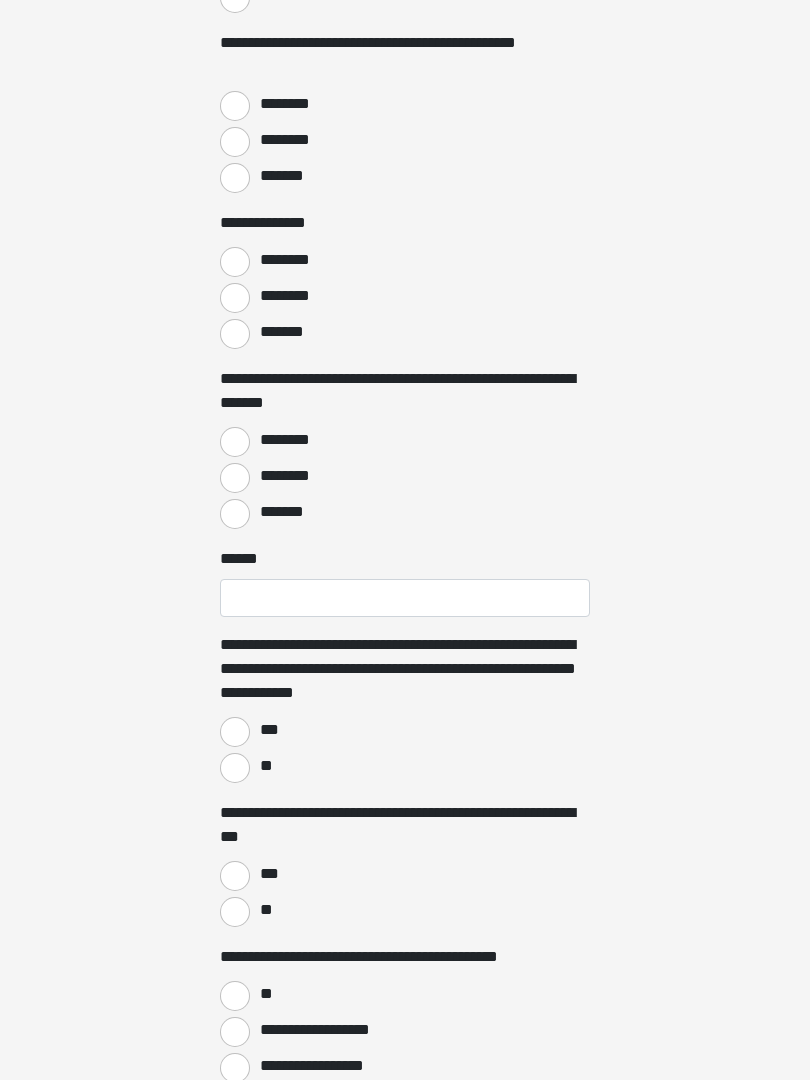 click on "********" at bounding box center (235, 443) 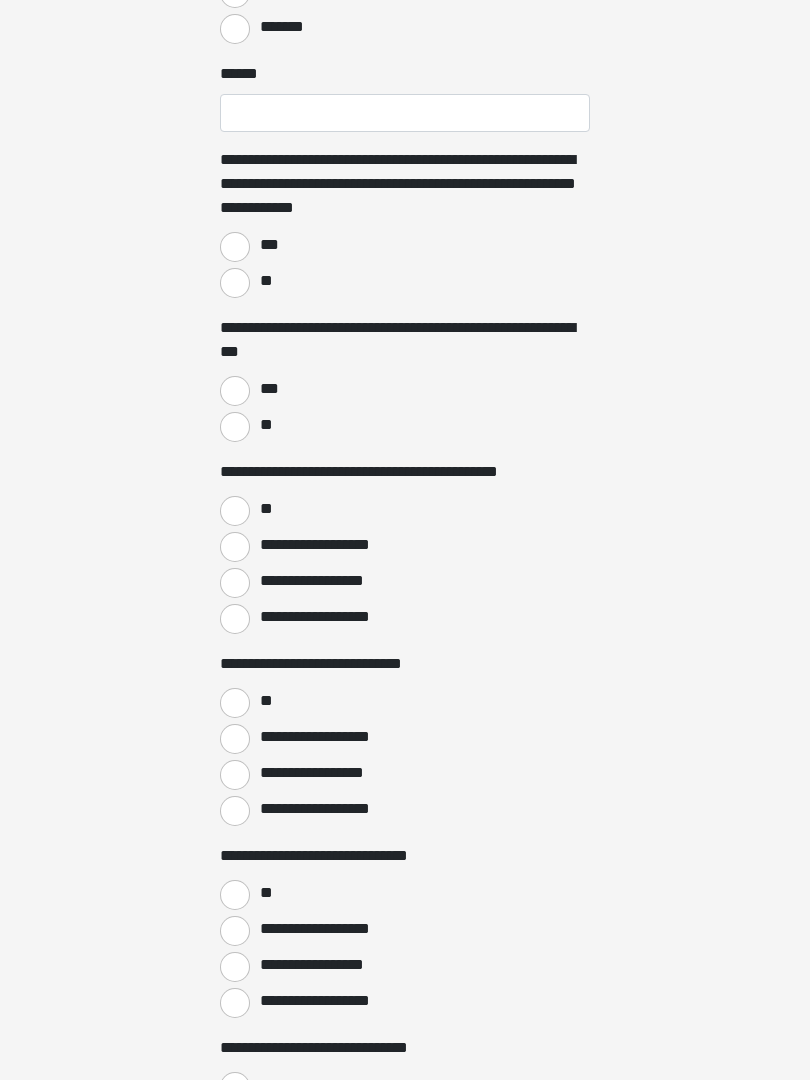 scroll, scrollTop: 3165, scrollLeft: 0, axis: vertical 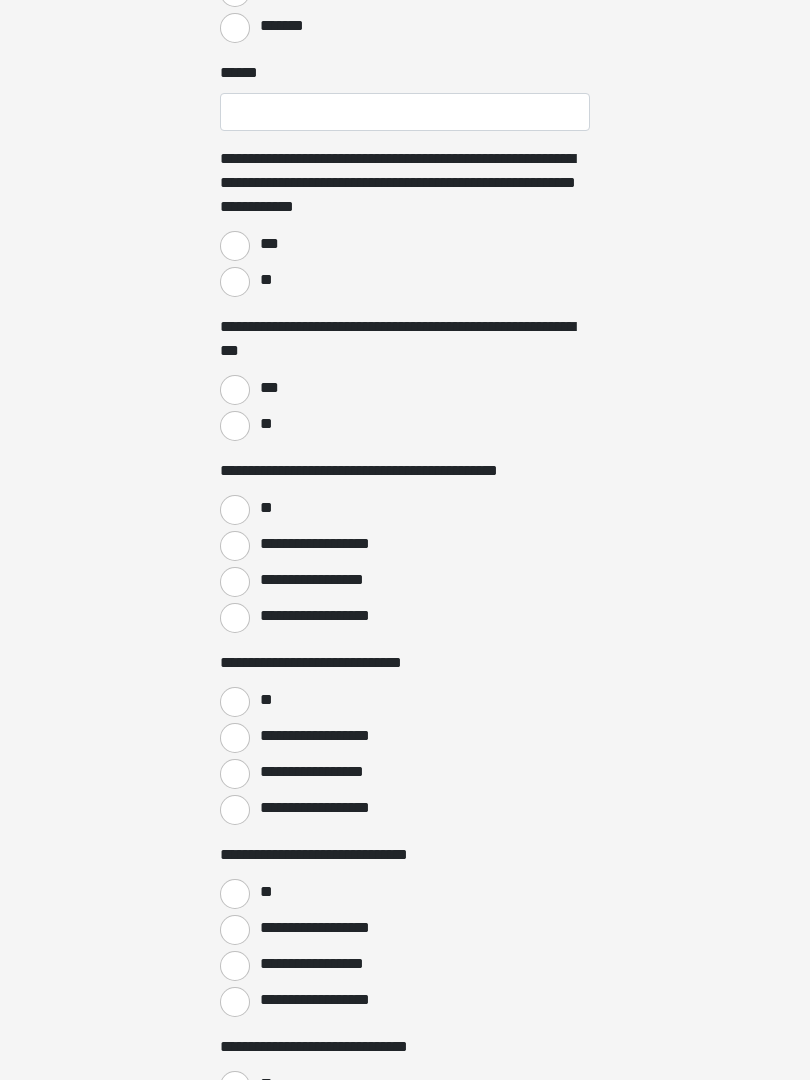 click on "**" at bounding box center [235, 282] 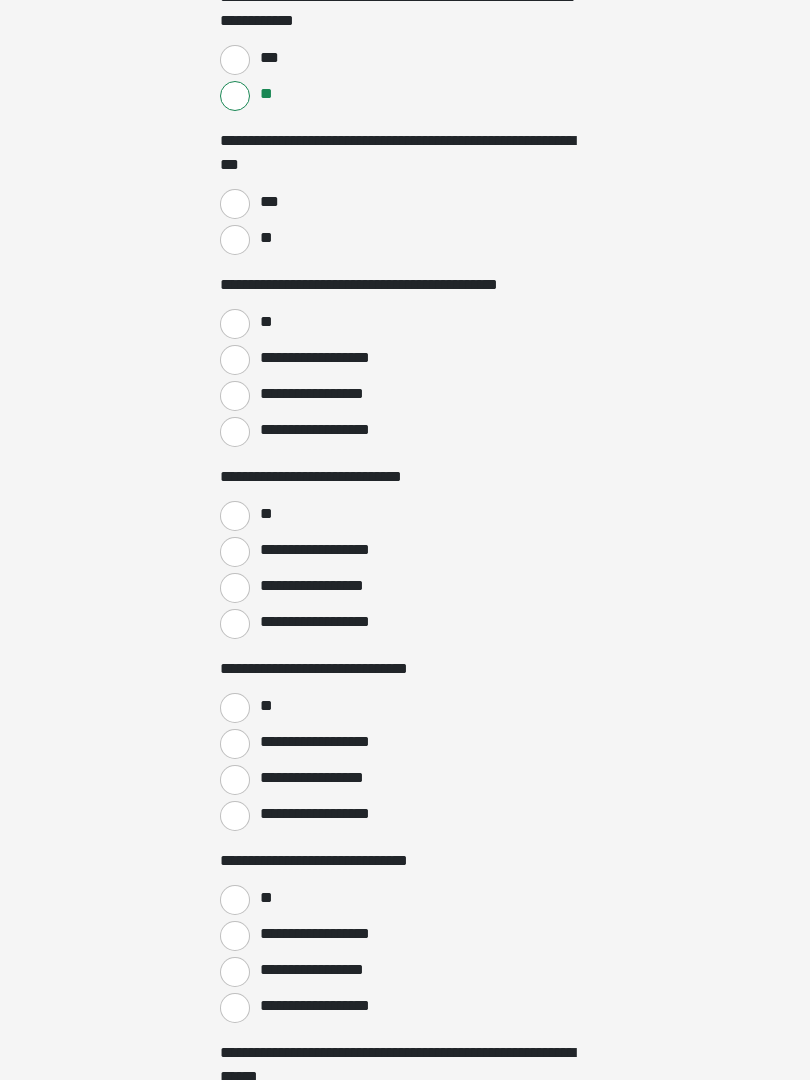 scroll, scrollTop: 3356, scrollLeft: 0, axis: vertical 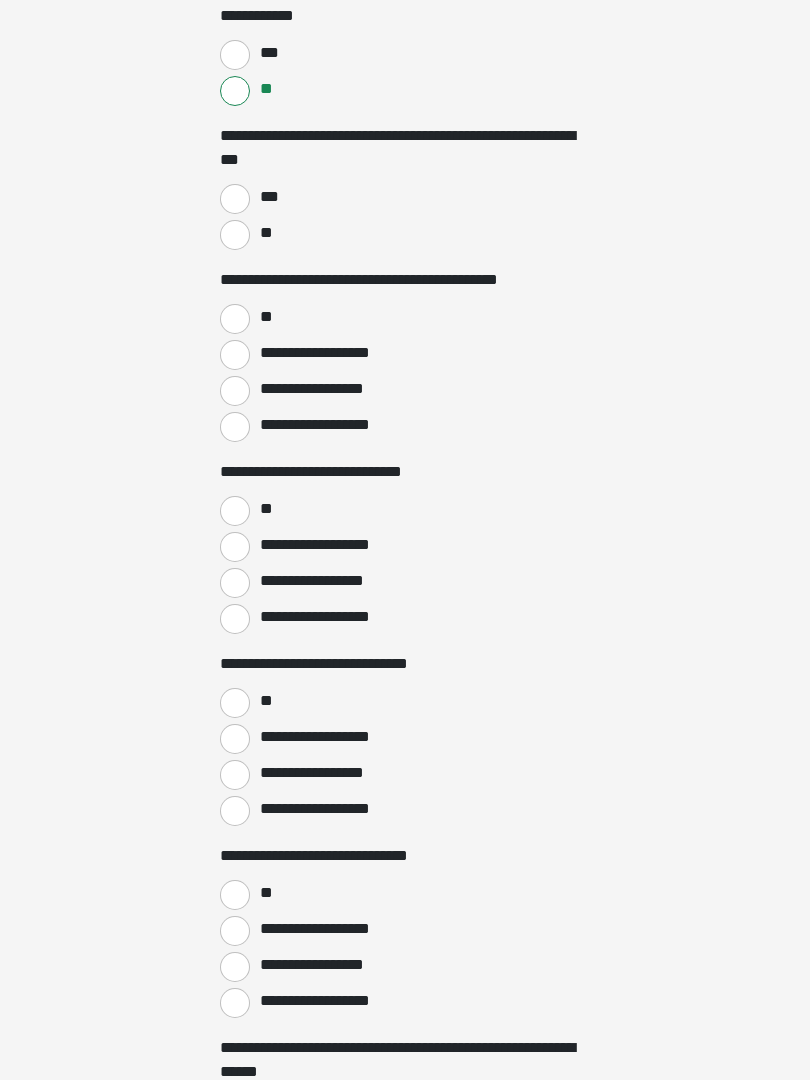 click on "**********" at bounding box center (405, 188) 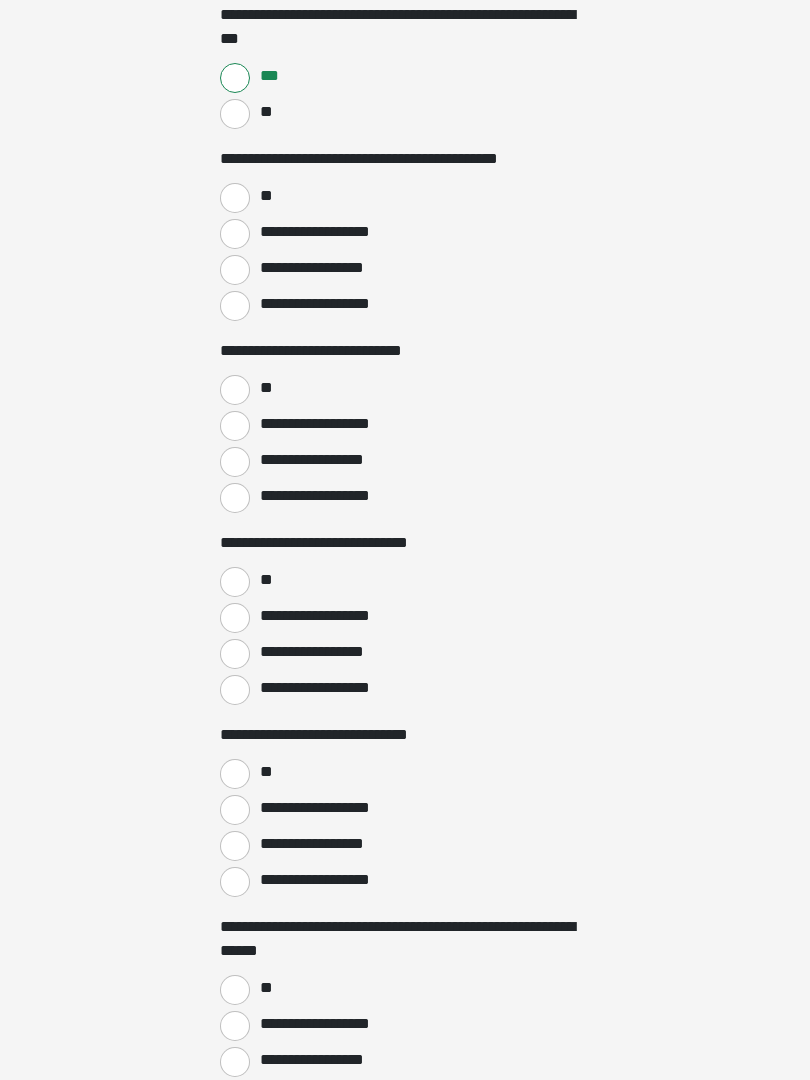 scroll, scrollTop: 3479, scrollLeft: 0, axis: vertical 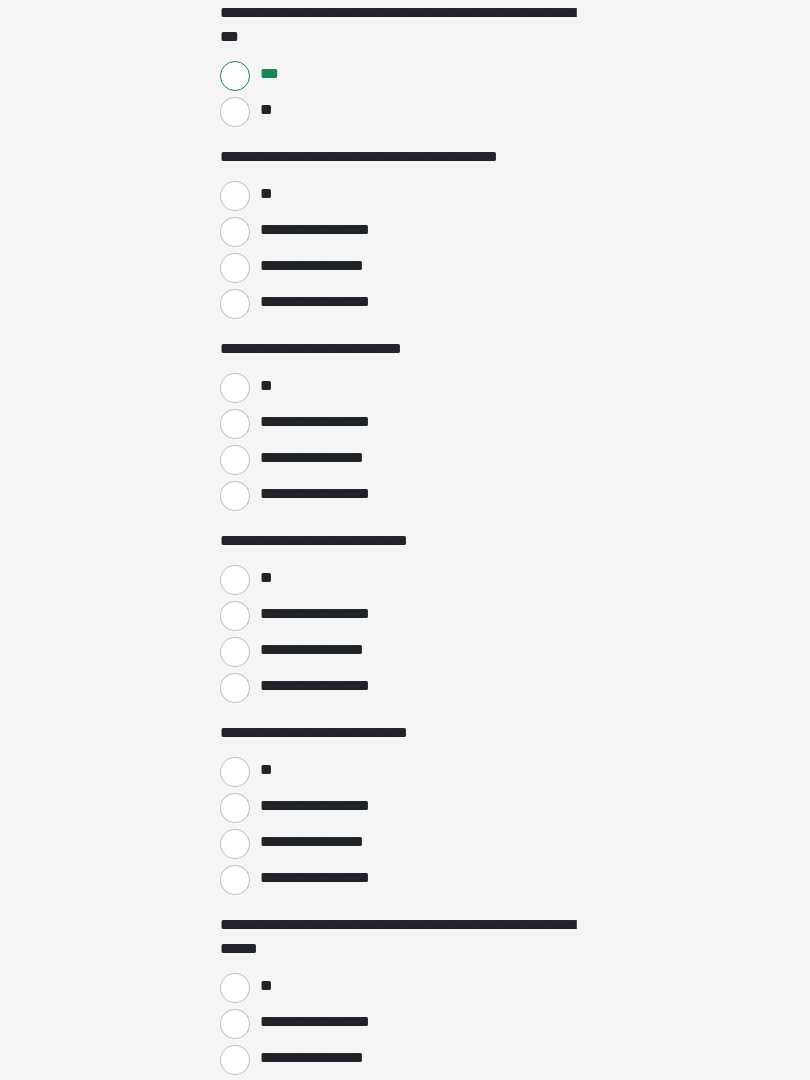 click on "**********" at bounding box center (321, 302) 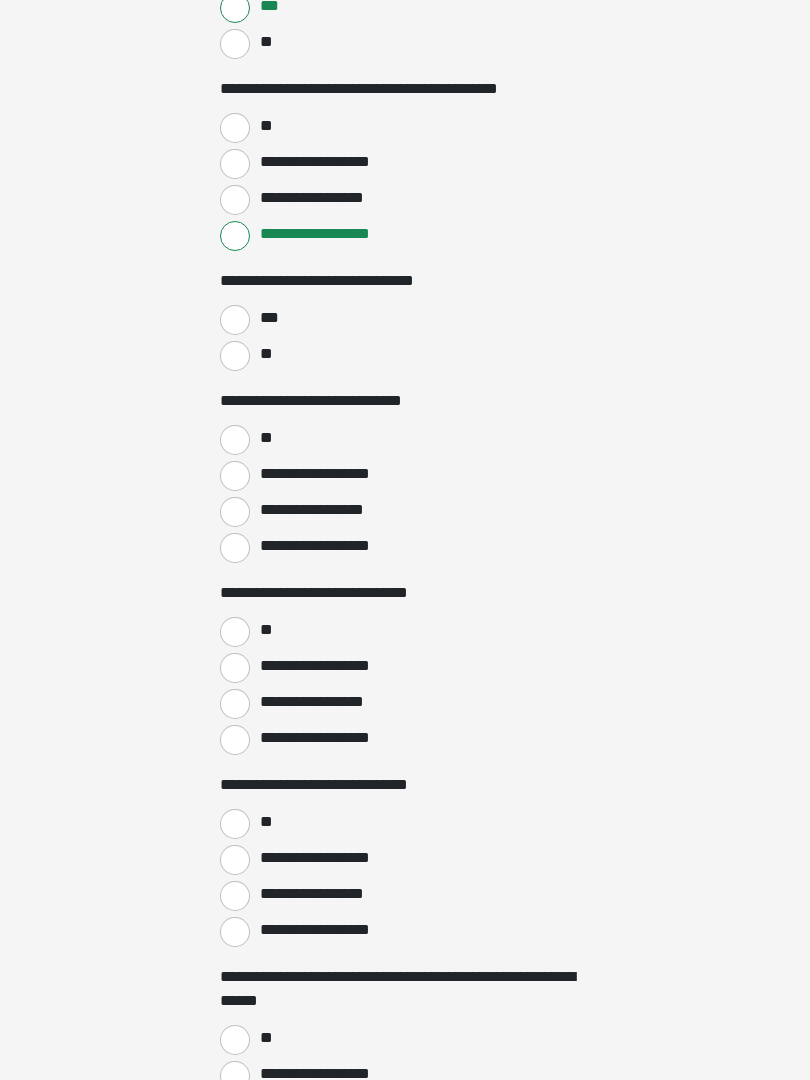 scroll, scrollTop: 3550, scrollLeft: 0, axis: vertical 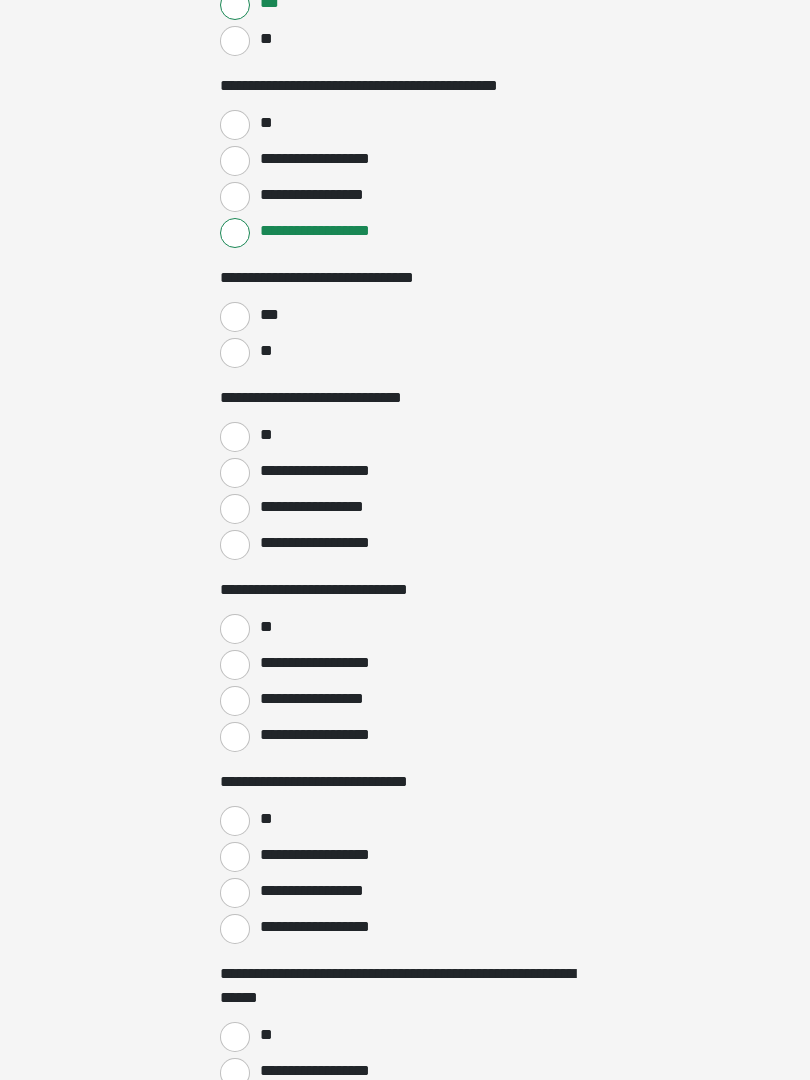 click on "***" at bounding box center (235, 317) 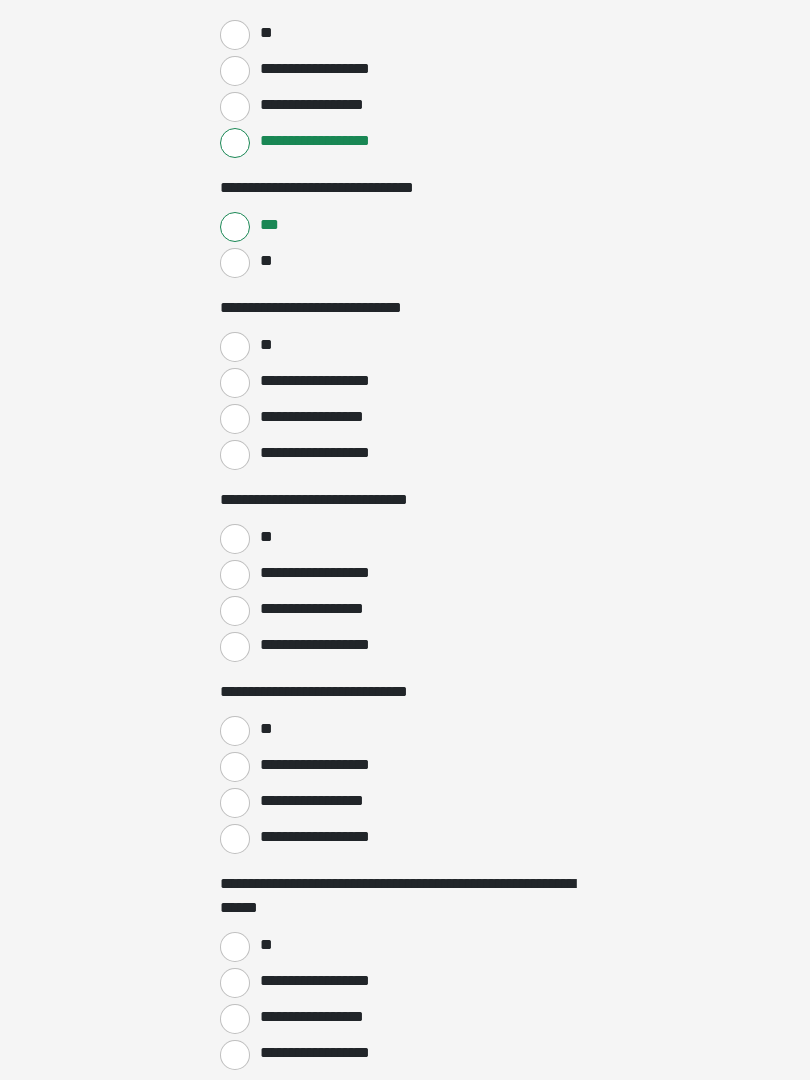 scroll, scrollTop: 3640, scrollLeft: 0, axis: vertical 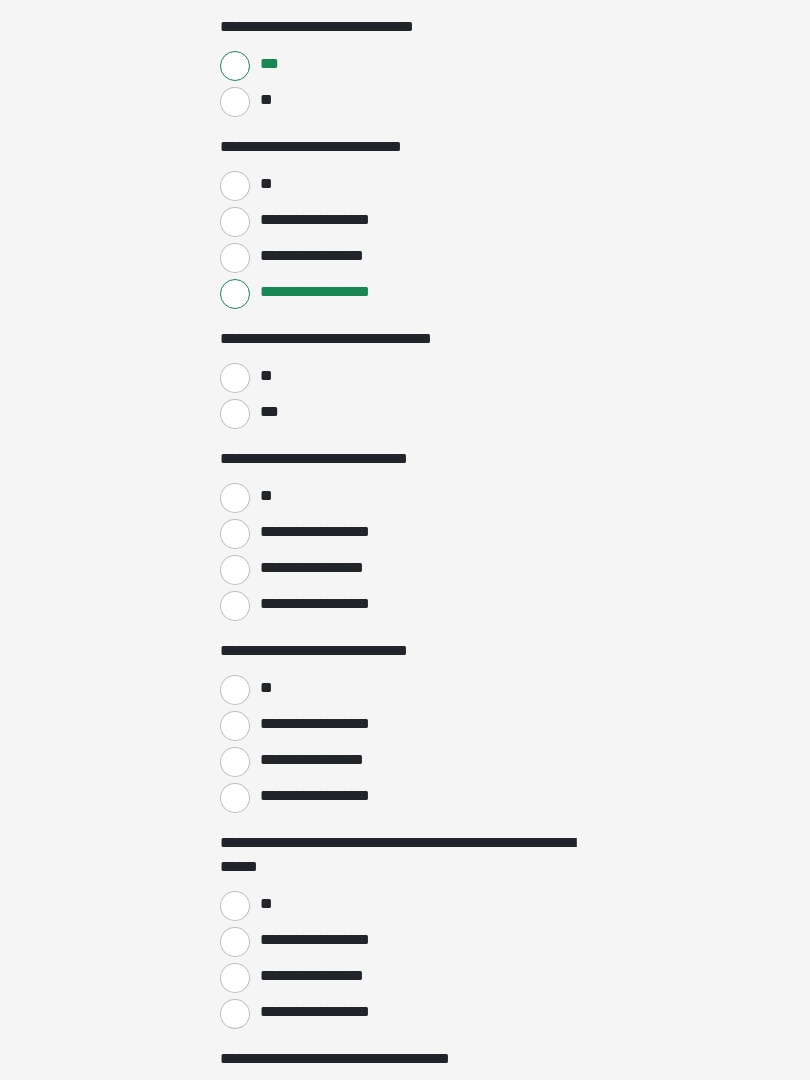 click on "***" at bounding box center (235, 414) 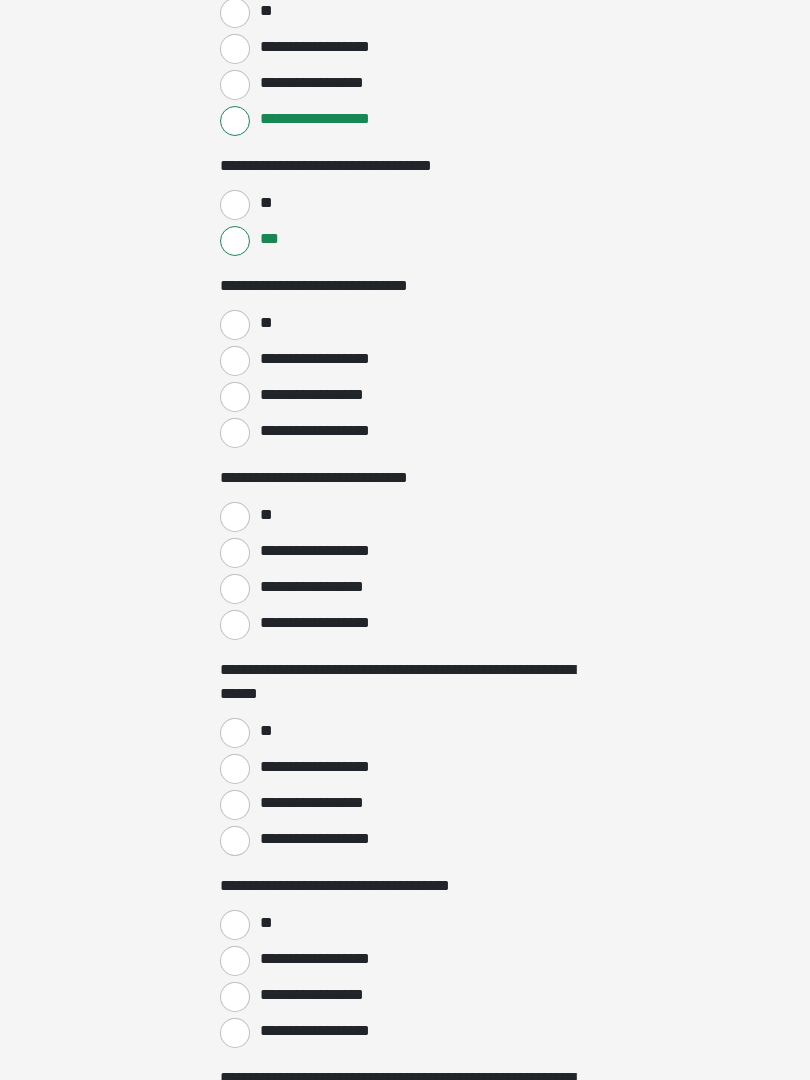 scroll, scrollTop: 3978, scrollLeft: 0, axis: vertical 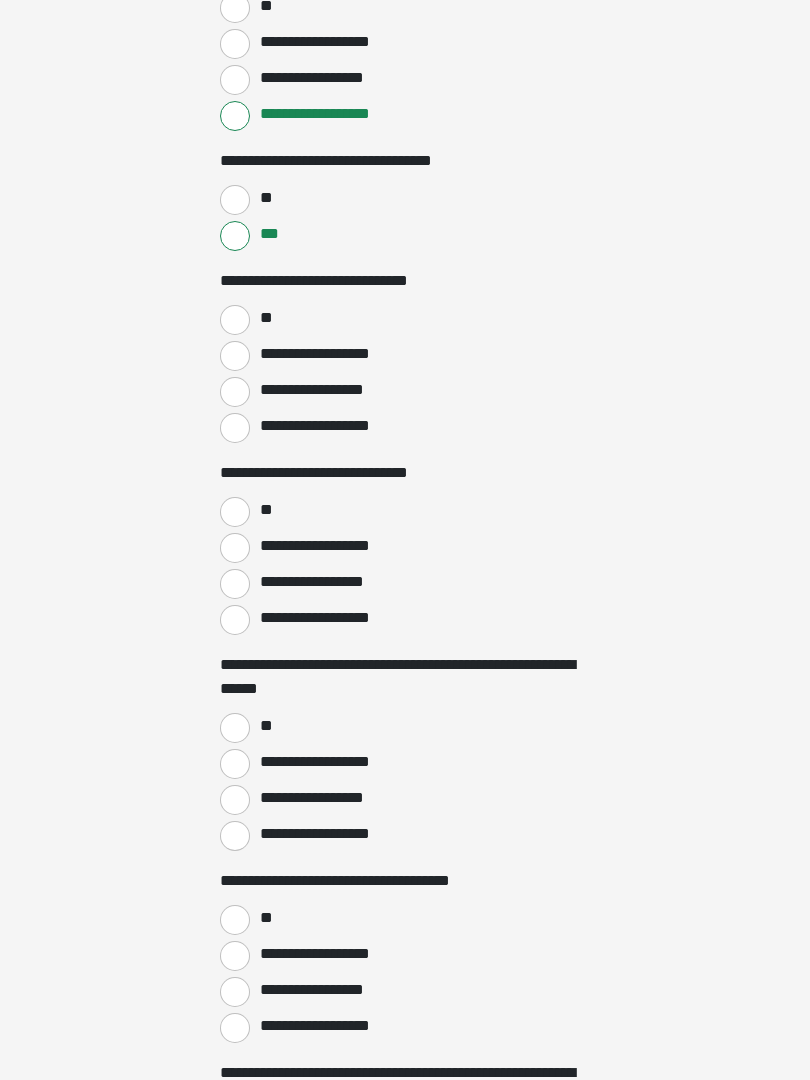 click on "**" at bounding box center [235, 321] 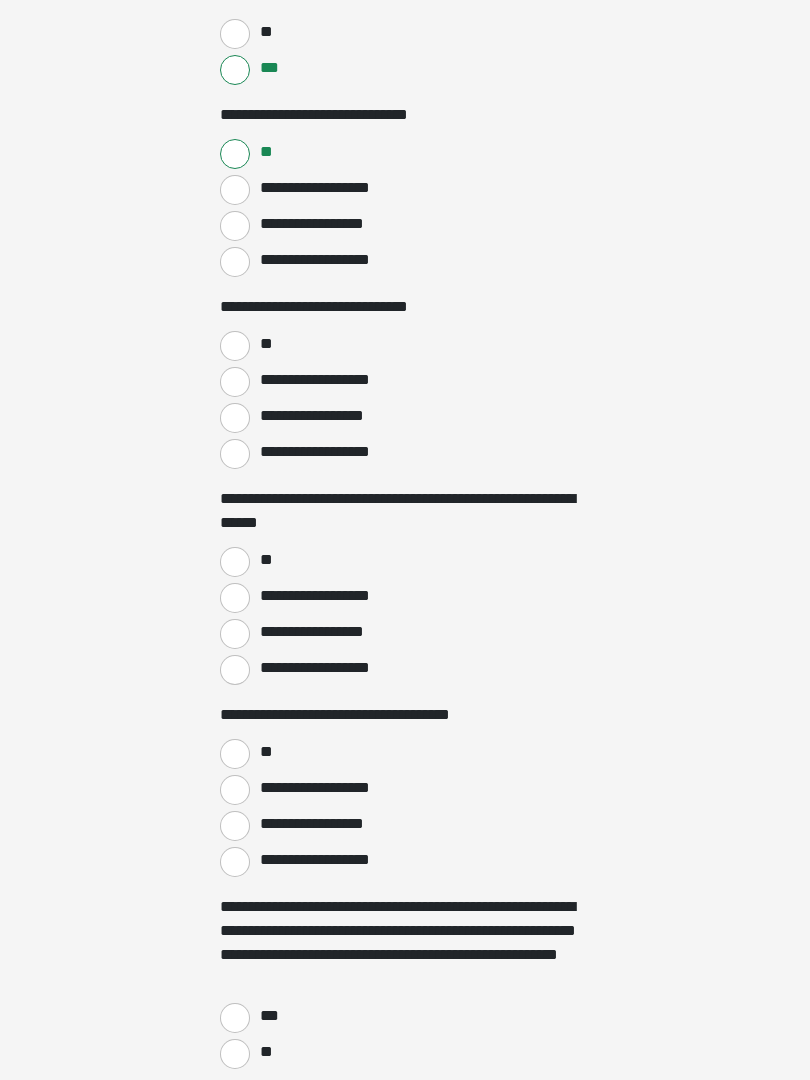 scroll, scrollTop: 4146, scrollLeft: 0, axis: vertical 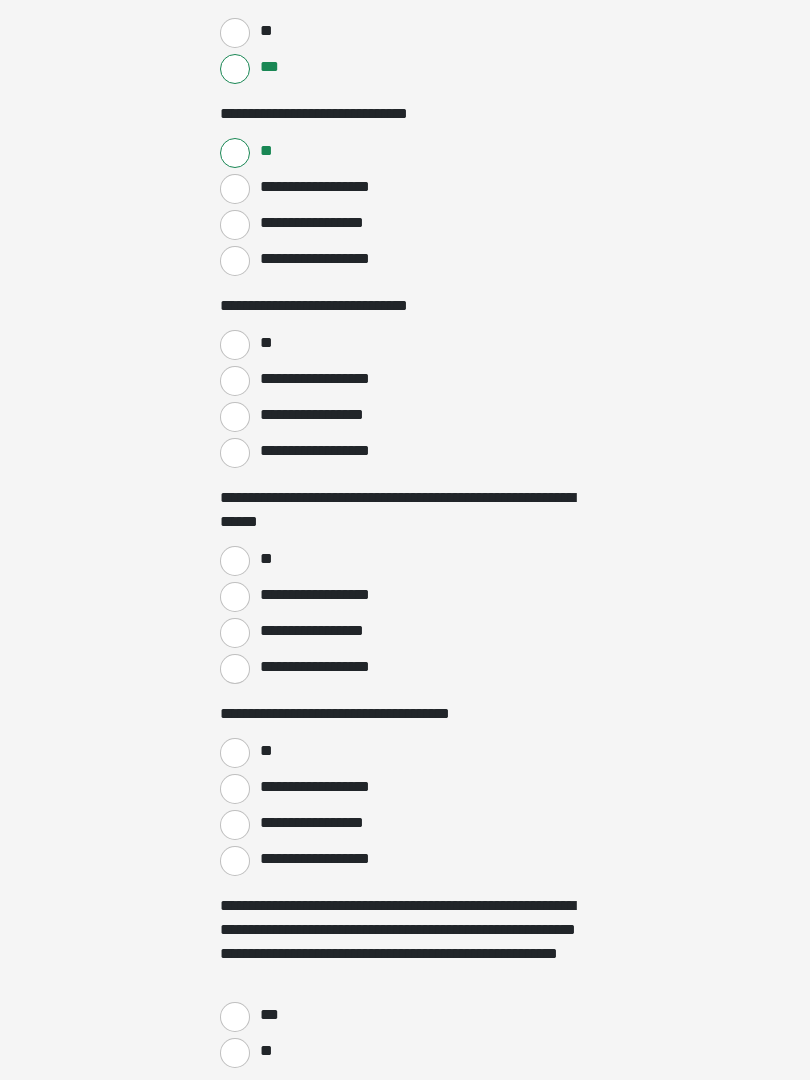 click on "**********" at bounding box center (235, 381) 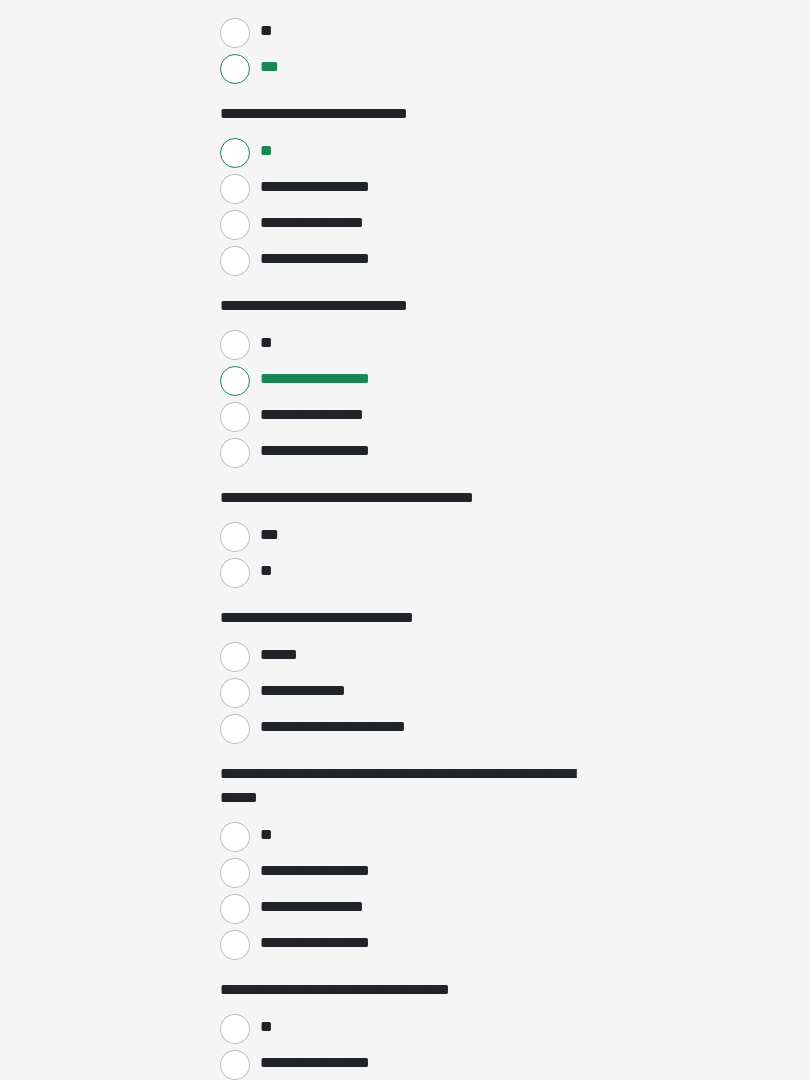 click on "**********" at bounding box center (235, 417) 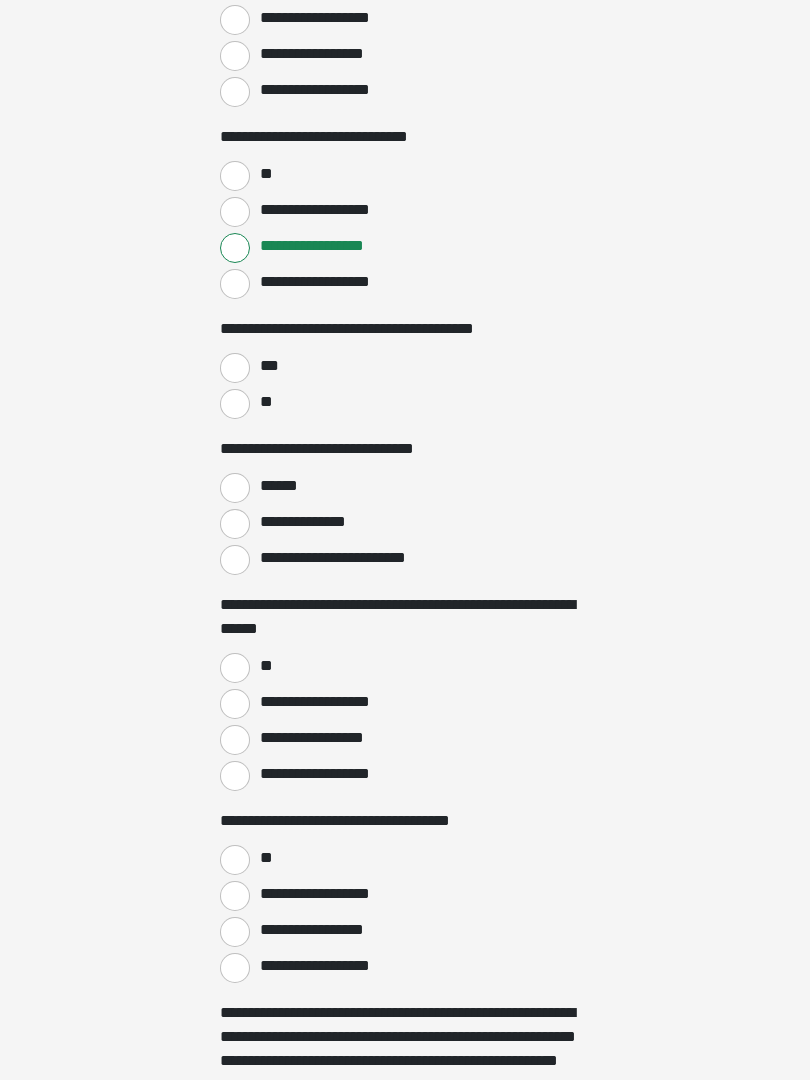 scroll, scrollTop: 4322, scrollLeft: 0, axis: vertical 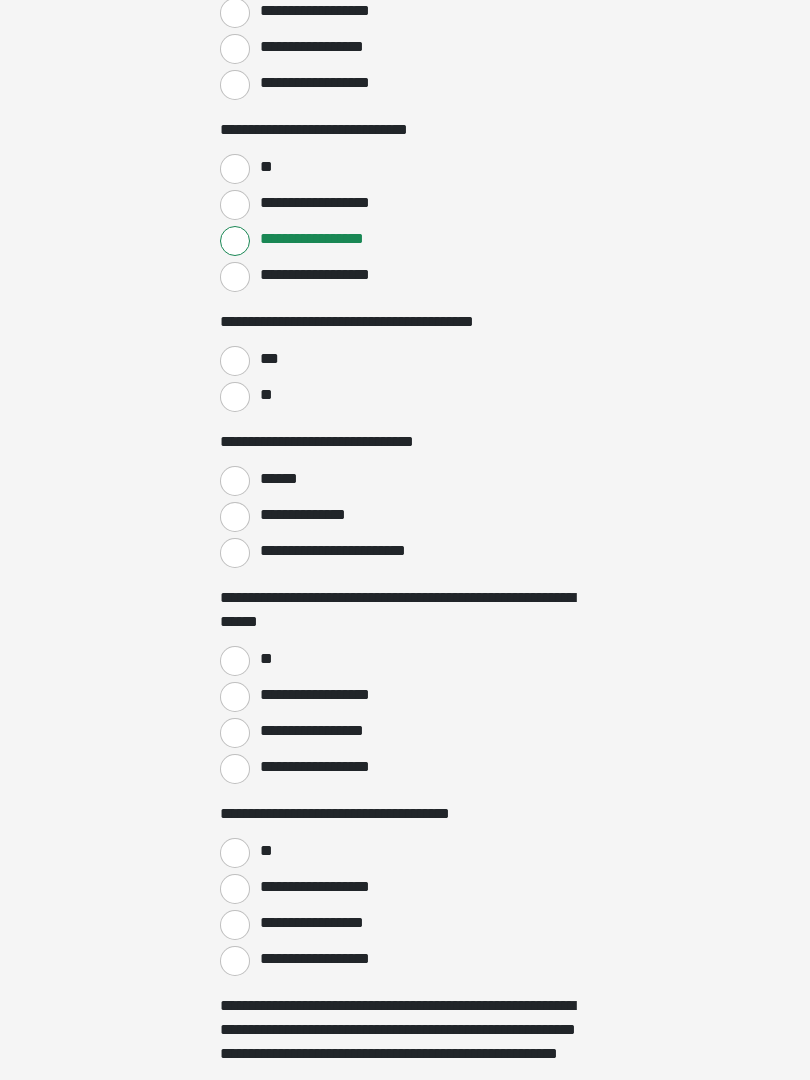 click on "**********" at bounding box center [235, 205] 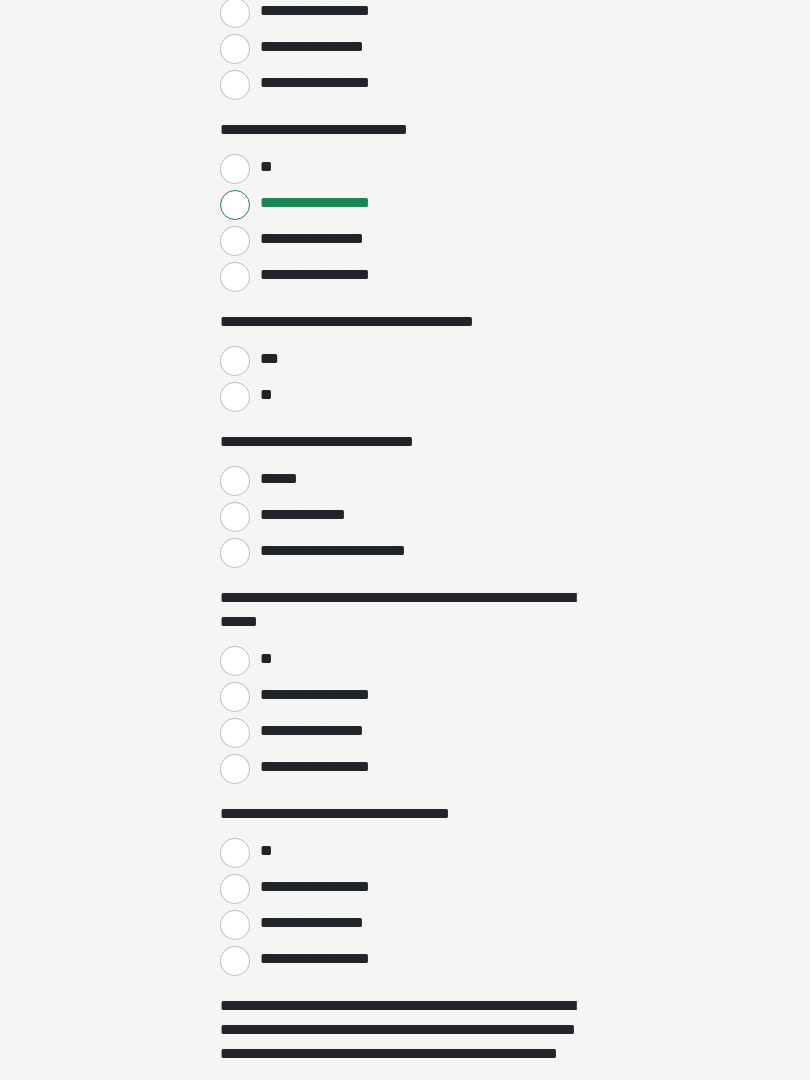 click on "***" at bounding box center [235, 361] 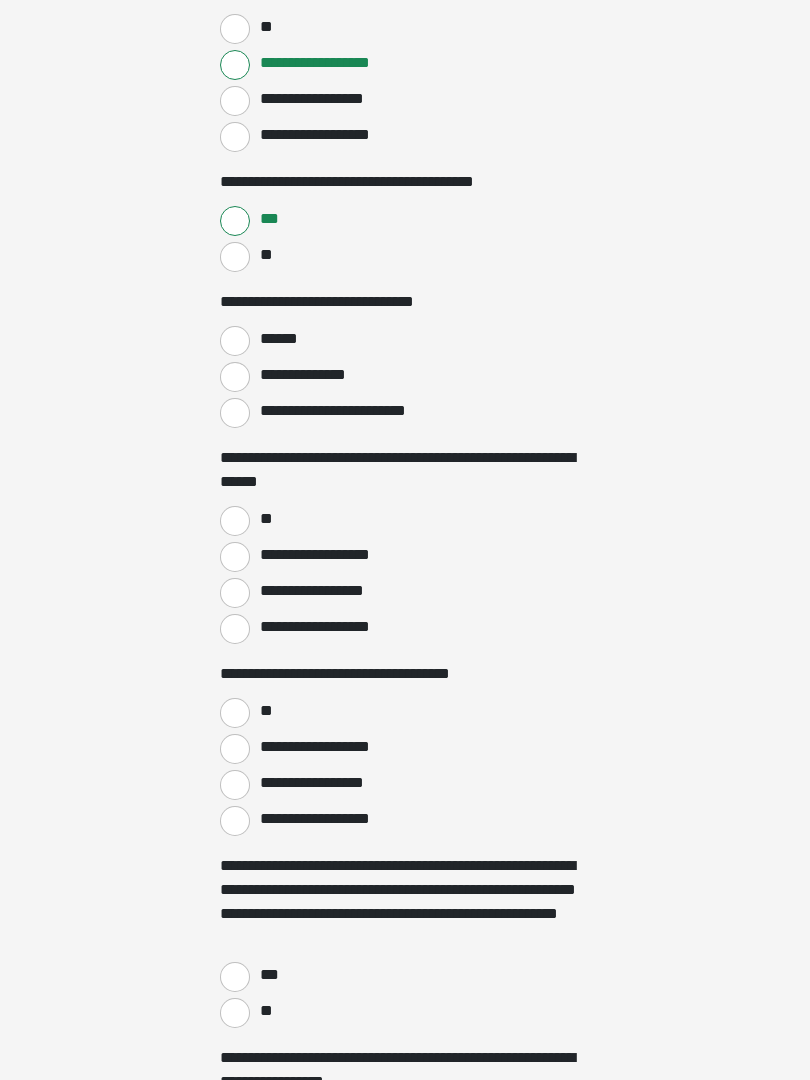 scroll, scrollTop: 4463, scrollLeft: 0, axis: vertical 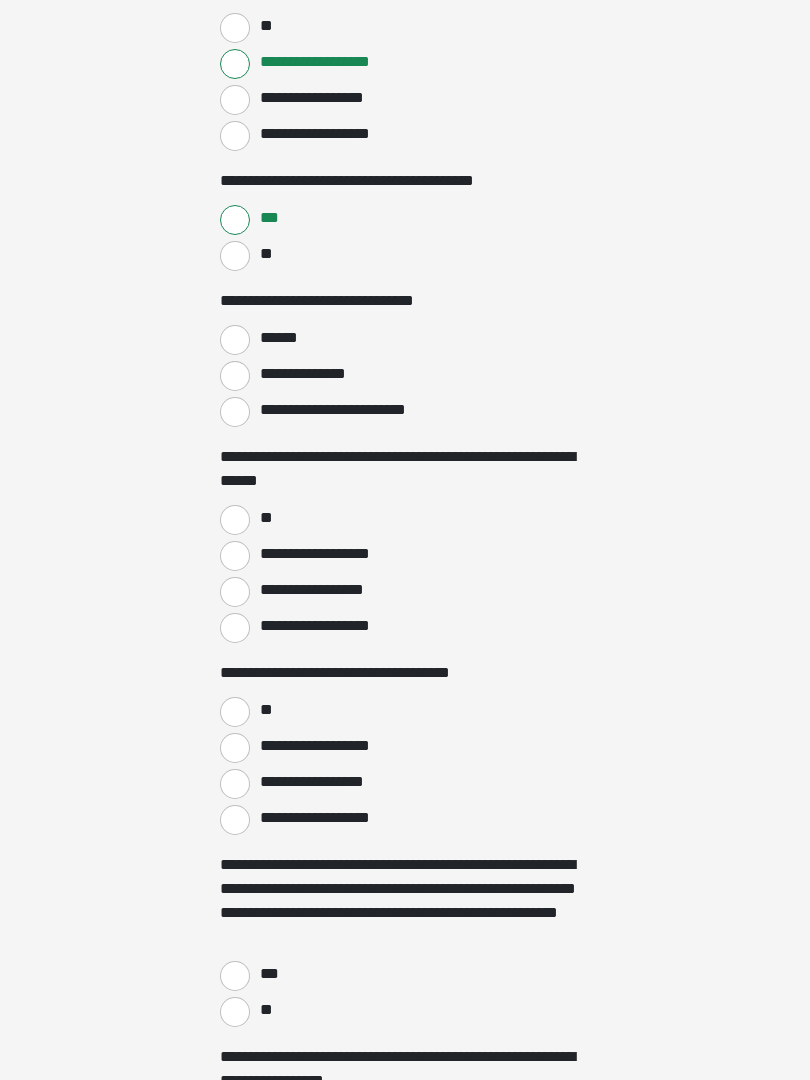 click on "**********" at bounding box center [235, 412] 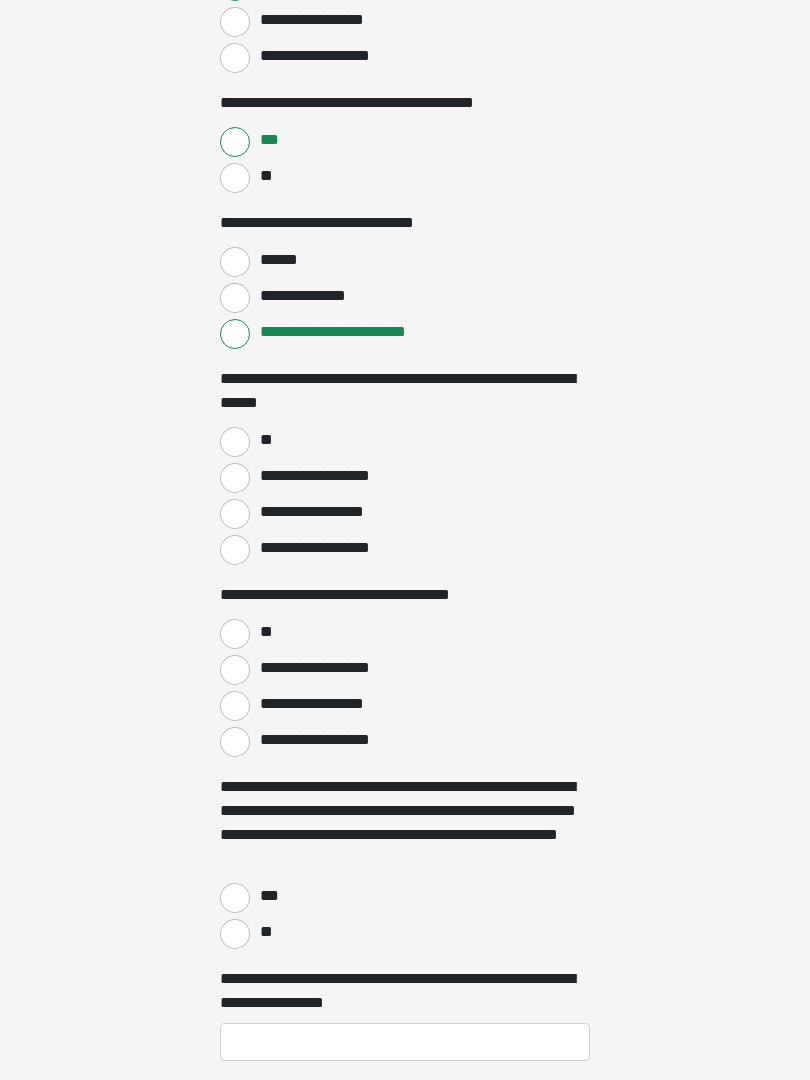 scroll, scrollTop: 4542, scrollLeft: 0, axis: vertical 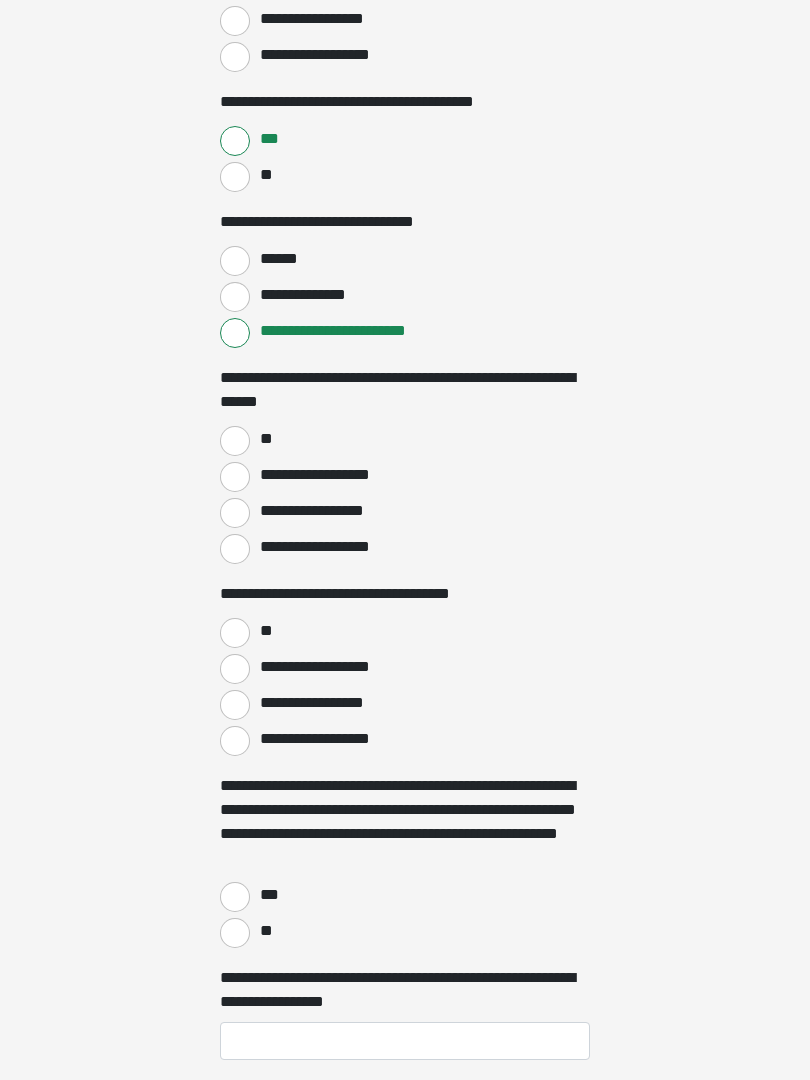 click on "**" at bounding box center (235, 441) 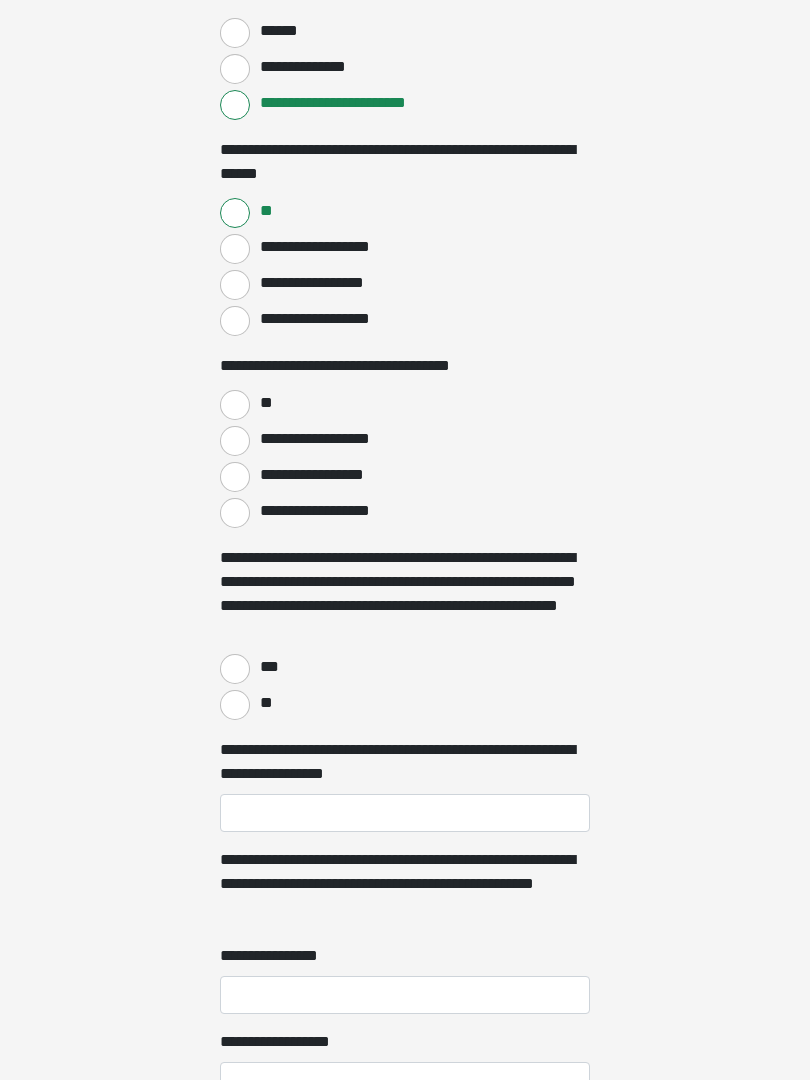 scroll, scrollTop: 4795, scrollLeft: 0, axis: vertical 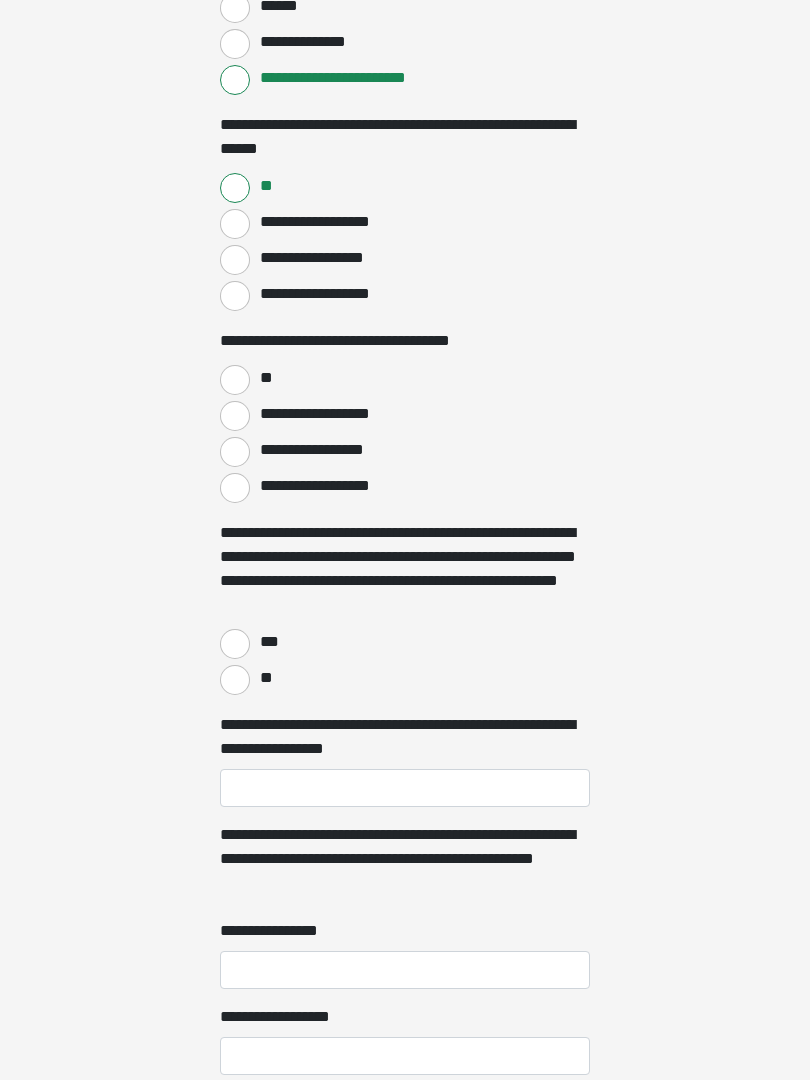 click on "**" at bounding box center (235, 380) 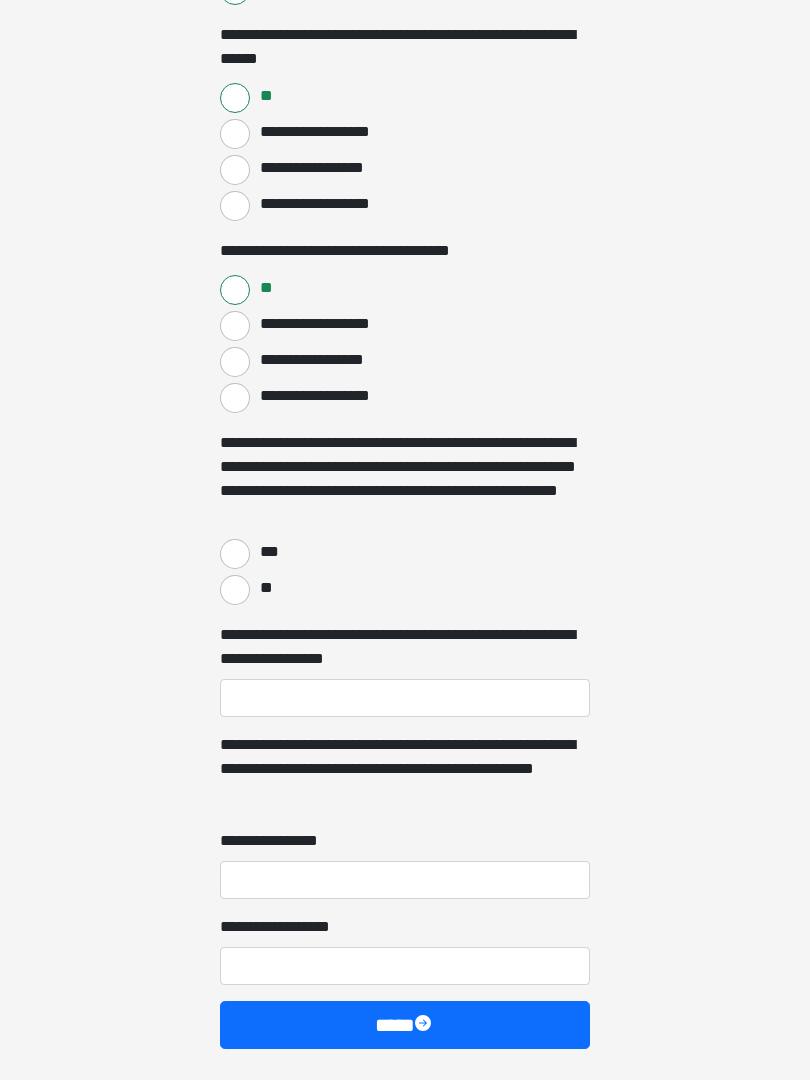 scroll, scrollTop: 4886, scrollLeft: 0, axis: vertical 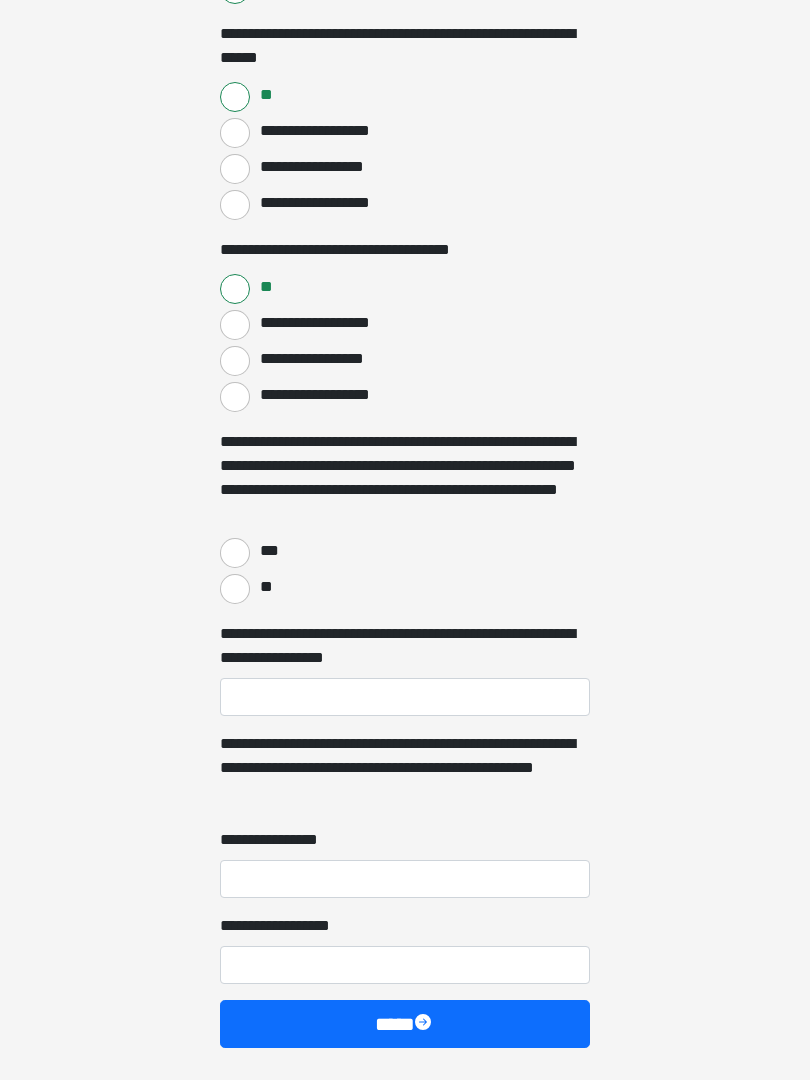 click on "**" at bounding box center (235, 589) 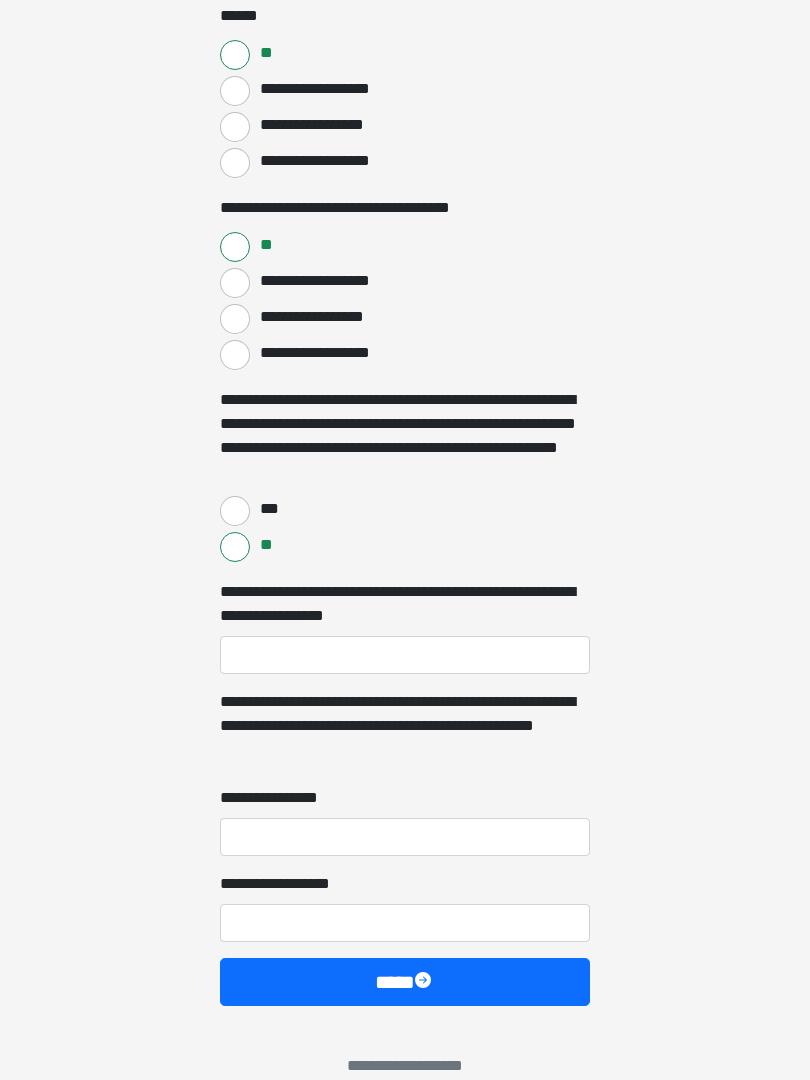 scroll, scrollTop: 4957, scrollLeft: 0, axis: vertical 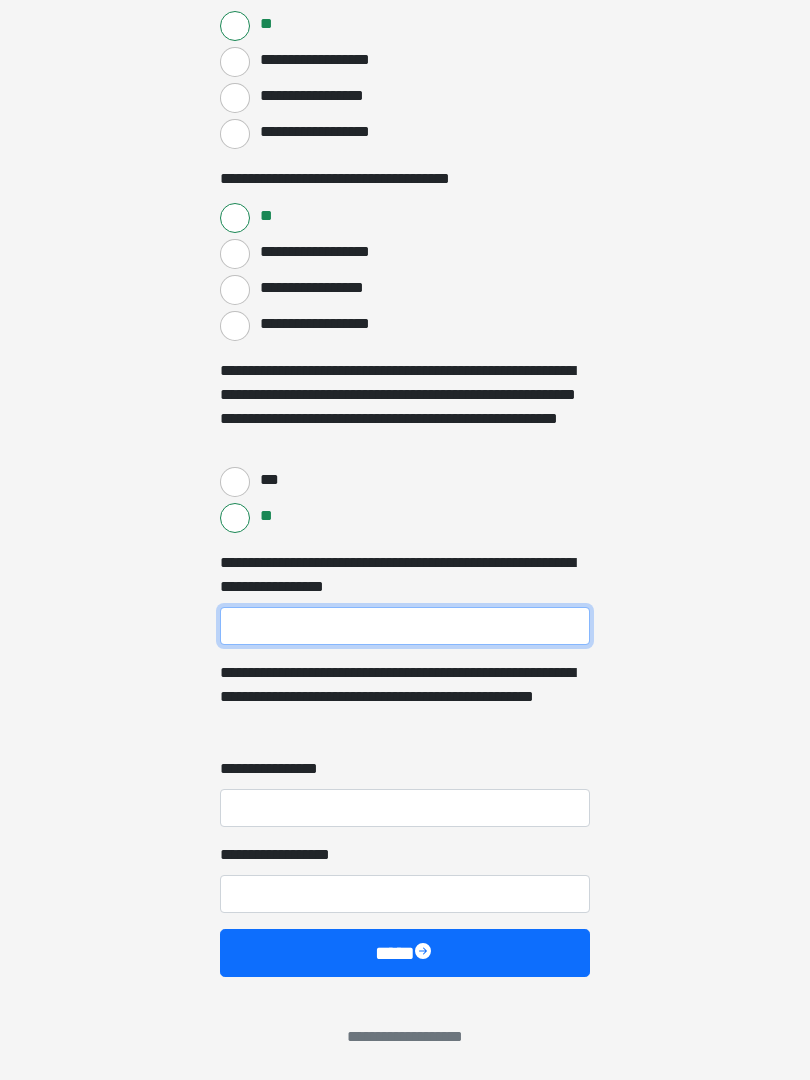 click on "**********" at bounding box center [405, 626] 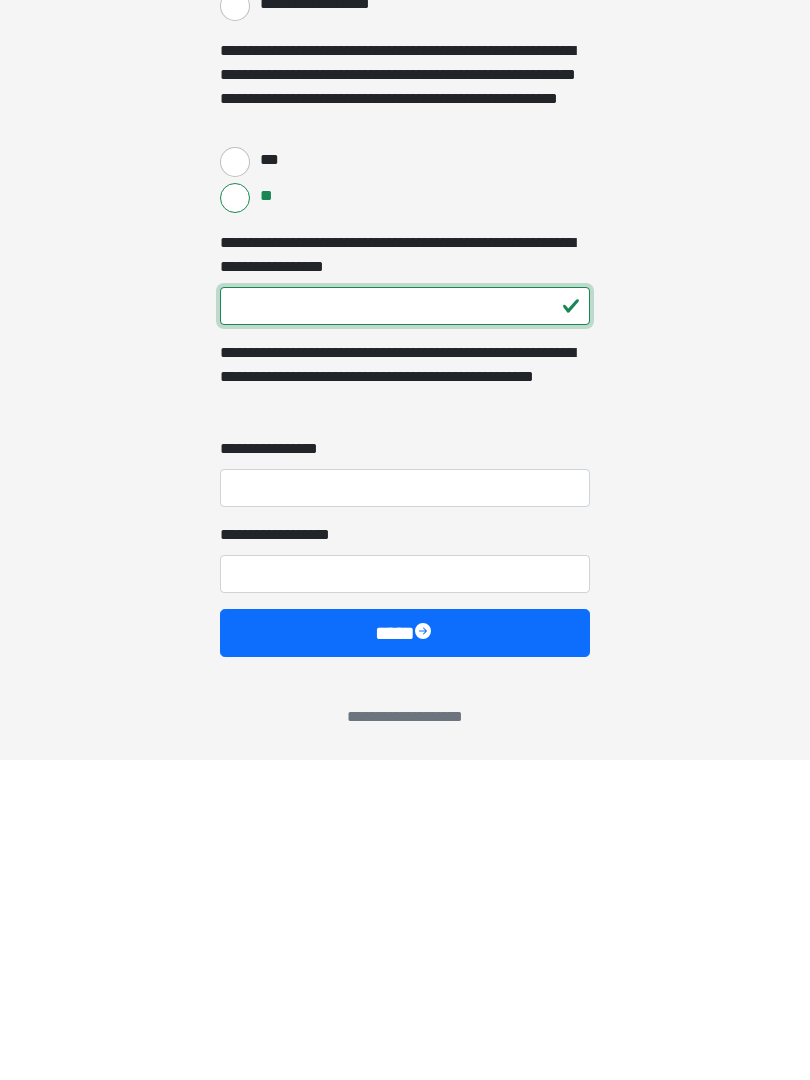 type on "***" 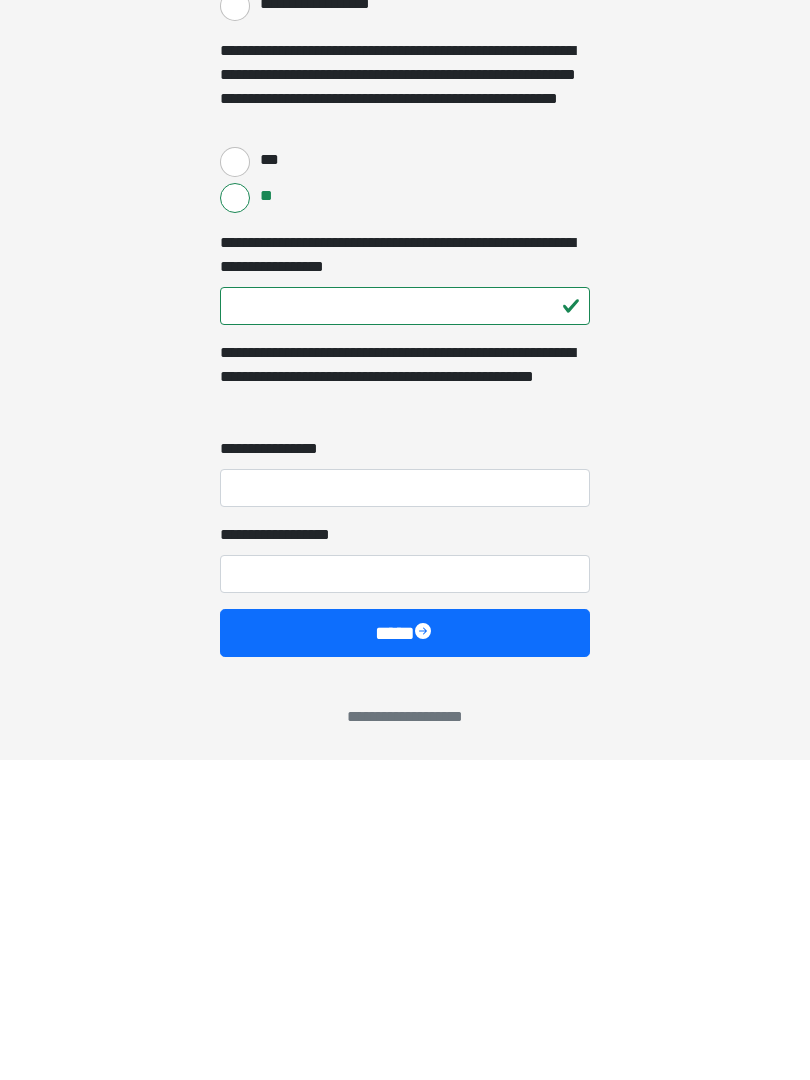 click on "**********" at bounding box center [405, 808] 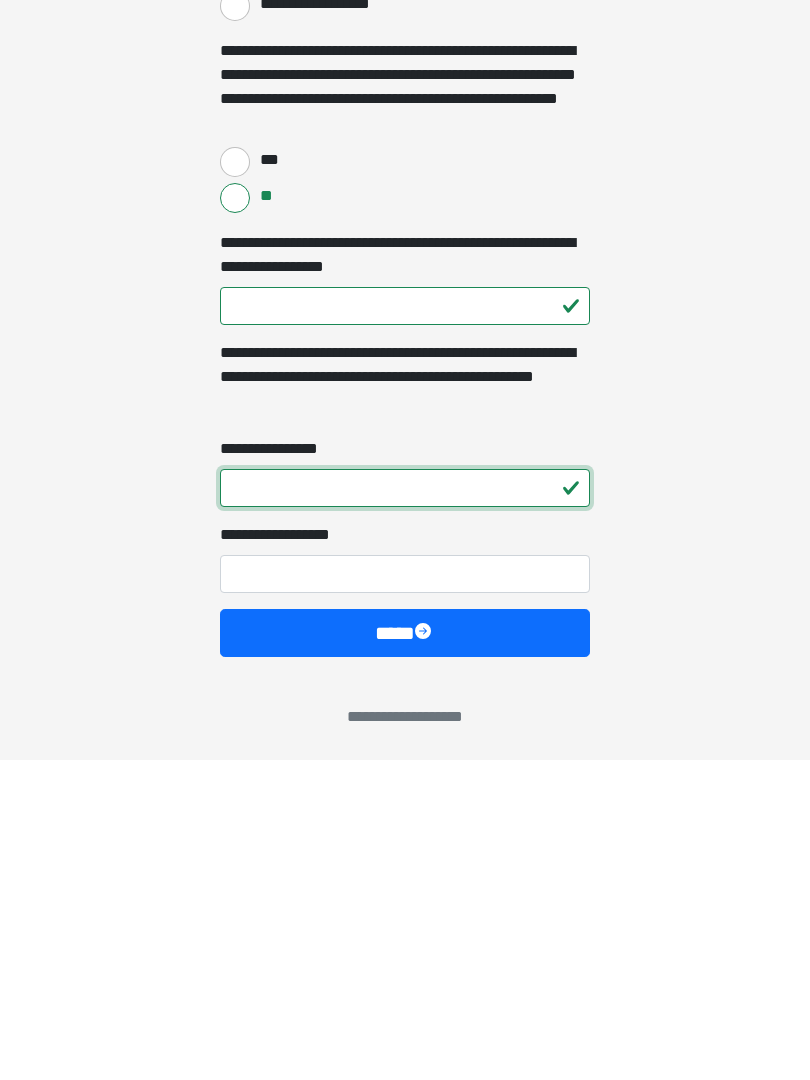 type on "*" 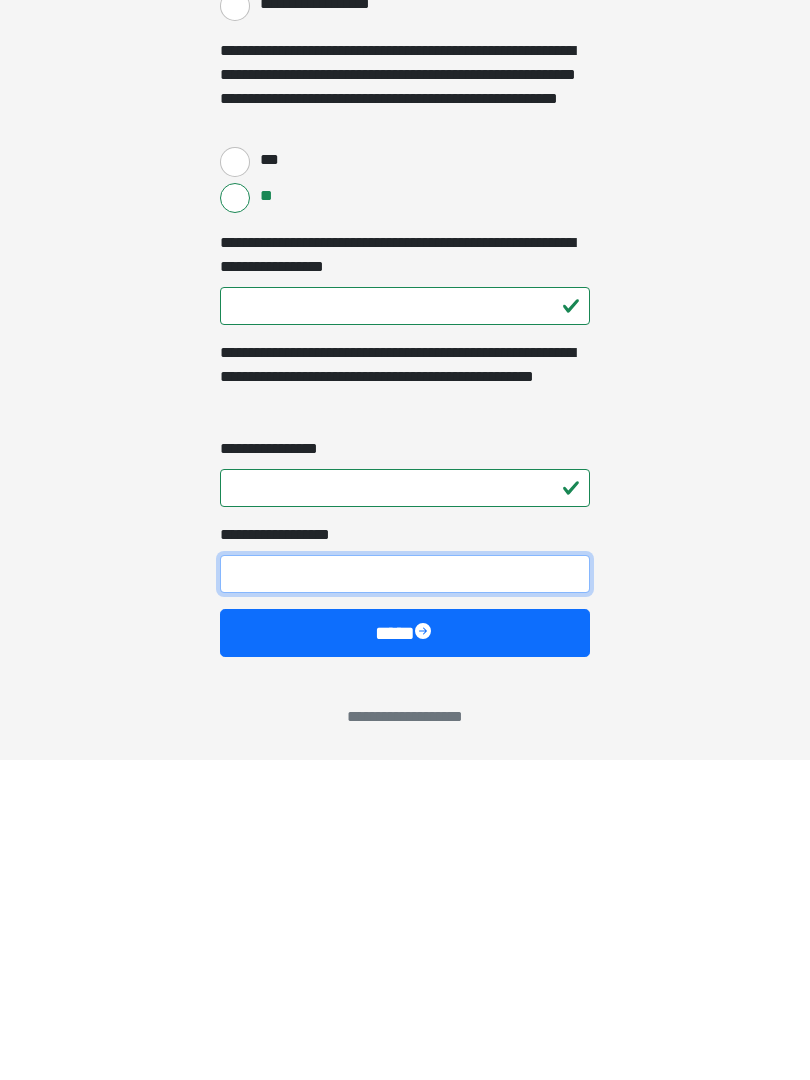 click on "**********" at bounding box center (405, 894) 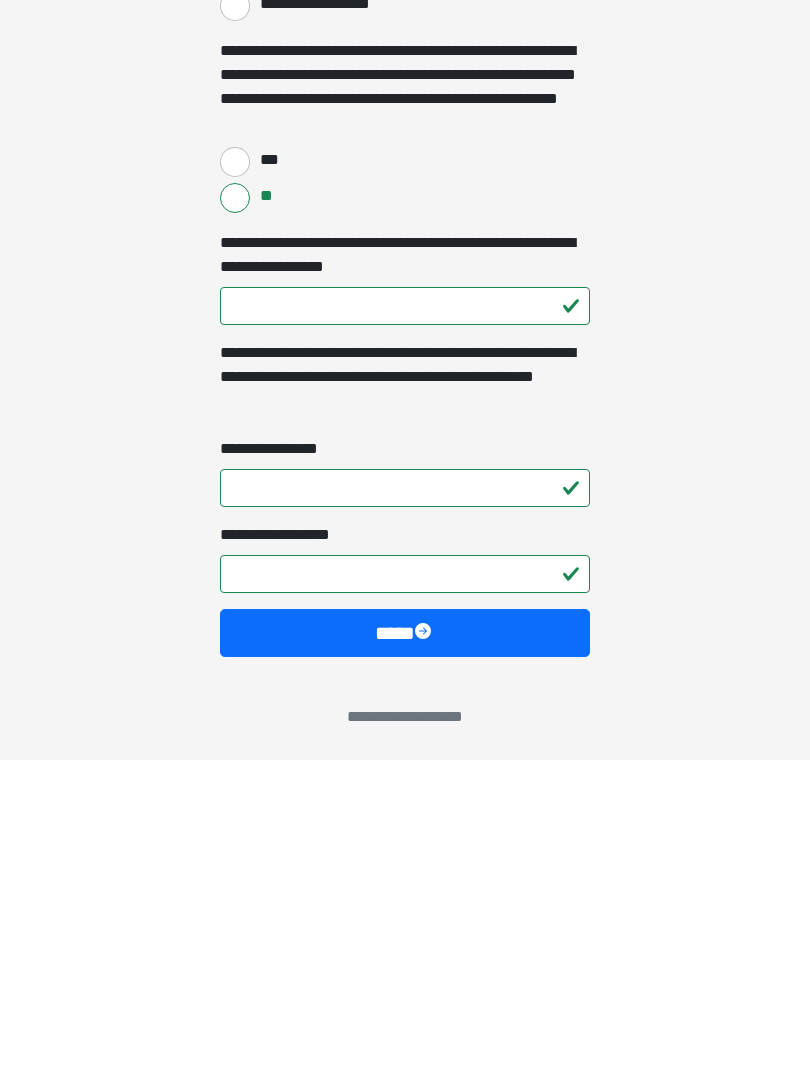 click on "****" at bounding box center [405, 953] 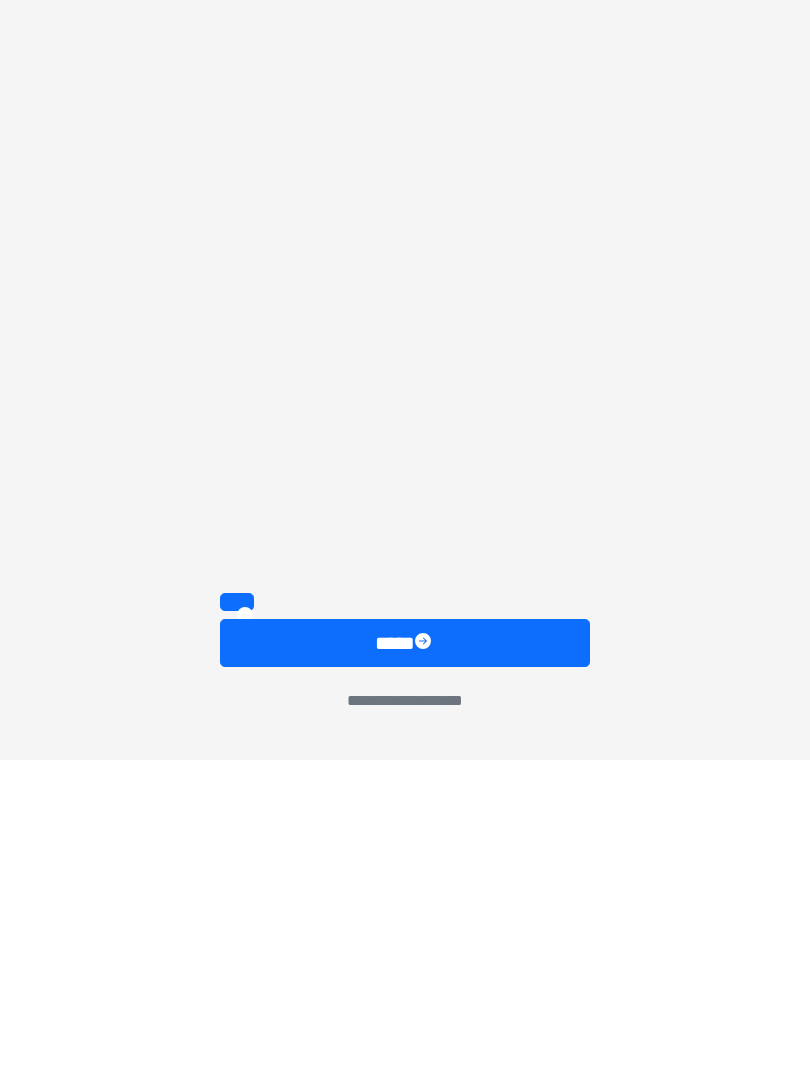 scroll, scrollTop: 1467, scrollLeft: 0, axis: vertical 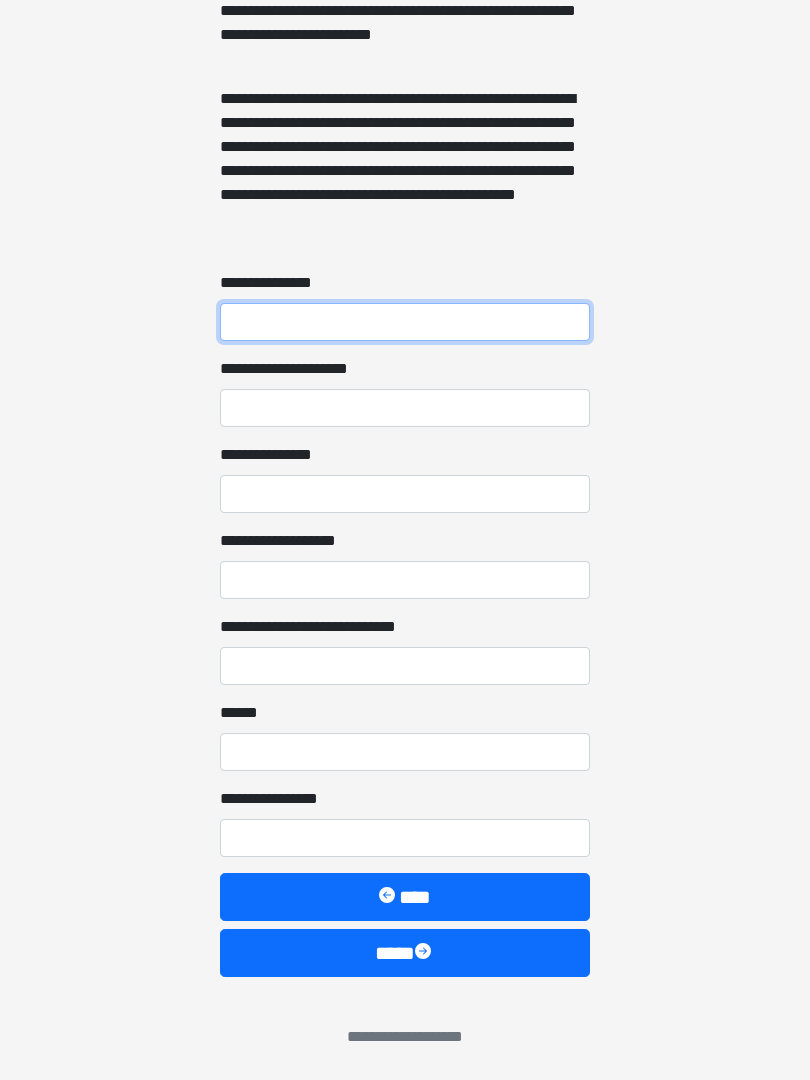 click on "**********" at bounding box center (405, 322) 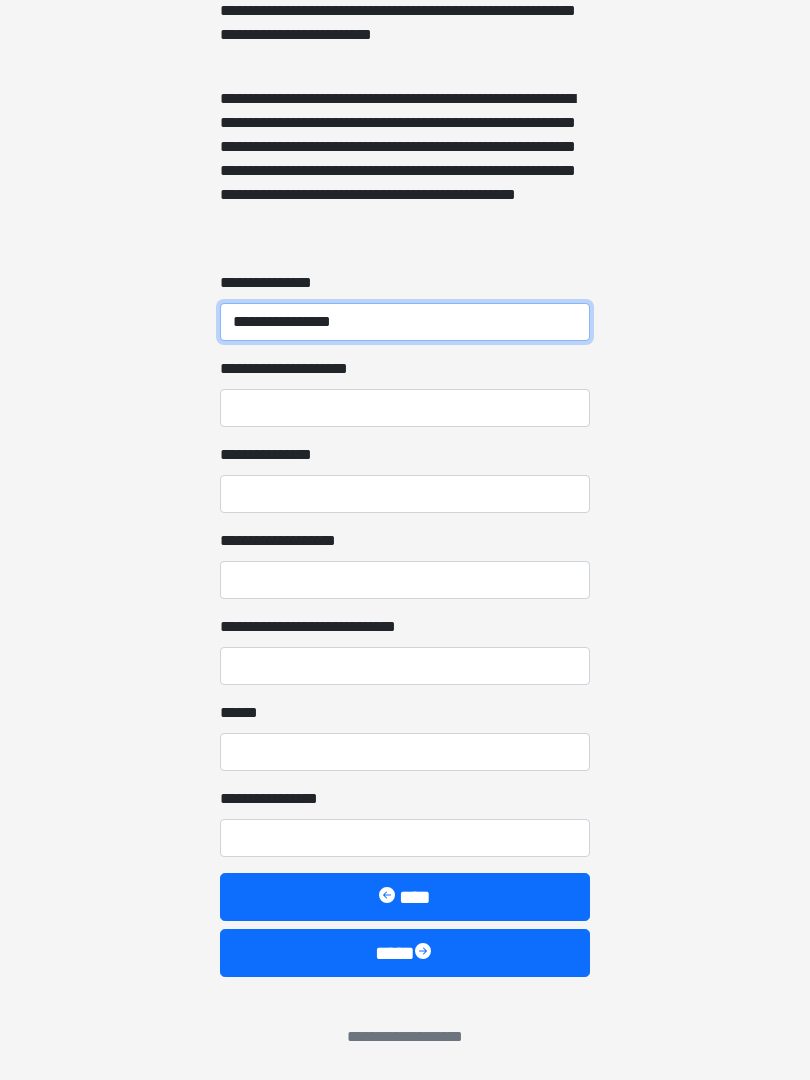 type on "**********" 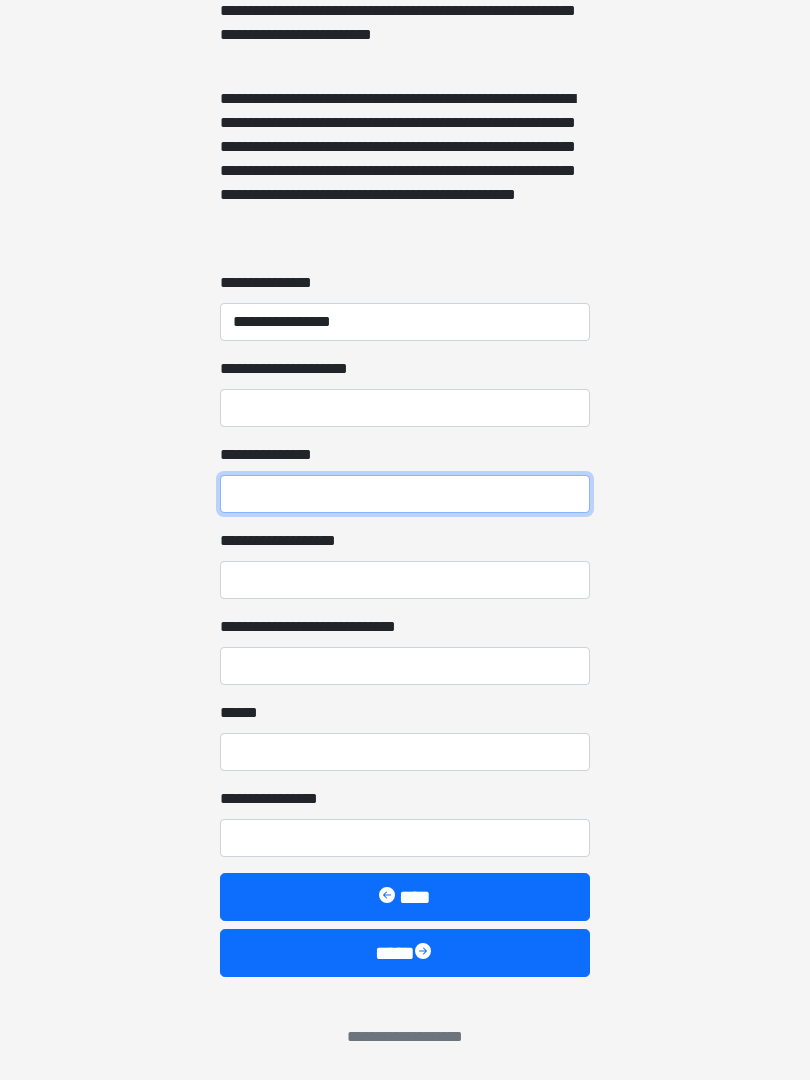 click on "**********" at bounding box center [405, 494] 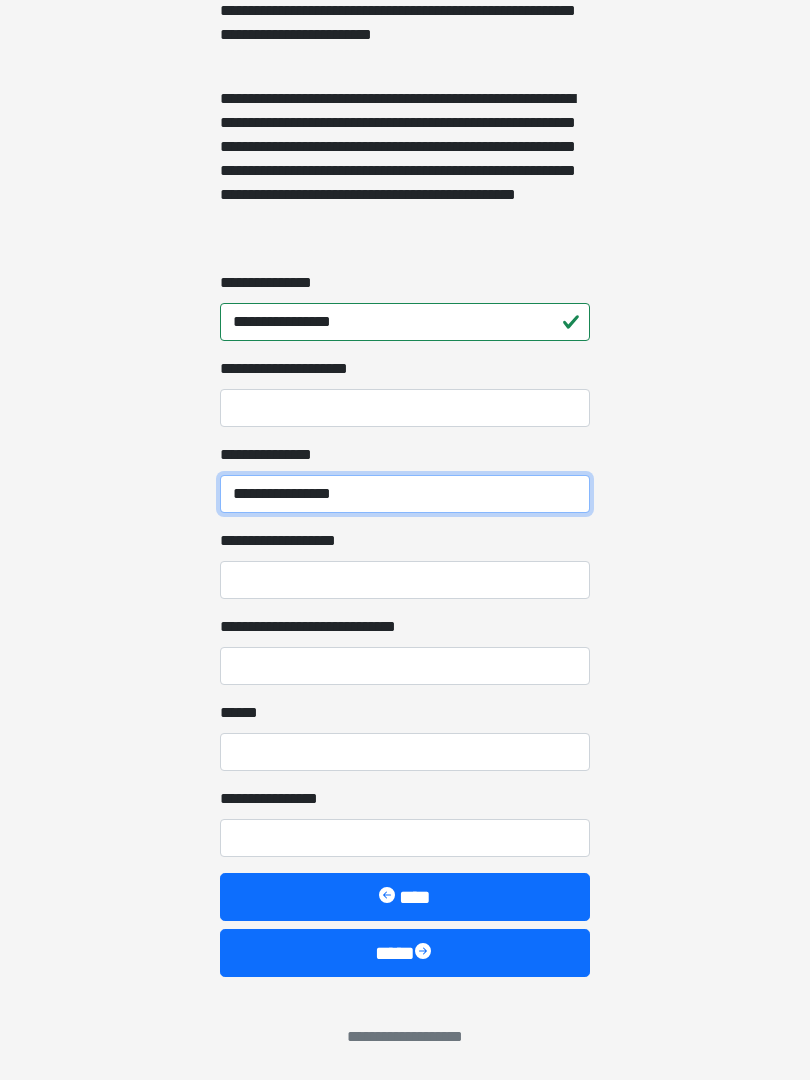 type on "**********" 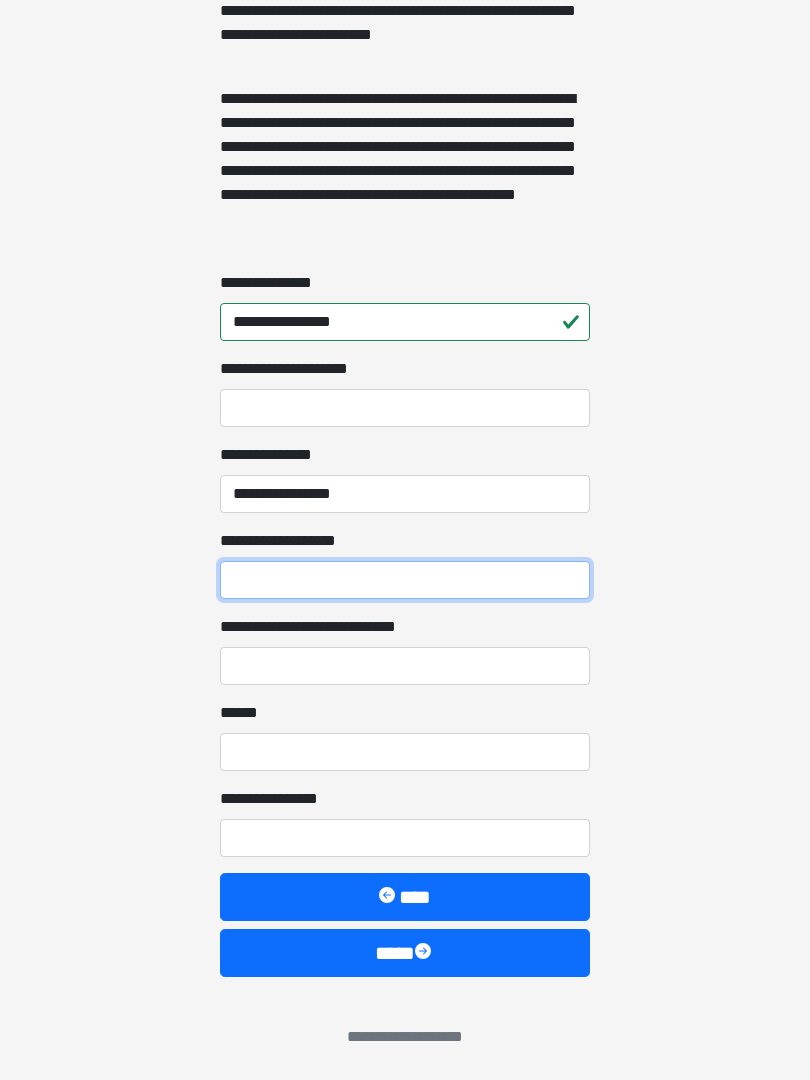 click on "**********" at bounding box center (405, 580) 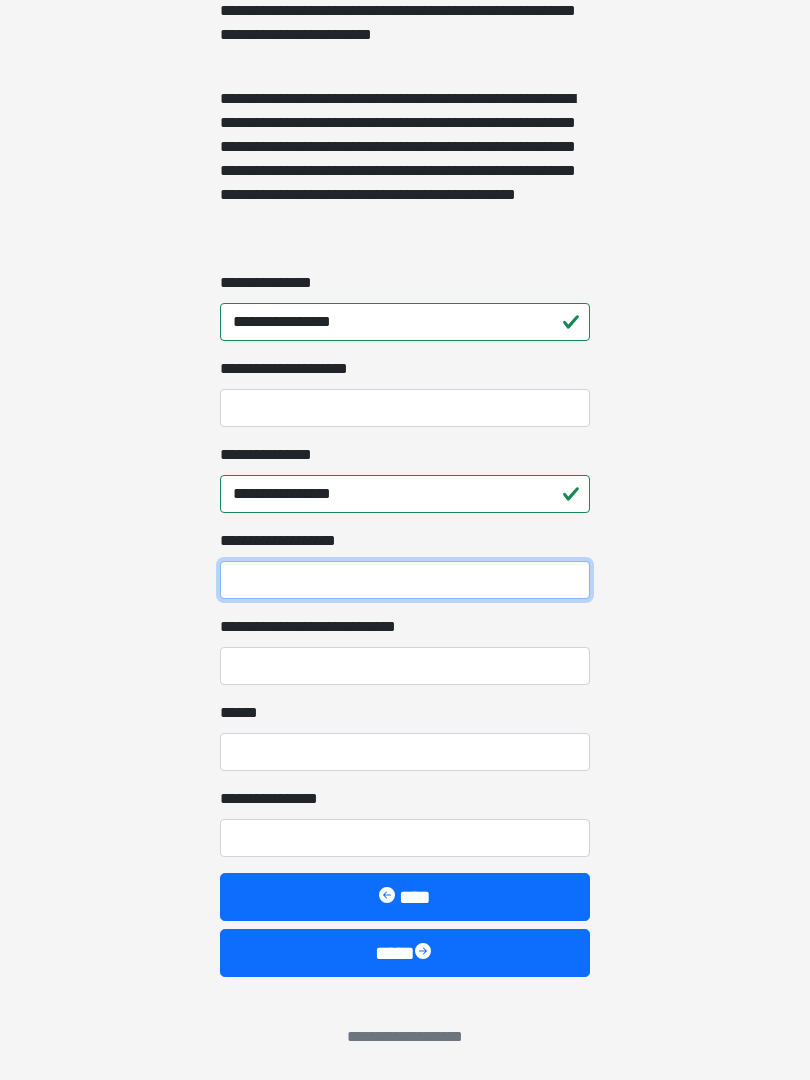 type on "*" 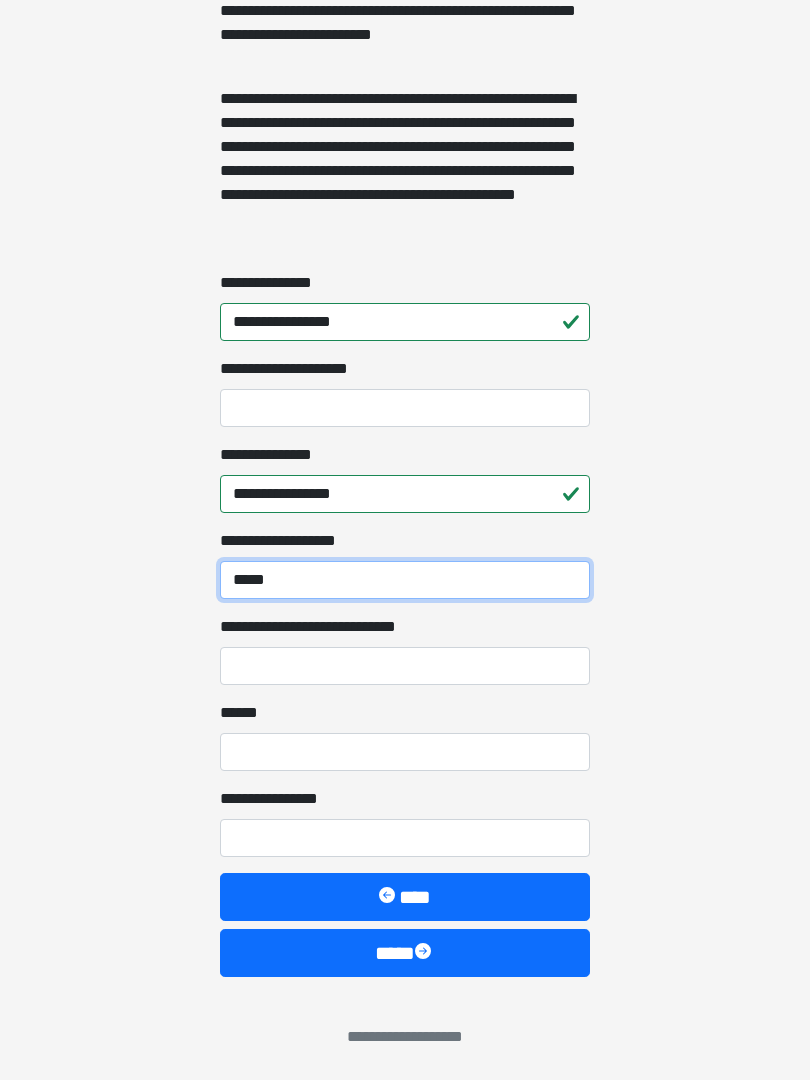 type on "*****" 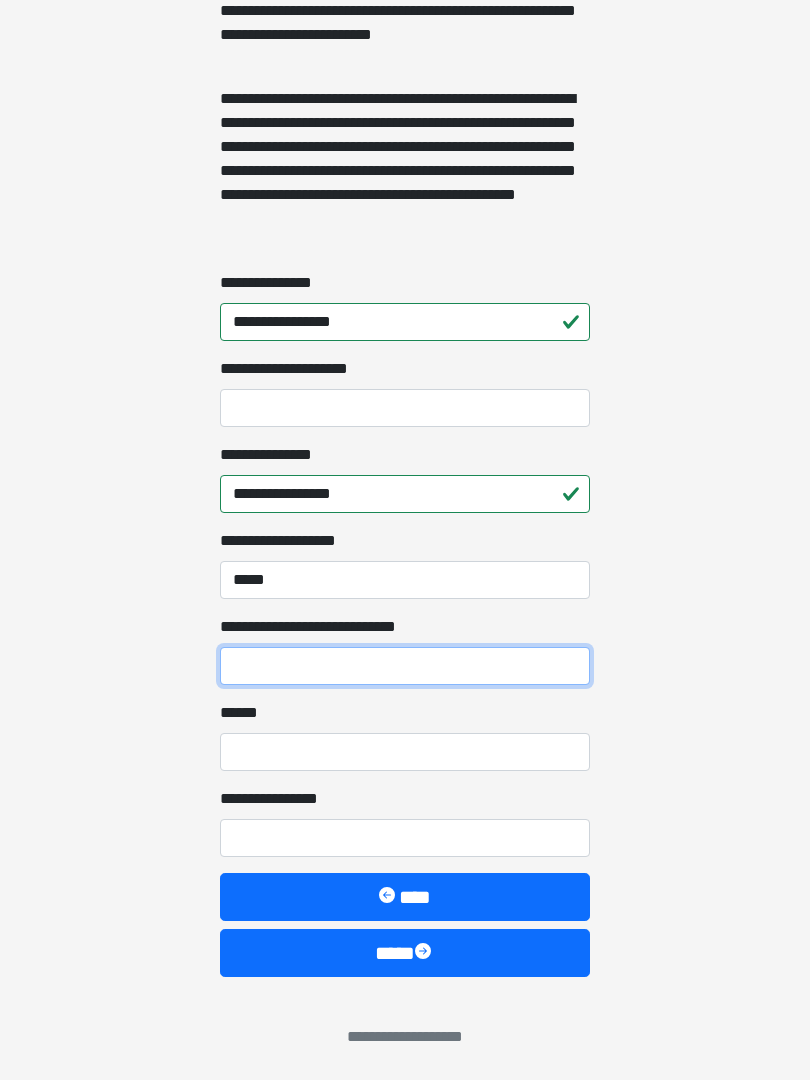 click on "**********" at bounding box center (405, 666) 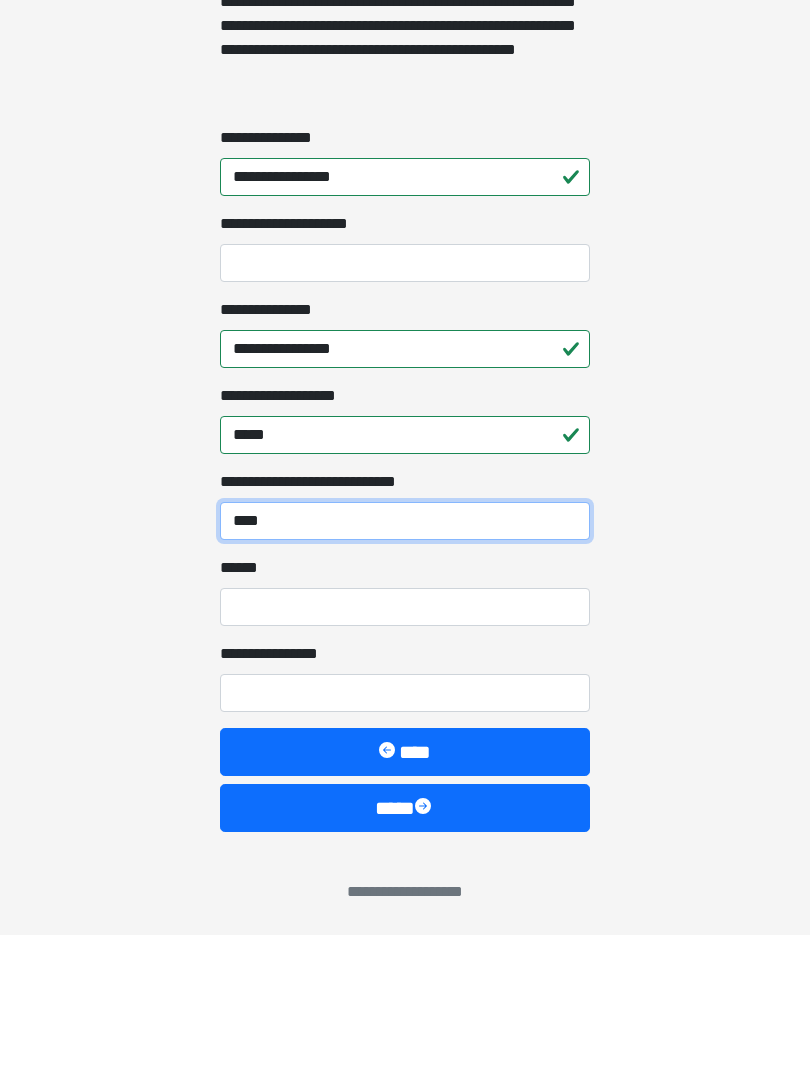 type on "****" 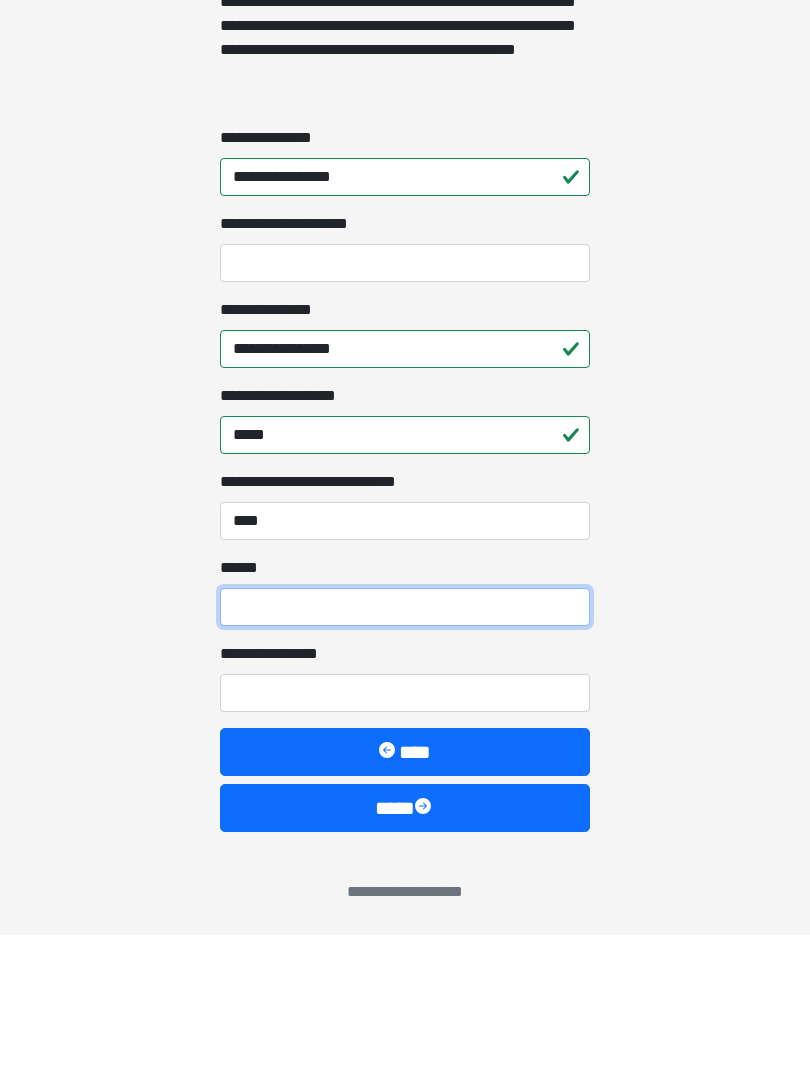 click on "**** *" at bounding box center (405, 752) 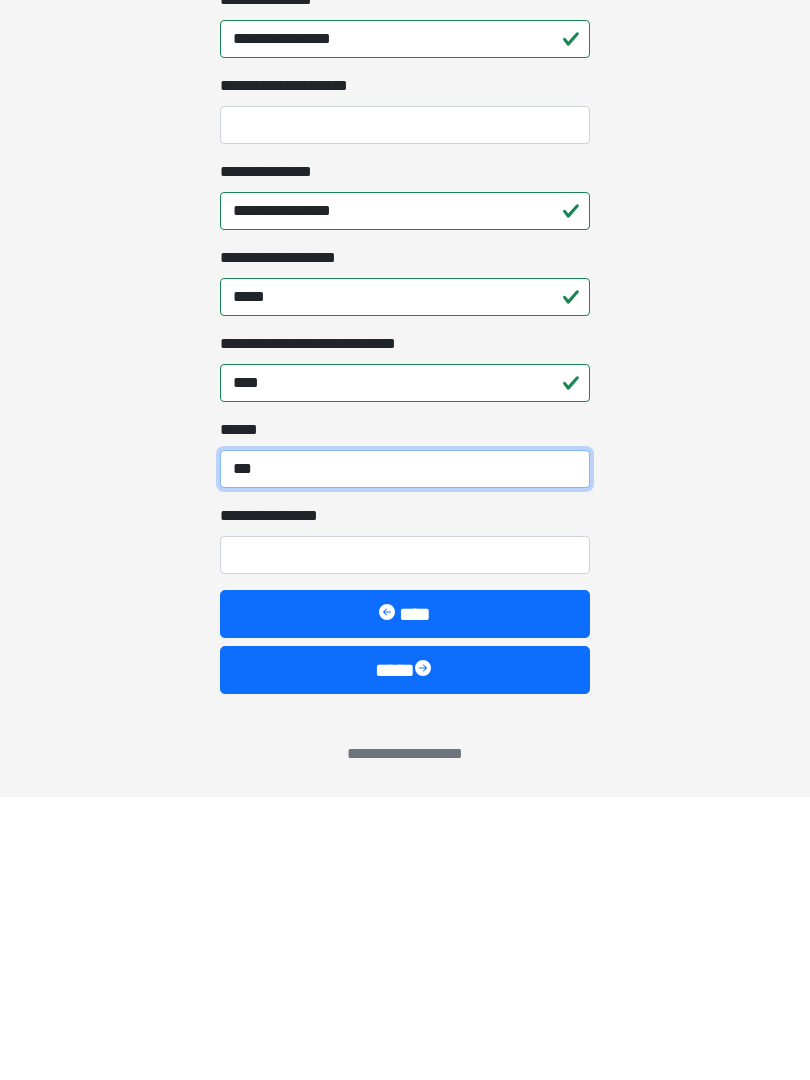 type on "***" 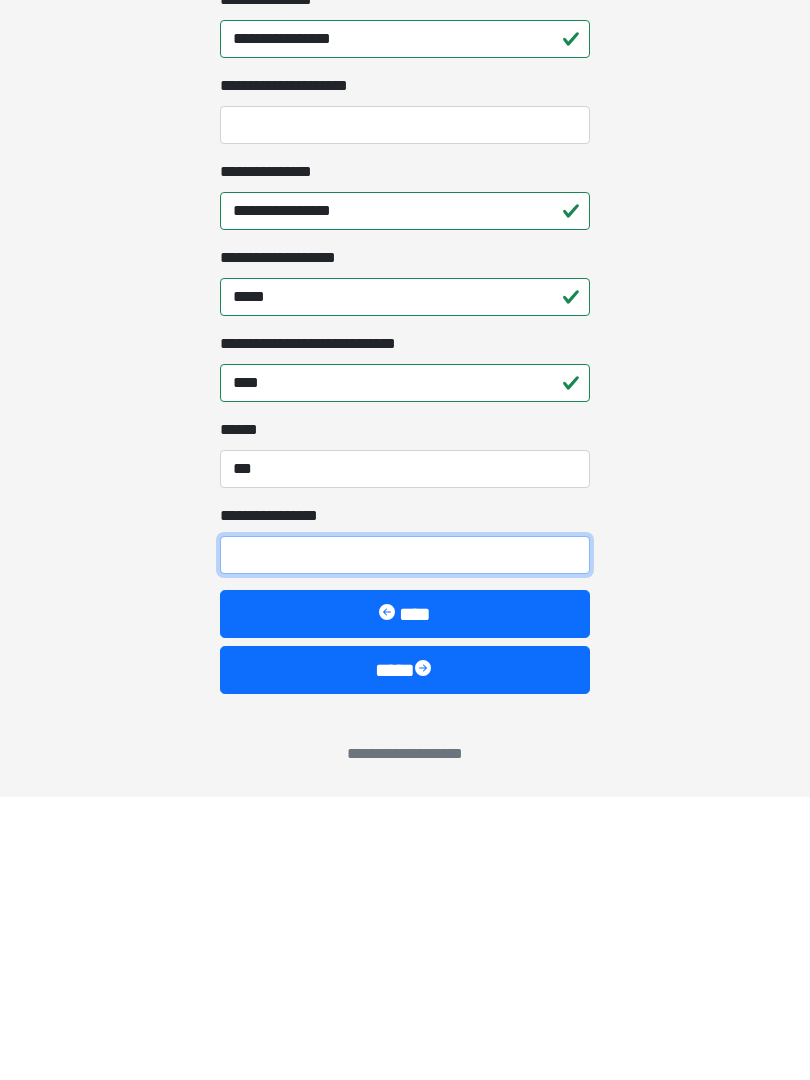 click on "**********" at bounding box center [405, 838] 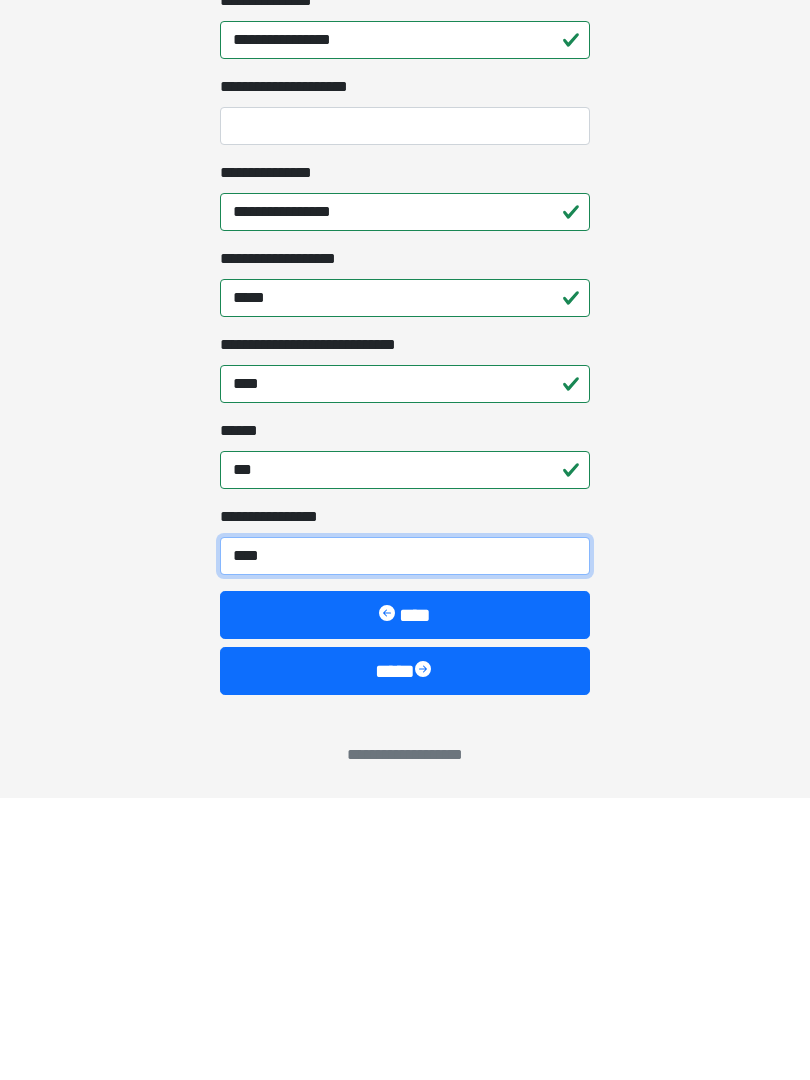 type on "*****" 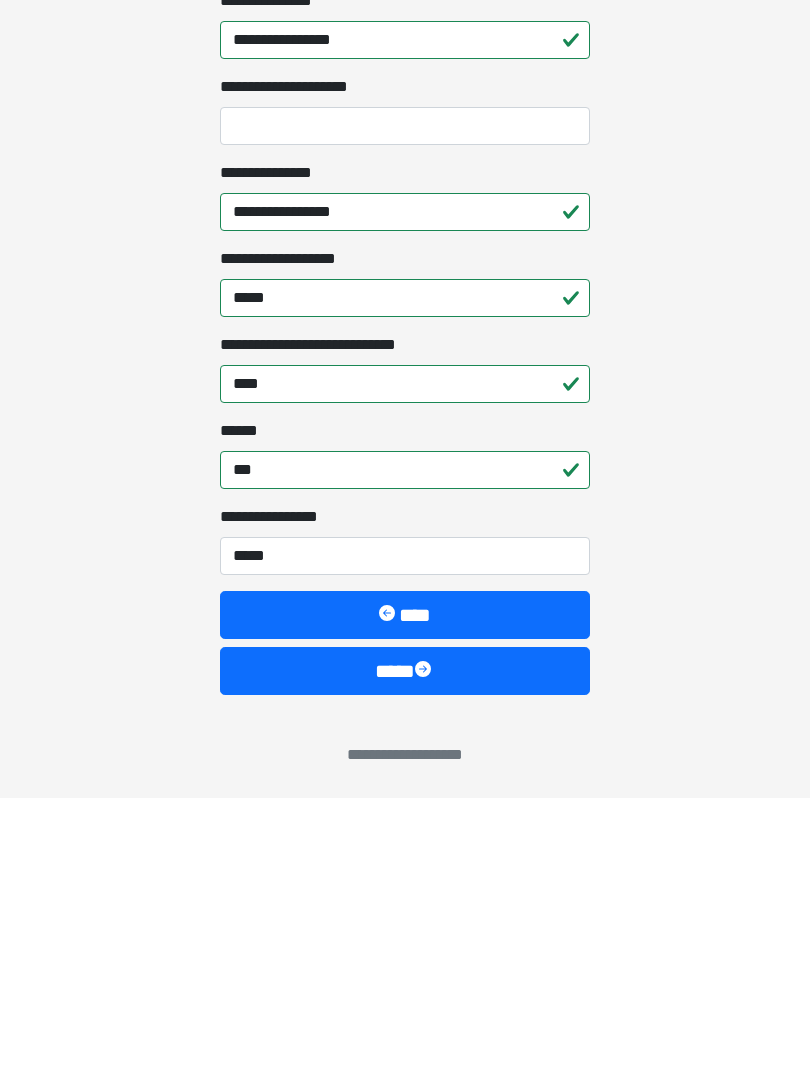 click on "****" at bounding box center (405, 953) 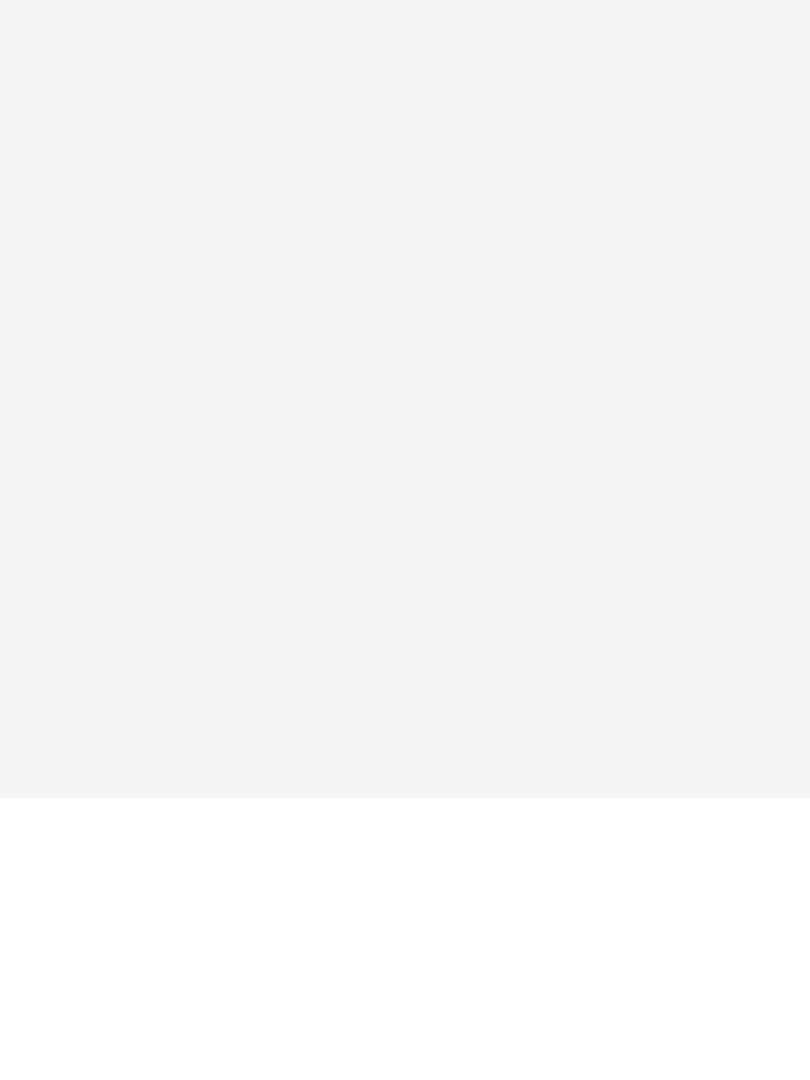 scroll, scrollTop: 0, scrollLeft: 0, axis: both 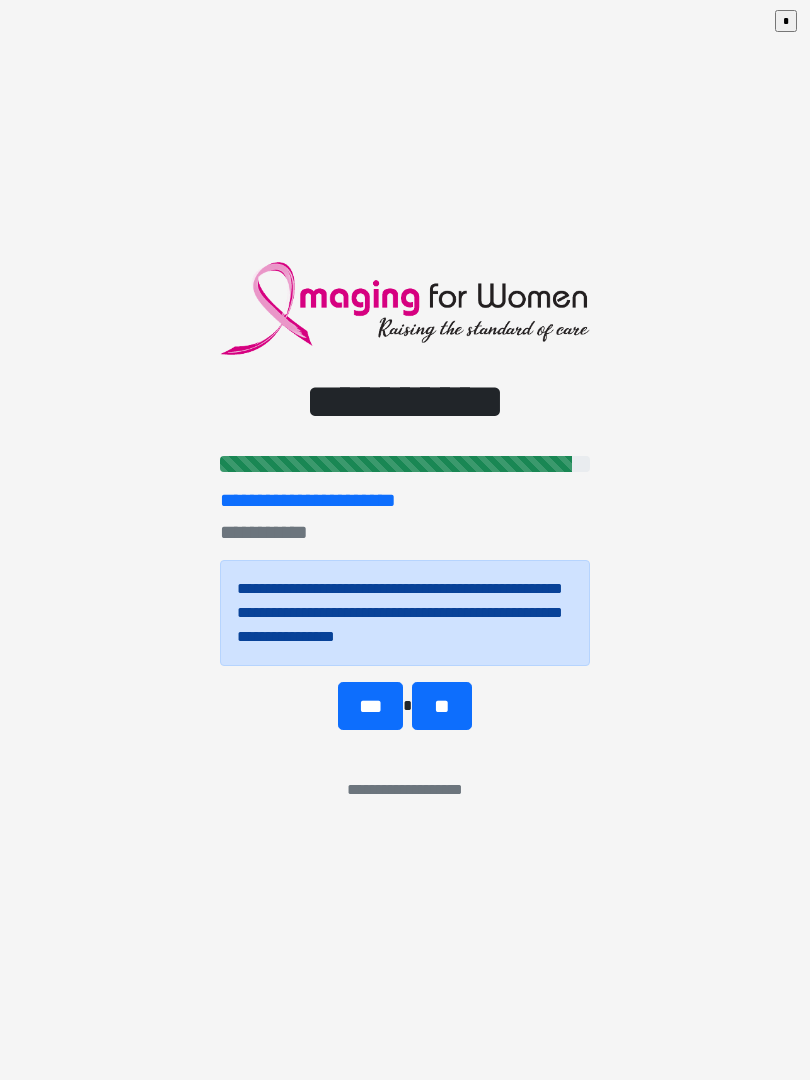 click on "***" at bounding box center [370, 706] 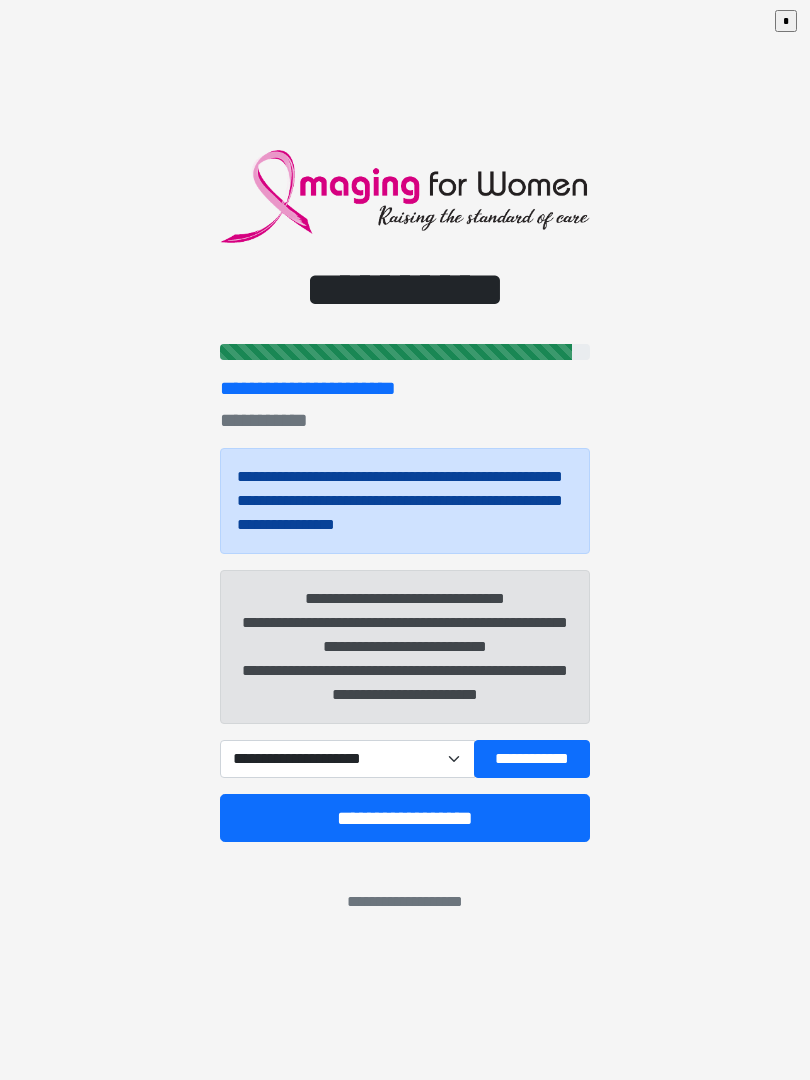 click on "**********" at bounding box center (347, 759) 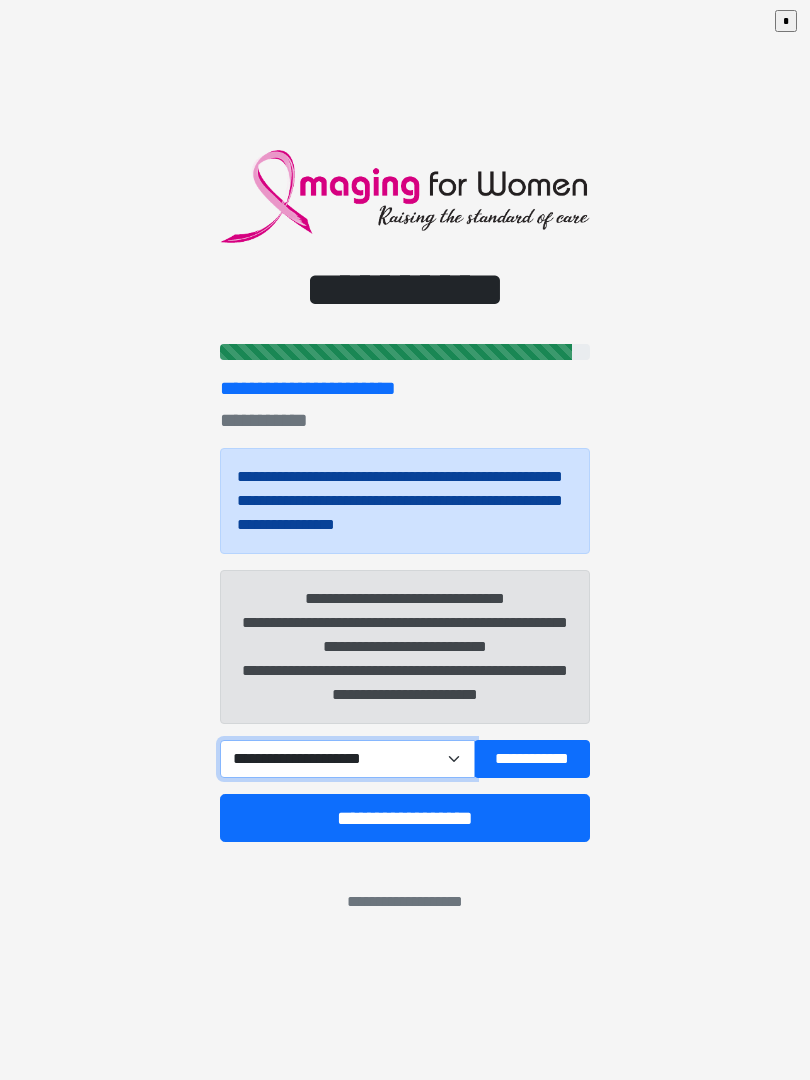 select on "****" 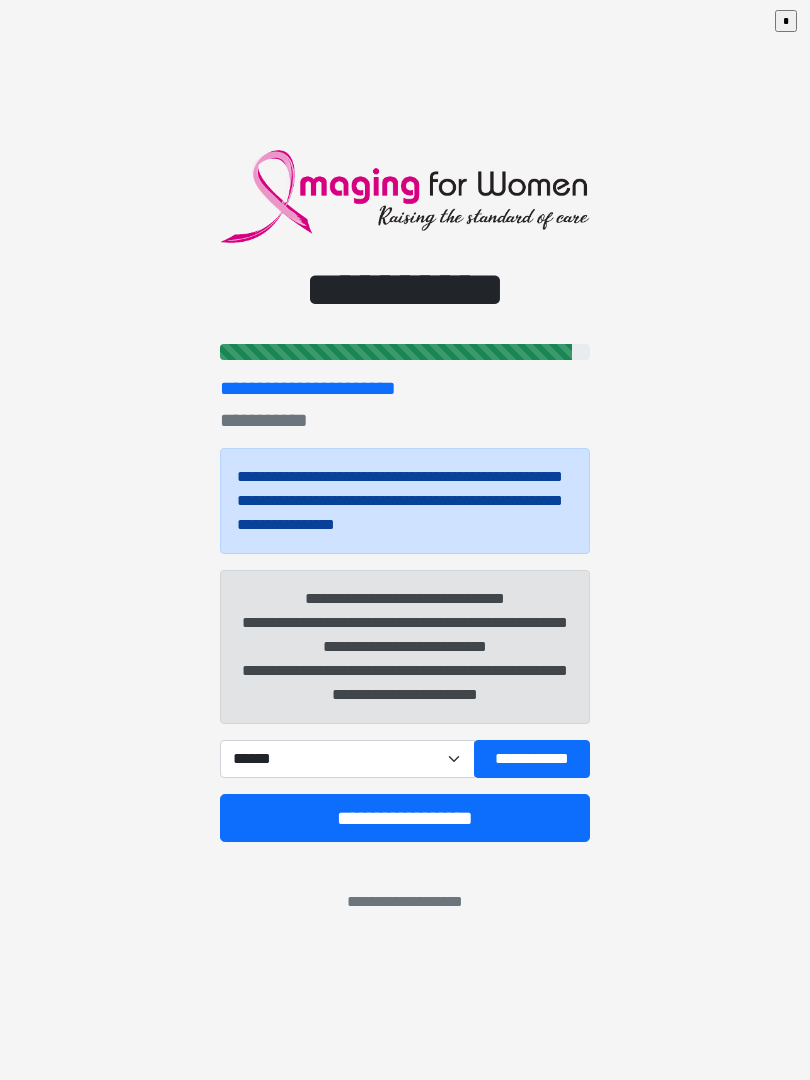 click on "**********" at bounding box center [532, 759] 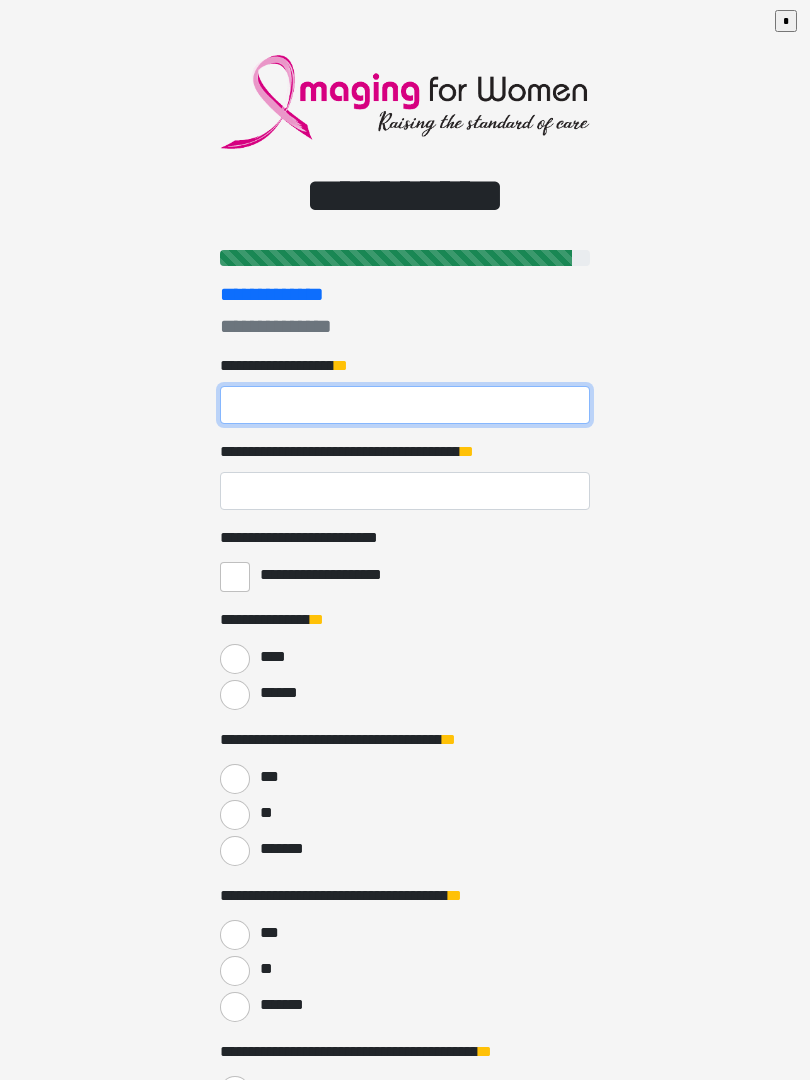 click on "**********" at bounding box center (405, 405) 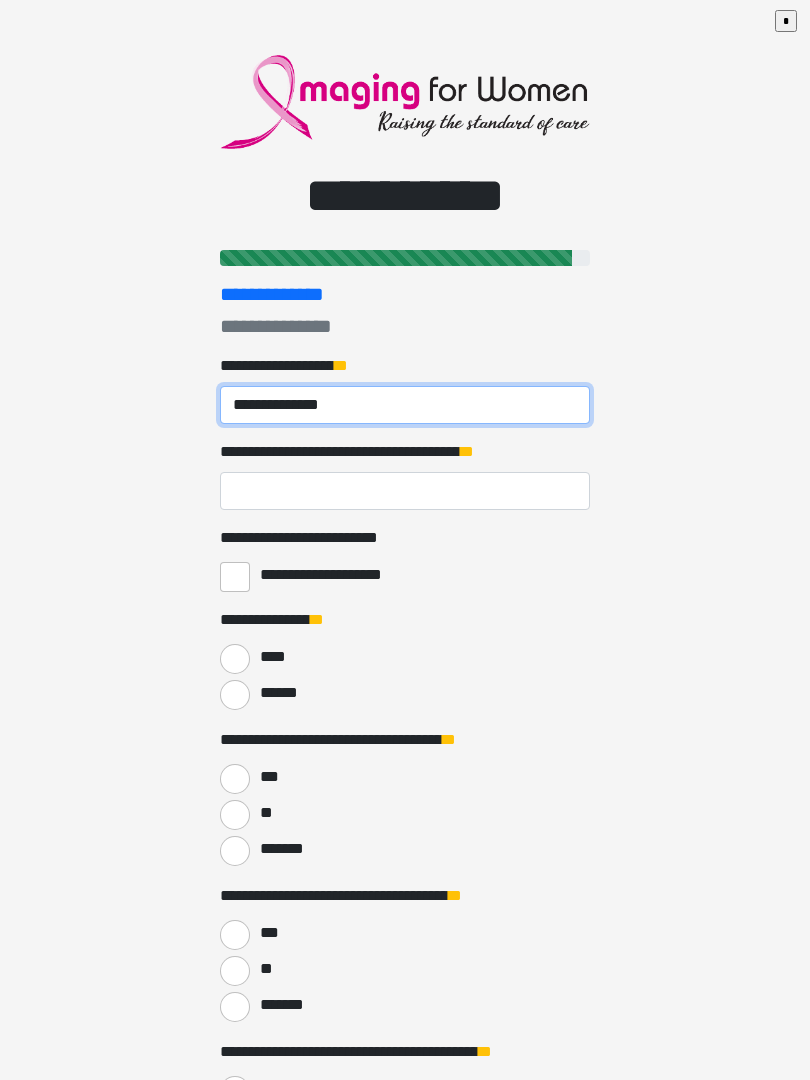 type on "**********" 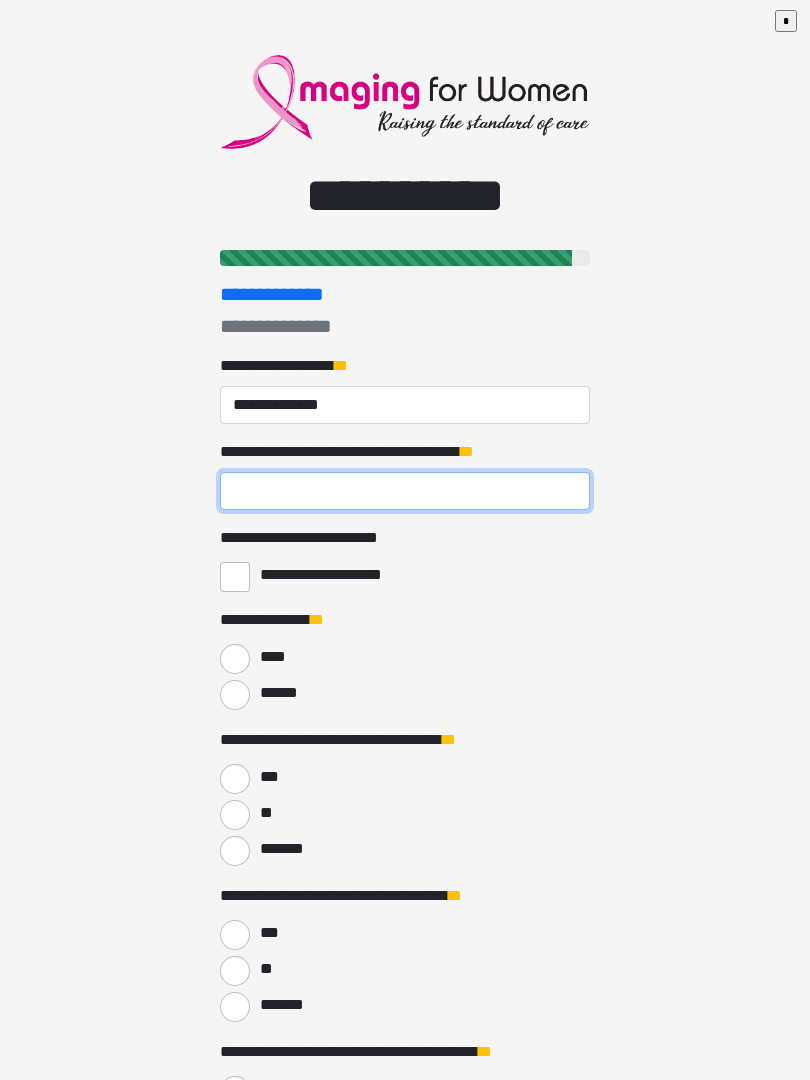 click on "**********" at bounding box center (405, 491) 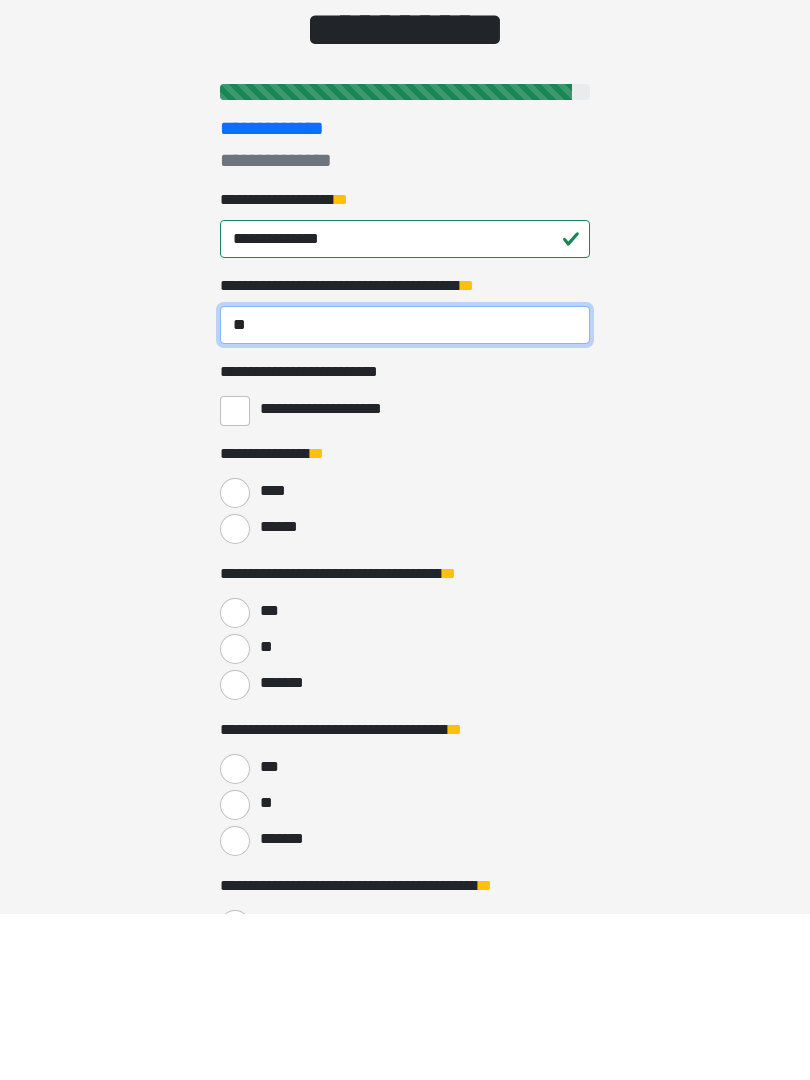 type on "**" 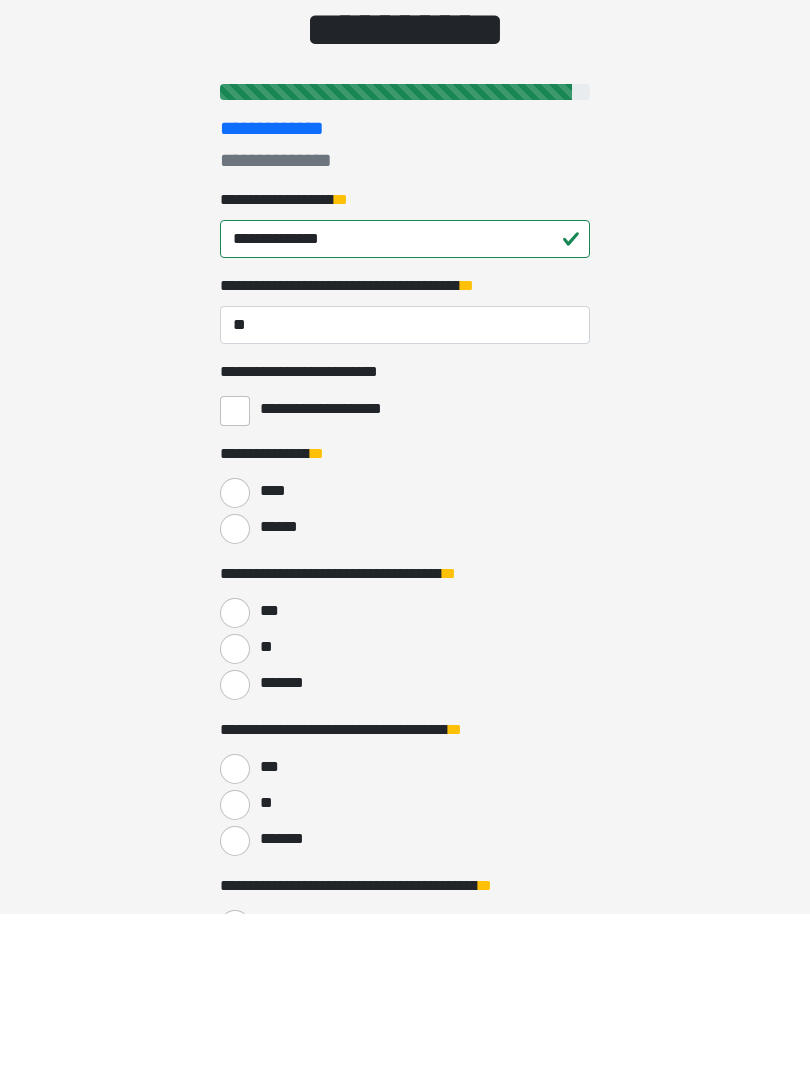 click on "******" at bounding box center [235, 695] 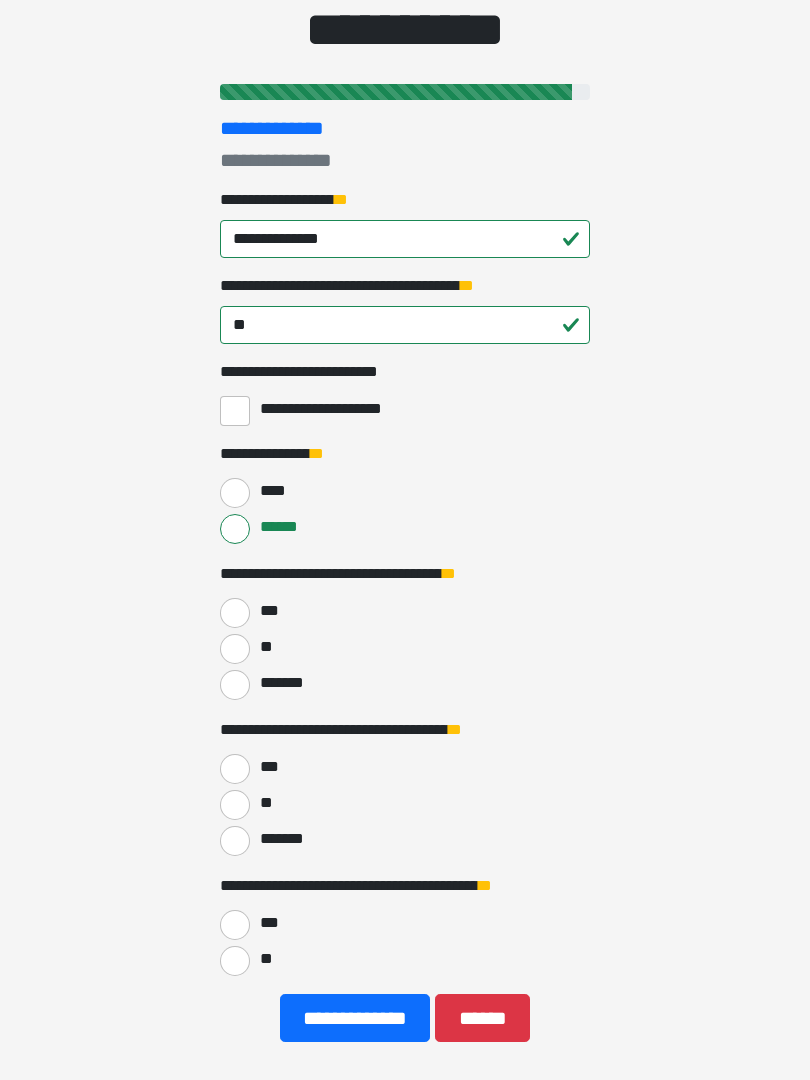 click on "***" at bounding box center [235, 613] 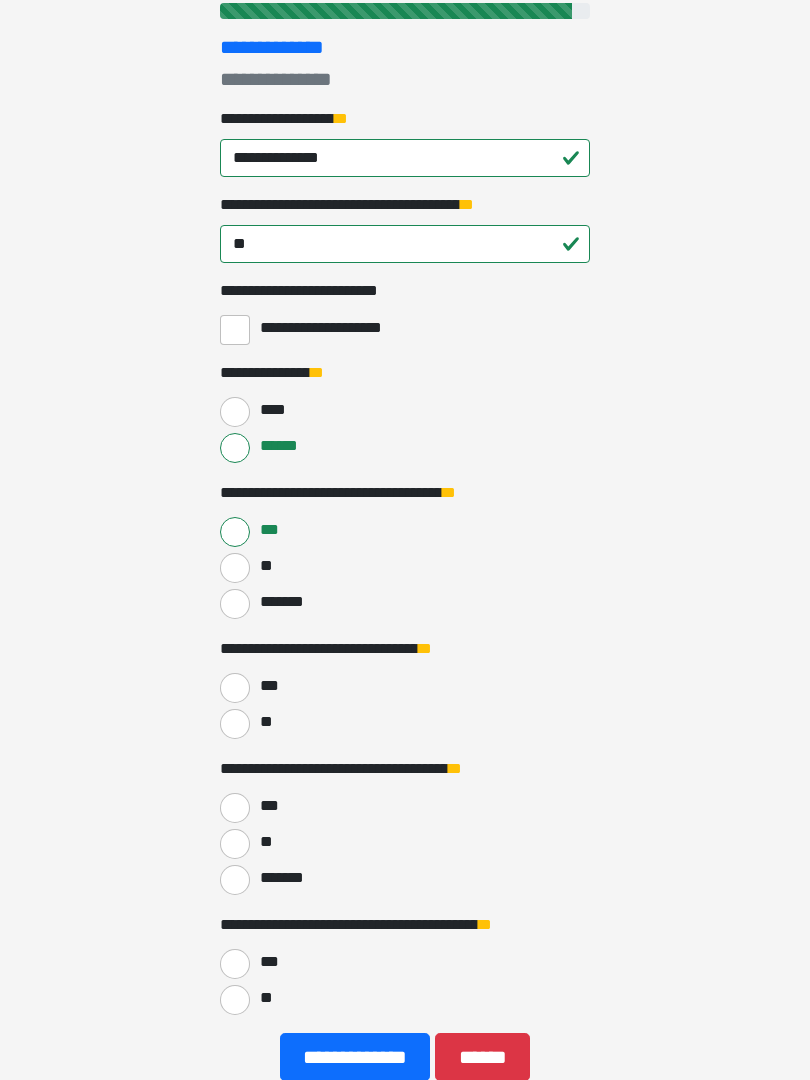scroll, scrollTop: 367, scrollLeft: 0, axis: vertical 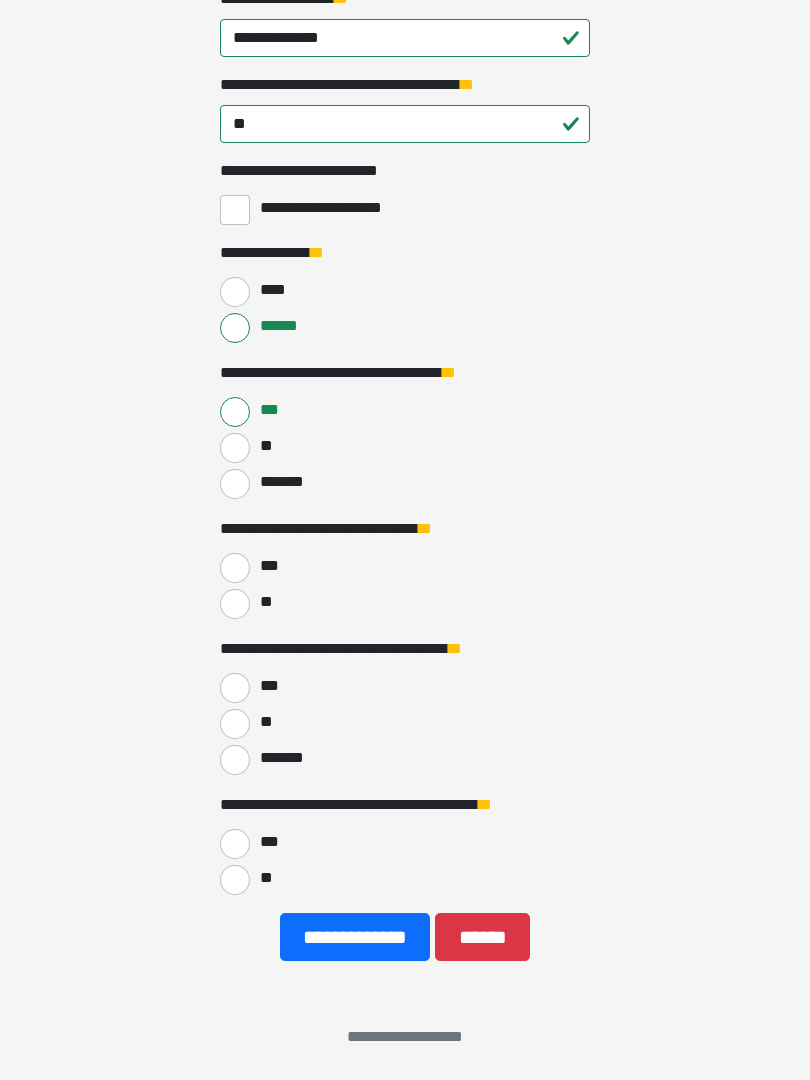 click on "***" at bounding box center [235, 568] 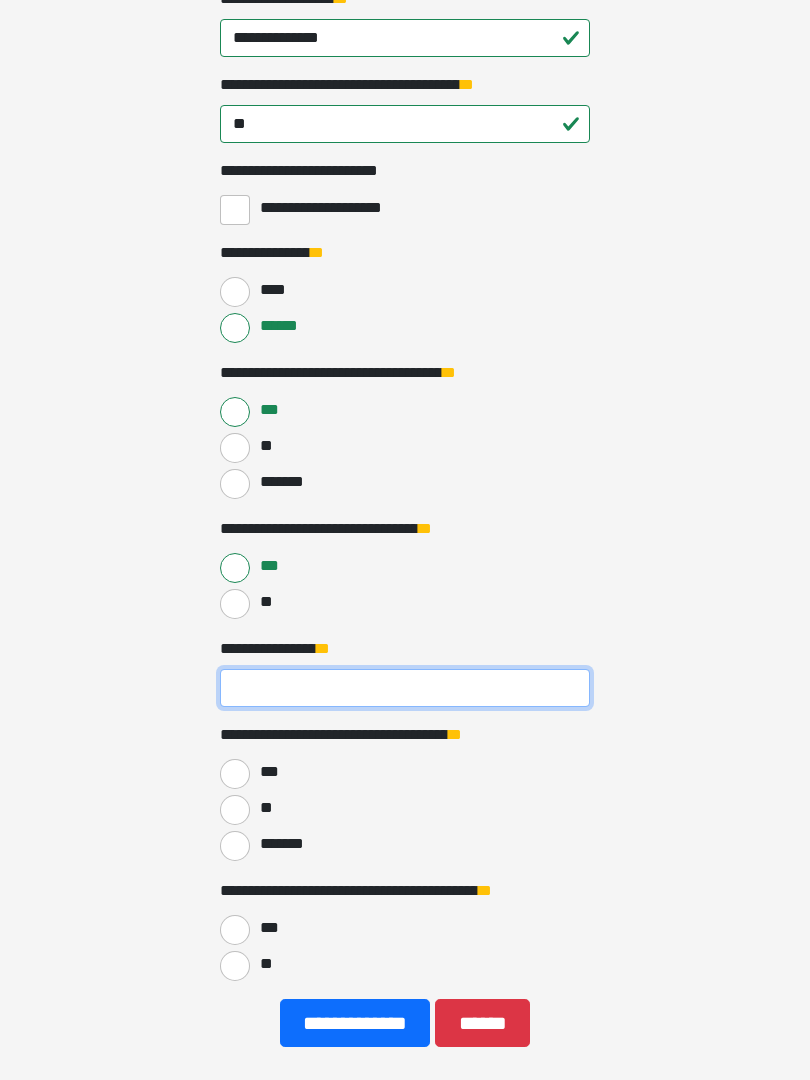 click on "**********" at bounding box center [405, 688] 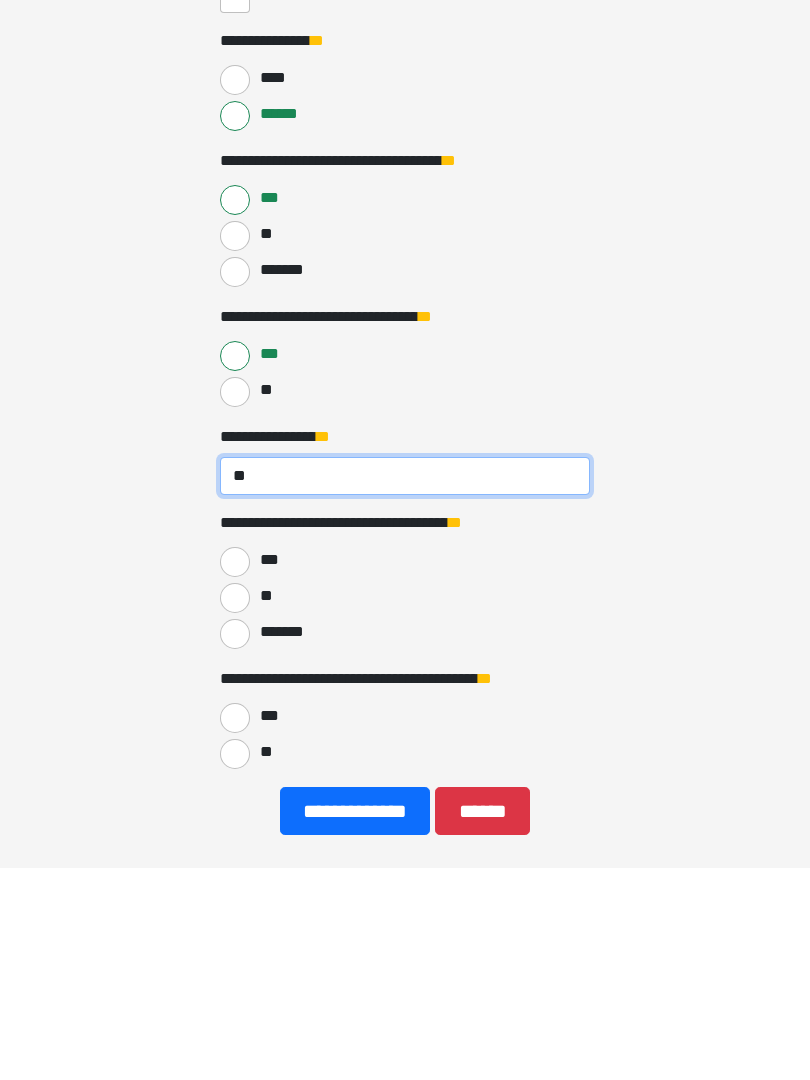 type on "**" 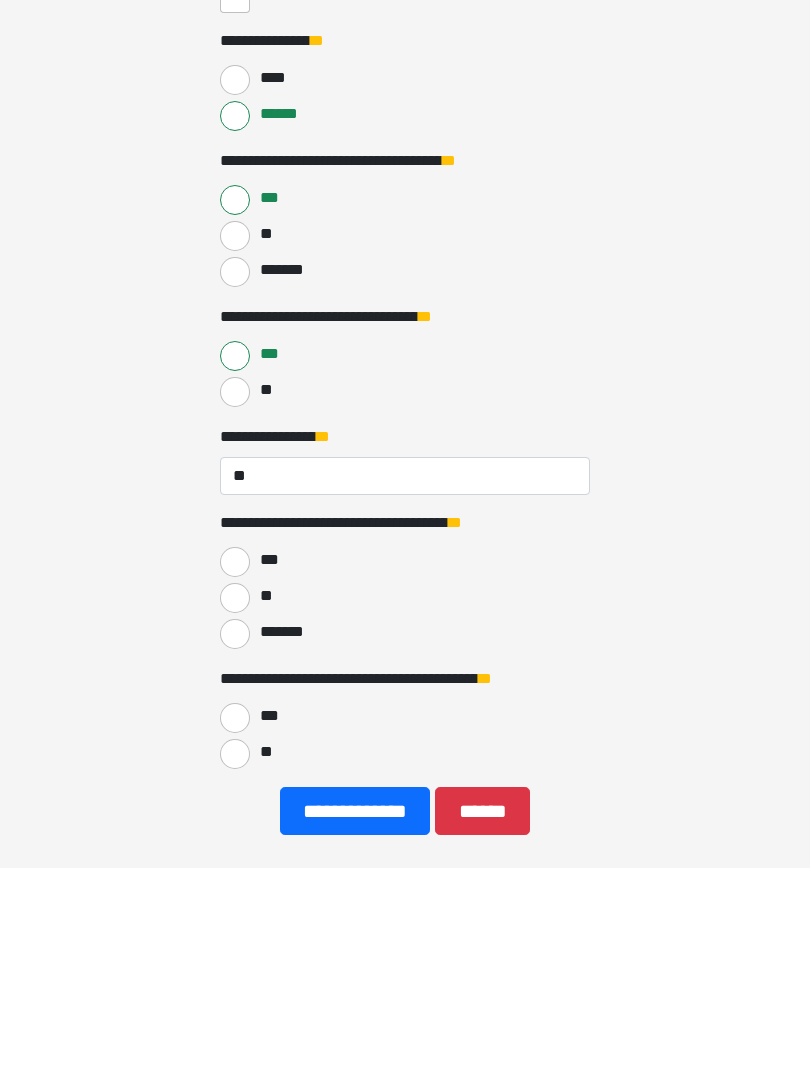 click on "**" at bounding box center [235, 810] 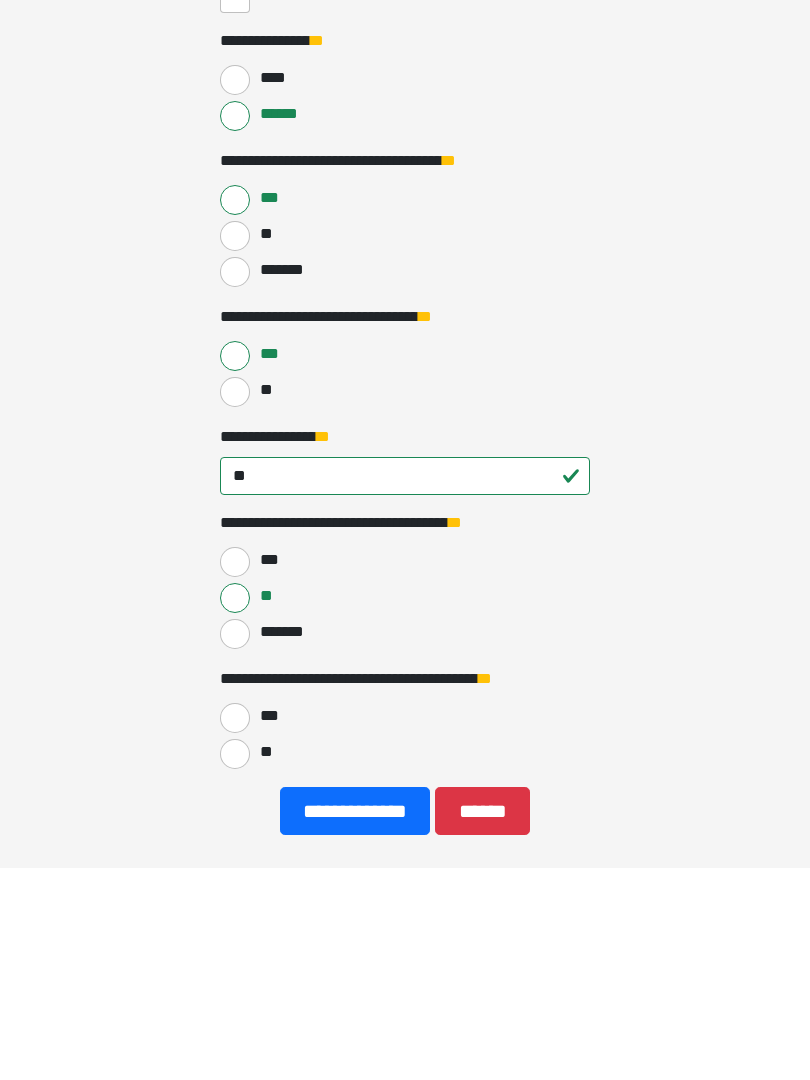 scroll, scrollTop: 453, scrollLeft: 0, axis: vertical 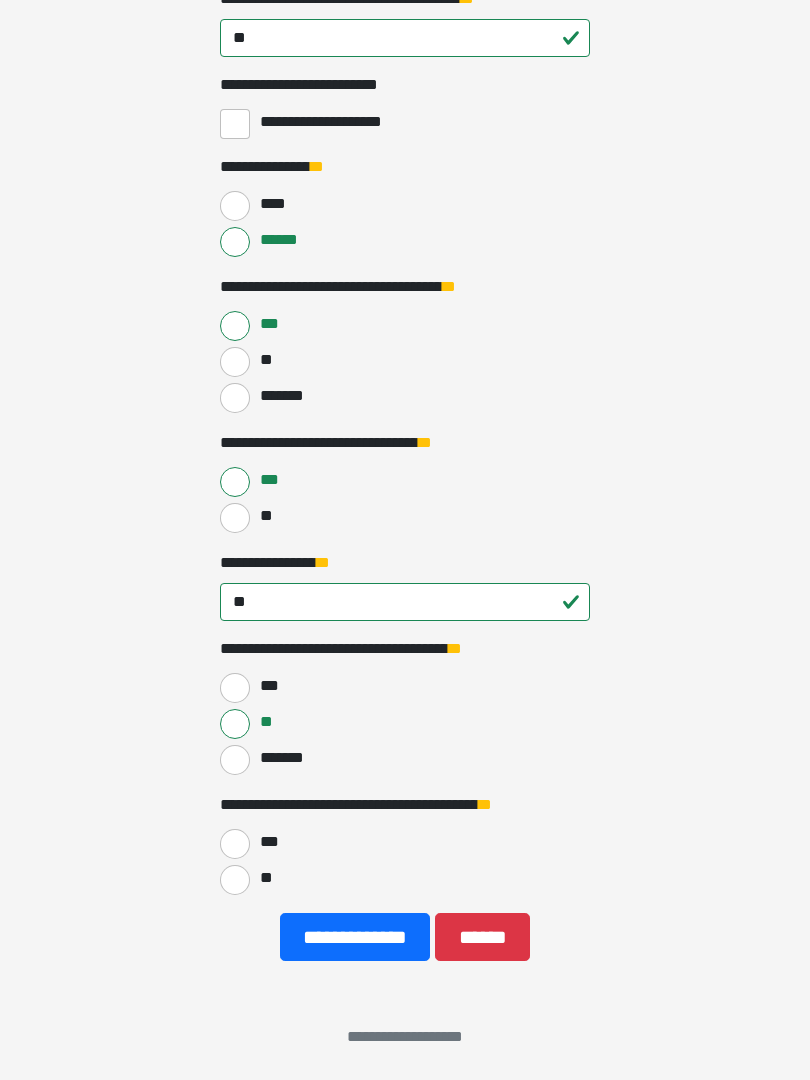 click on "***" at bounding box center (235, 844) 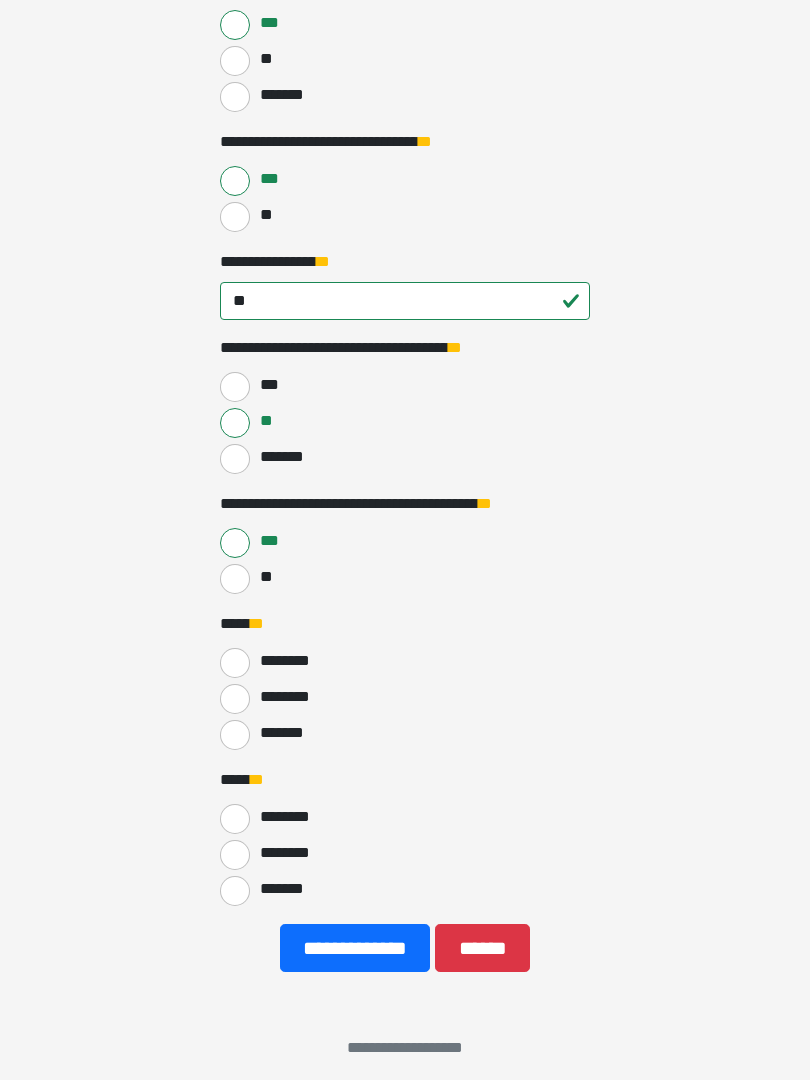 scroll, scrollTop: 765, scrollLeft: 0, axis: vertical 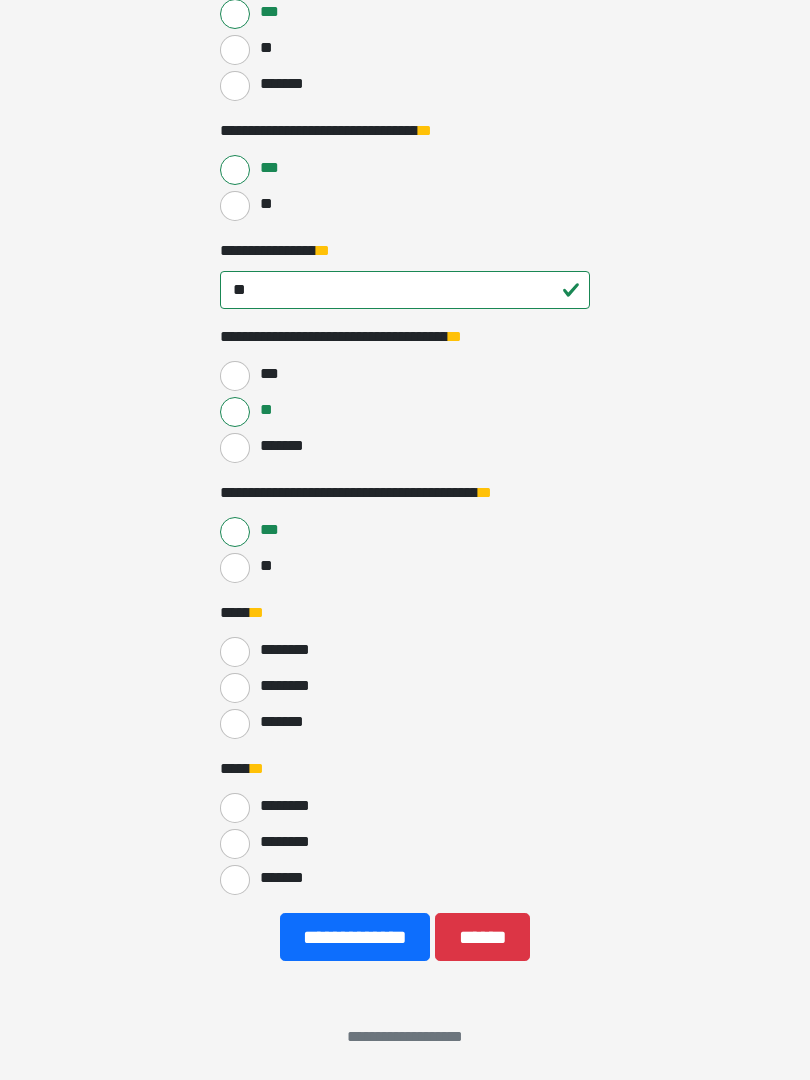 click on "********" at bounding box center (235, 688) 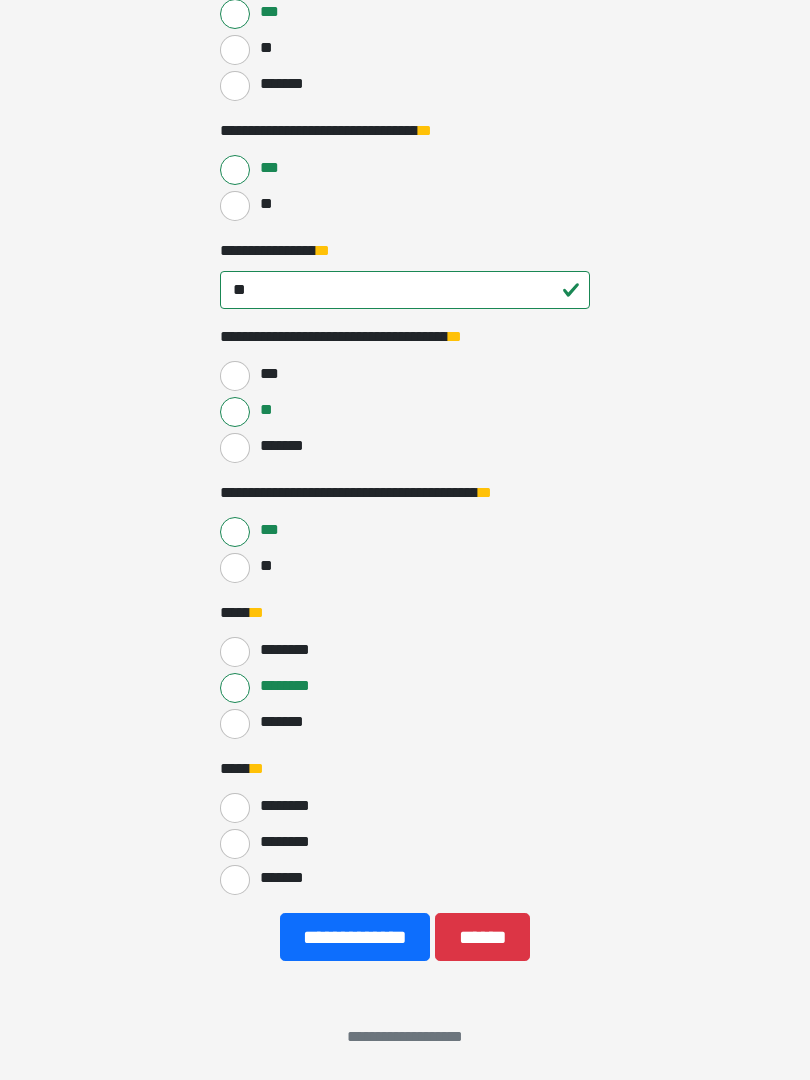 click on "********" at bounding box center [235, 844] 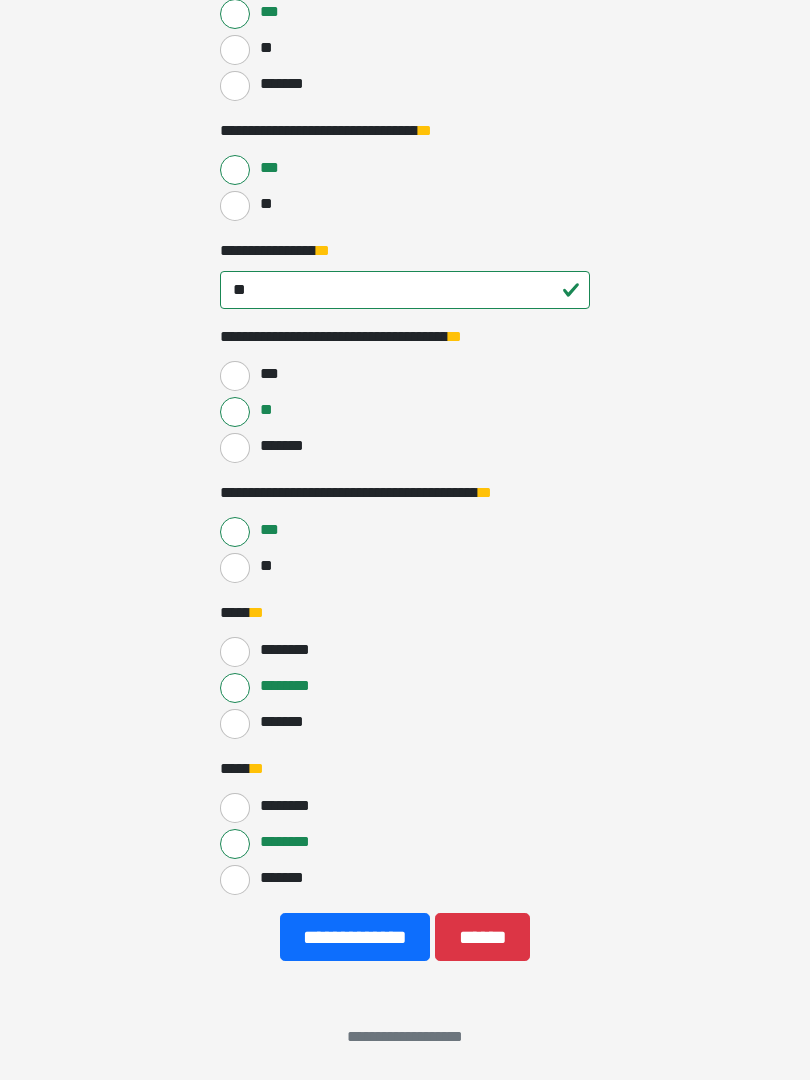 click on "**********" at bounding box center [355, 937] 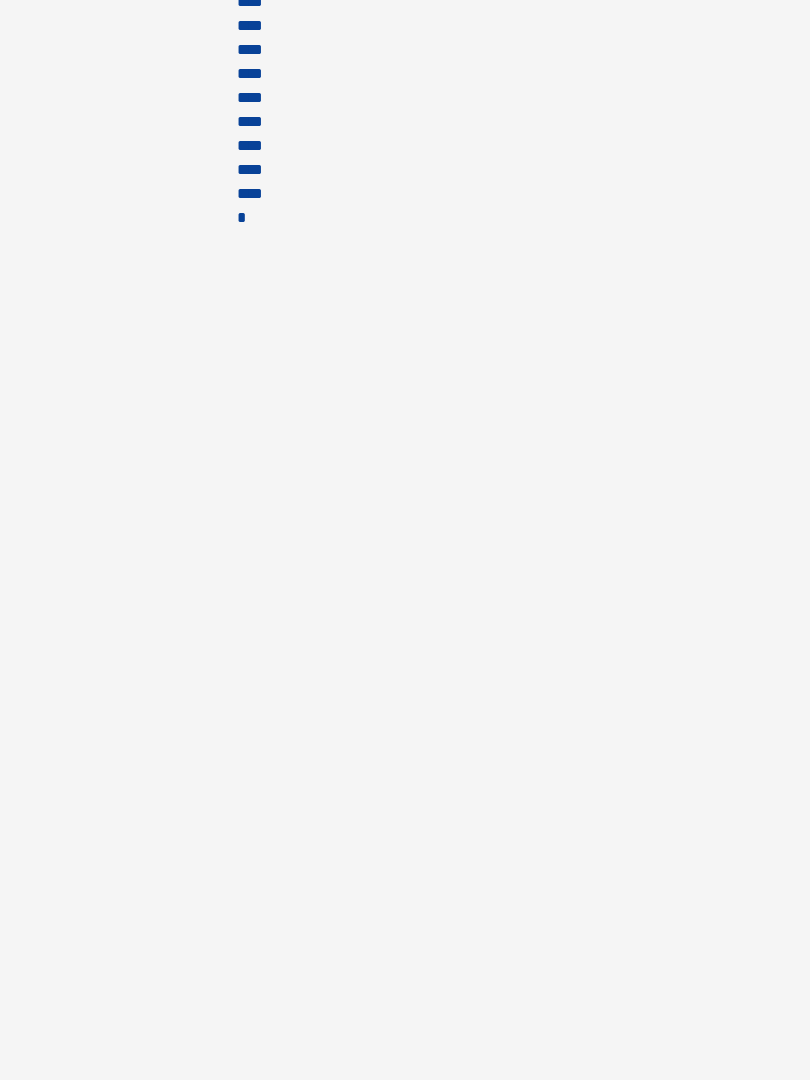 scroll, scrollTop: 0, scrollLeft: 0, axis: both 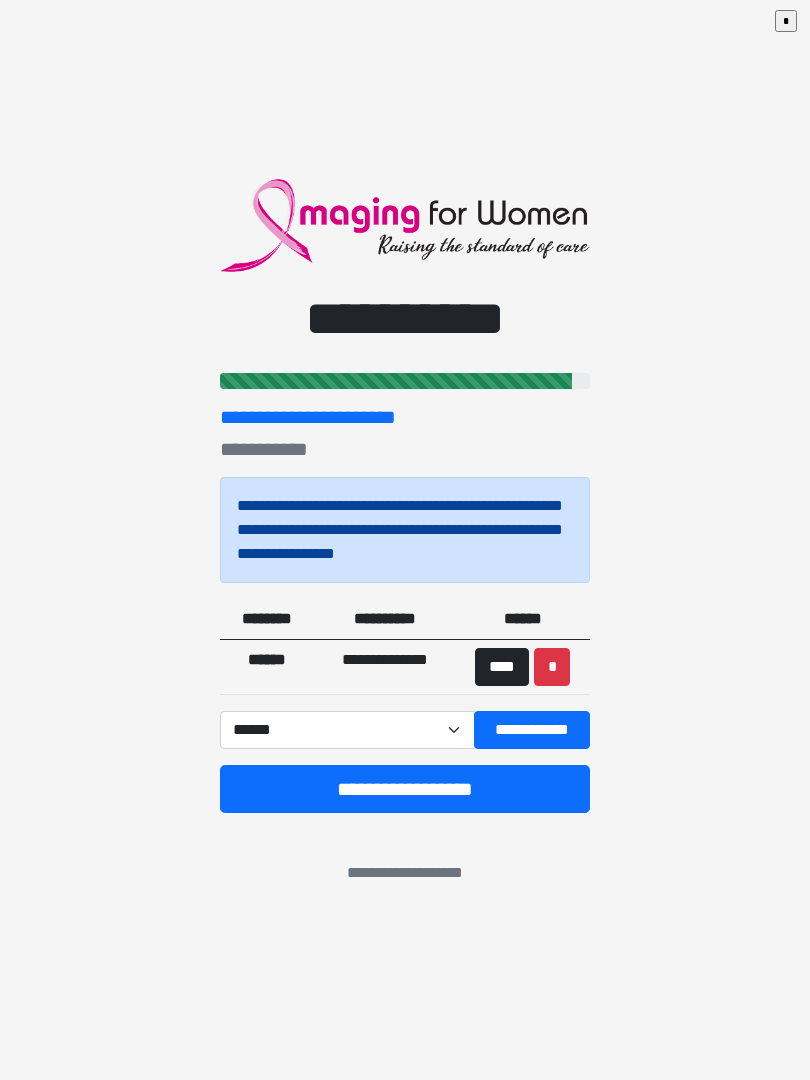 click on "**********" at bounding box center [532, 730] 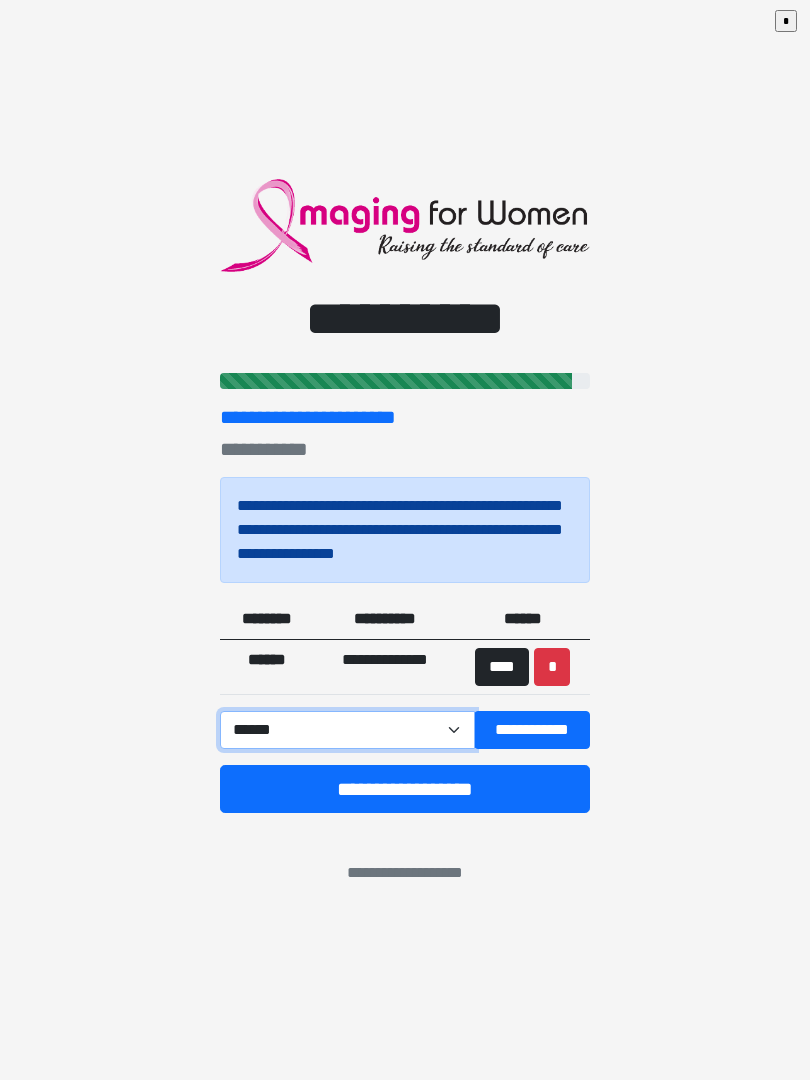 select on "******" 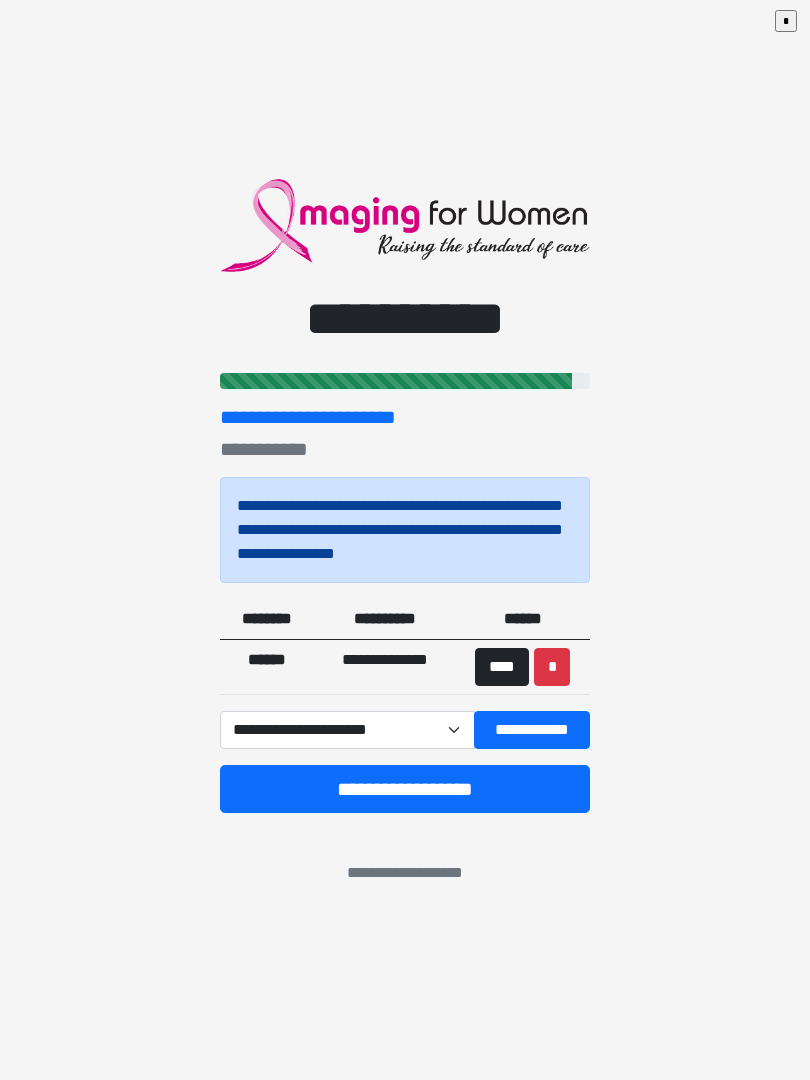 click on "**********" at bounding box center (532, 730) 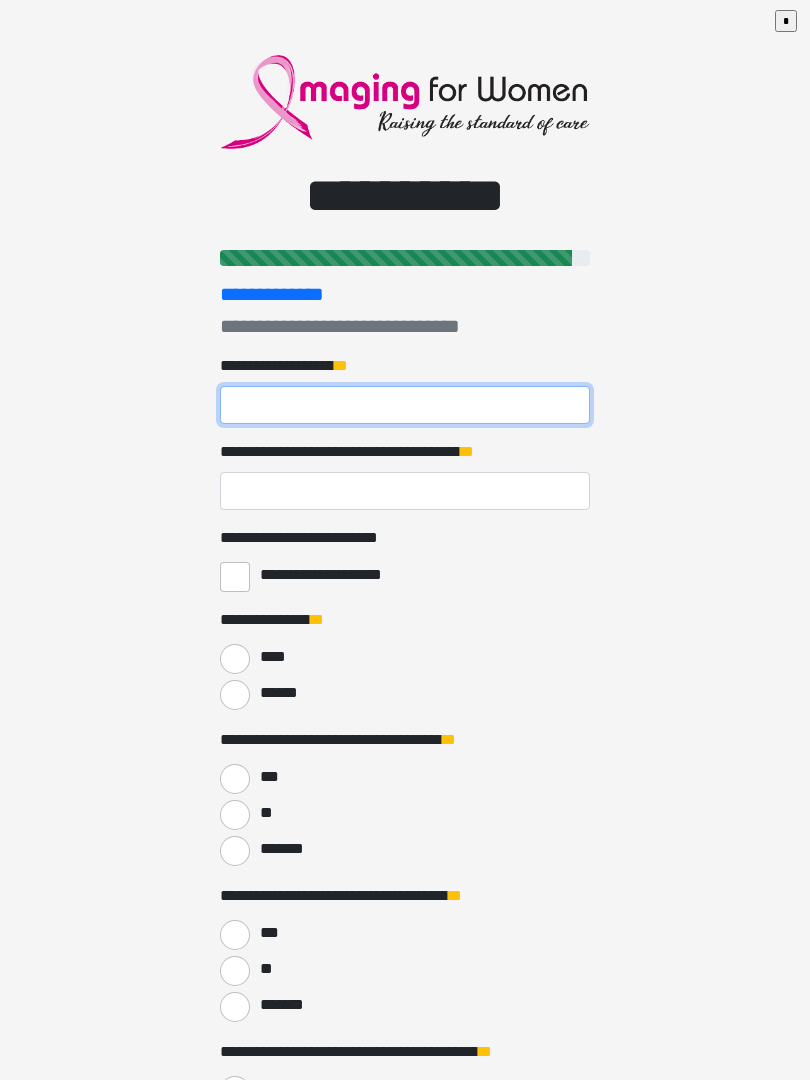click on "**********" at bounding box center (405, 405) 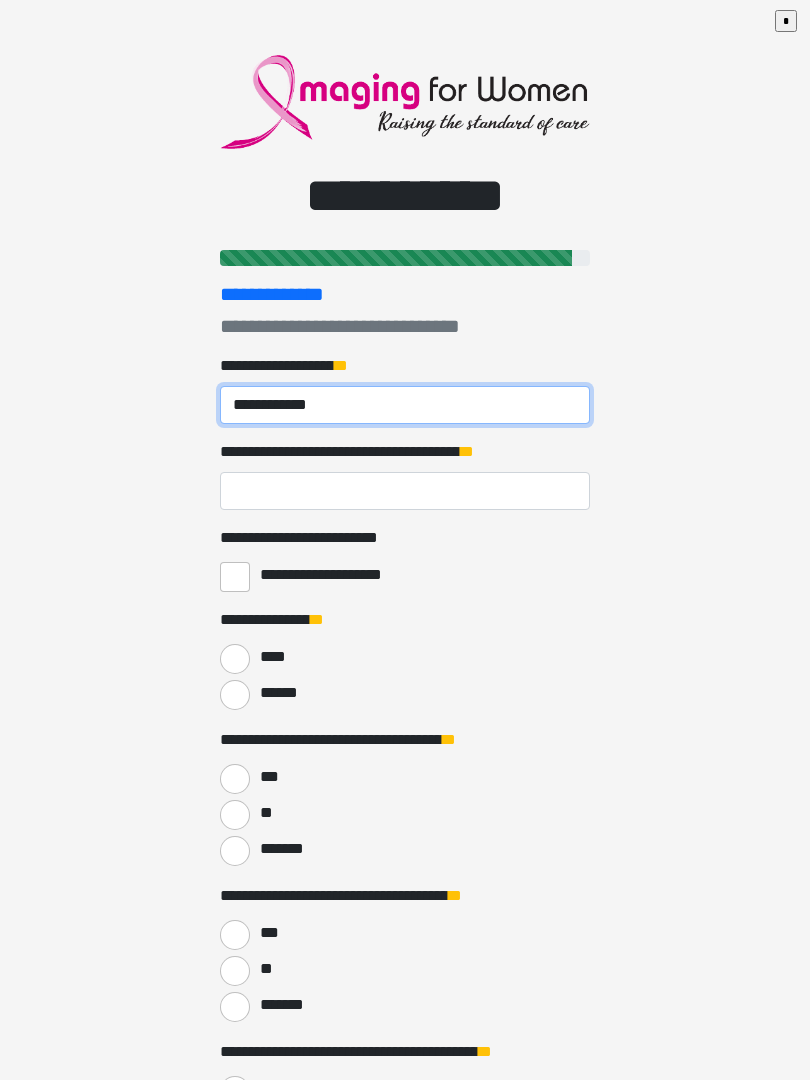 type on "**********" 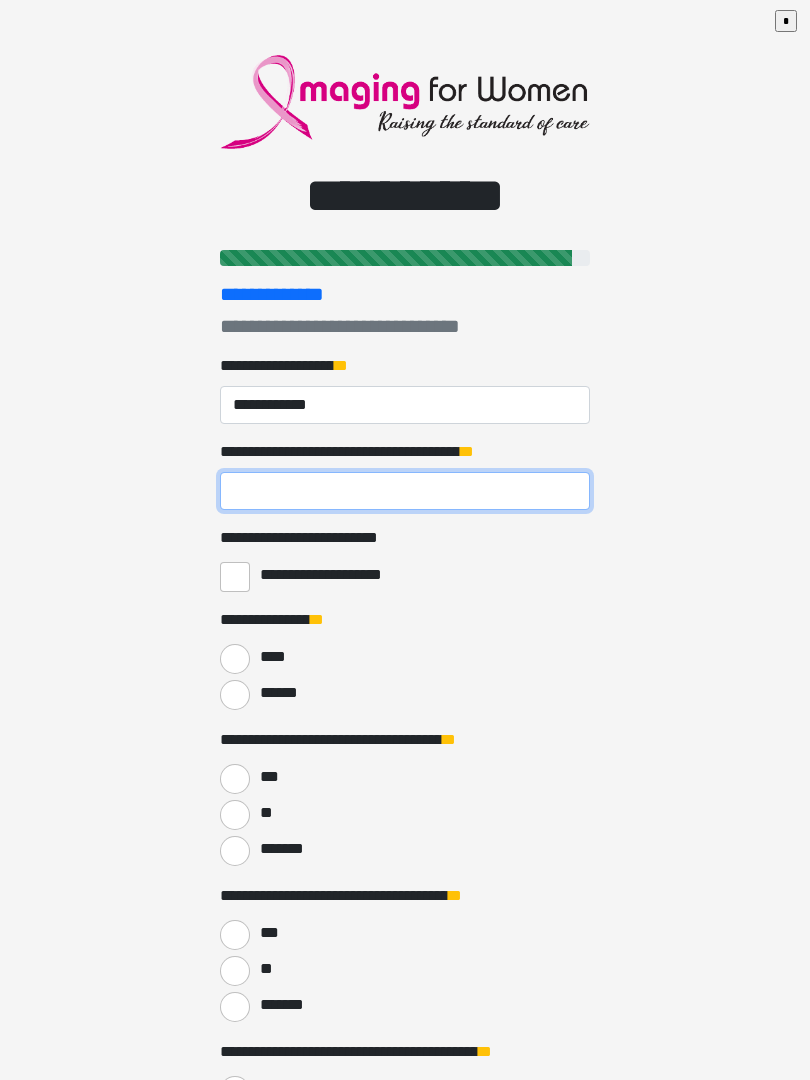 click on "**********" at bounding box center (405, 491) 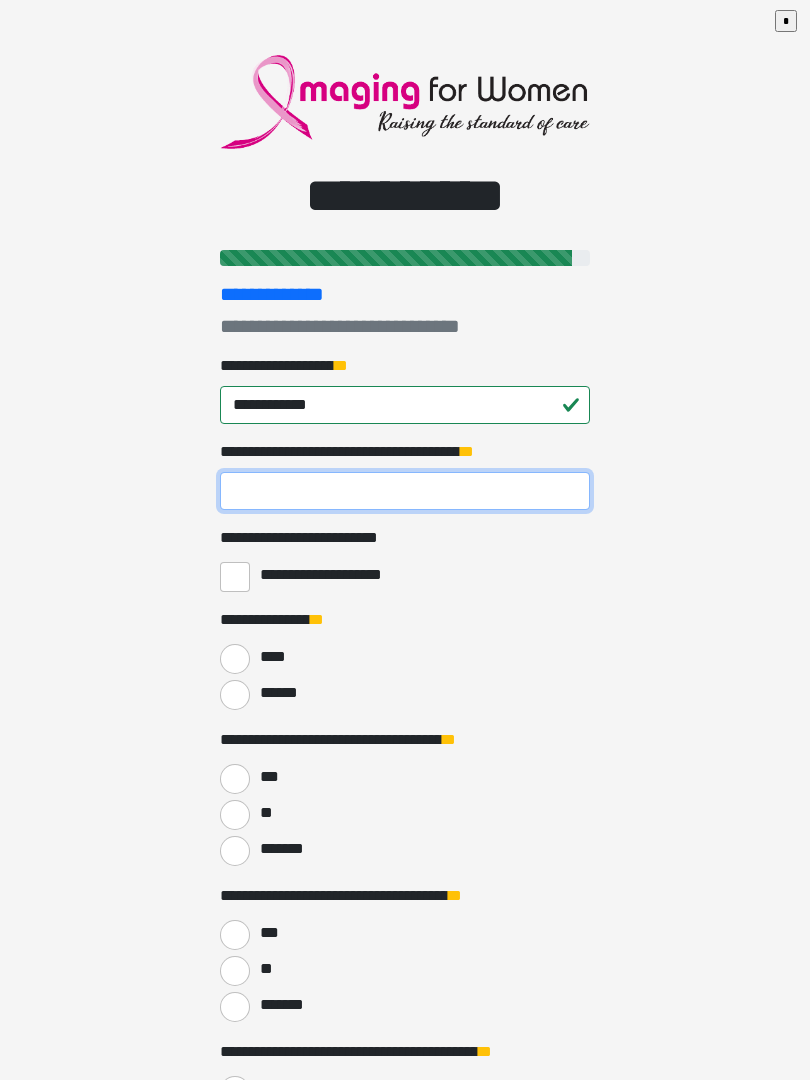click on "**********" at bounding box center [405, 491] 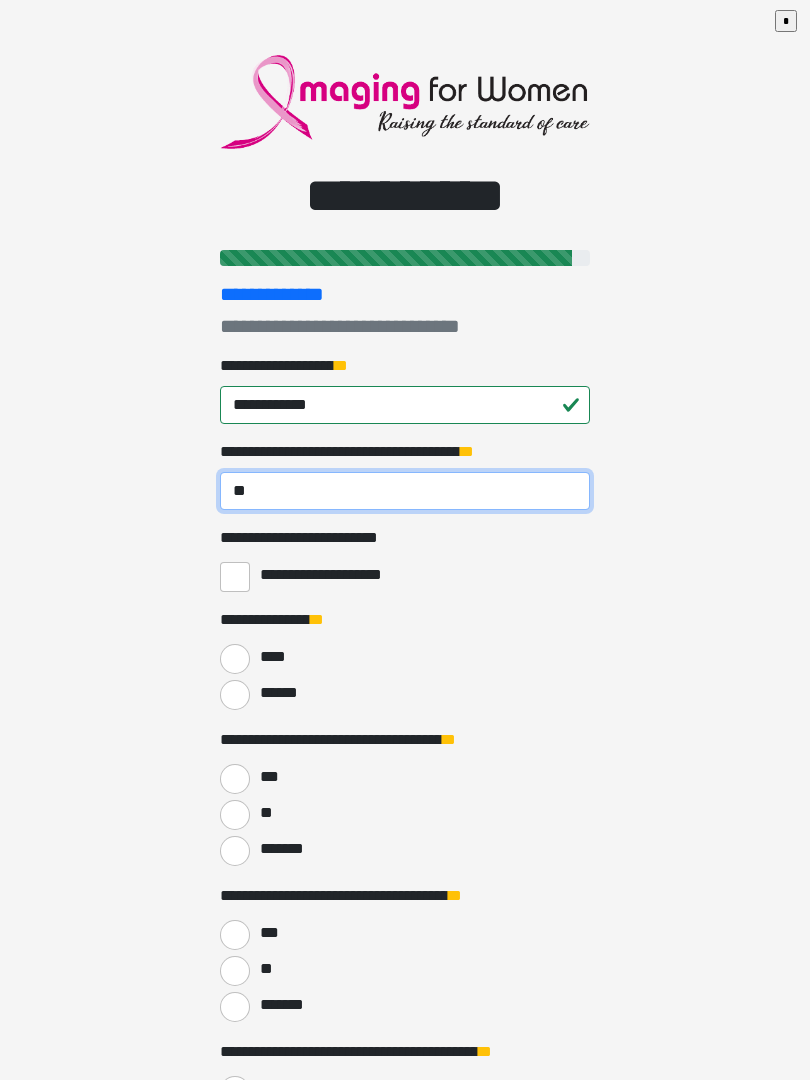 type on "*" 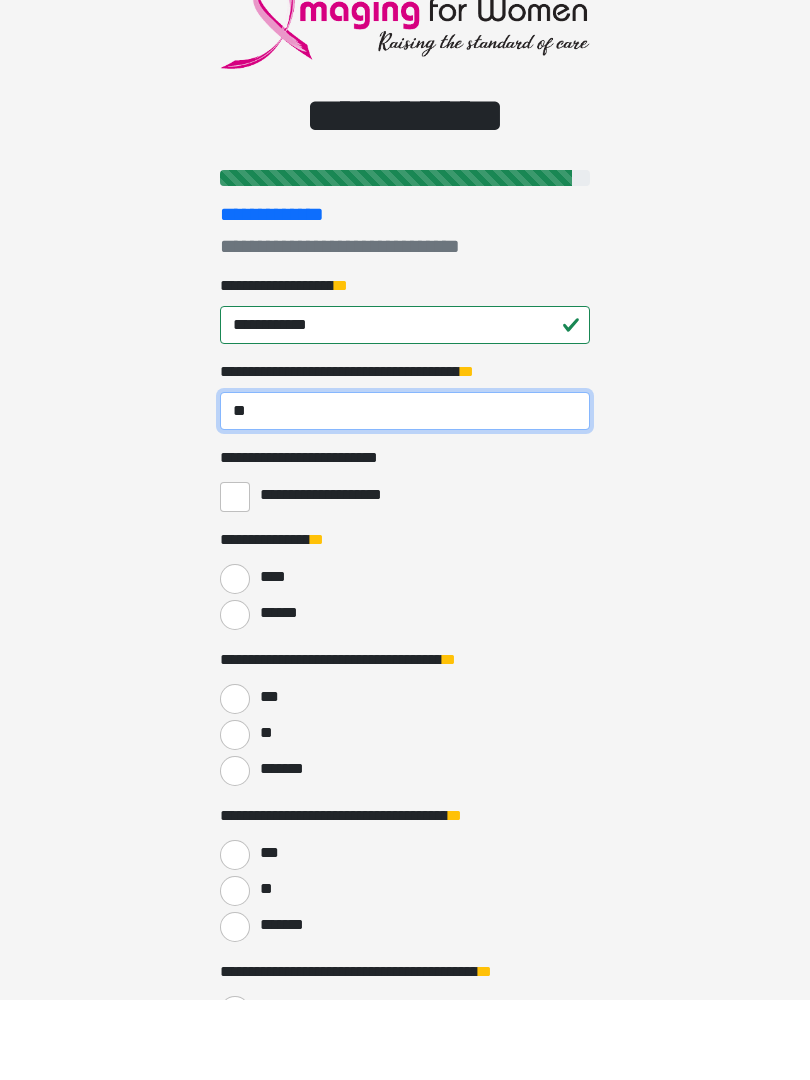 type on "**" 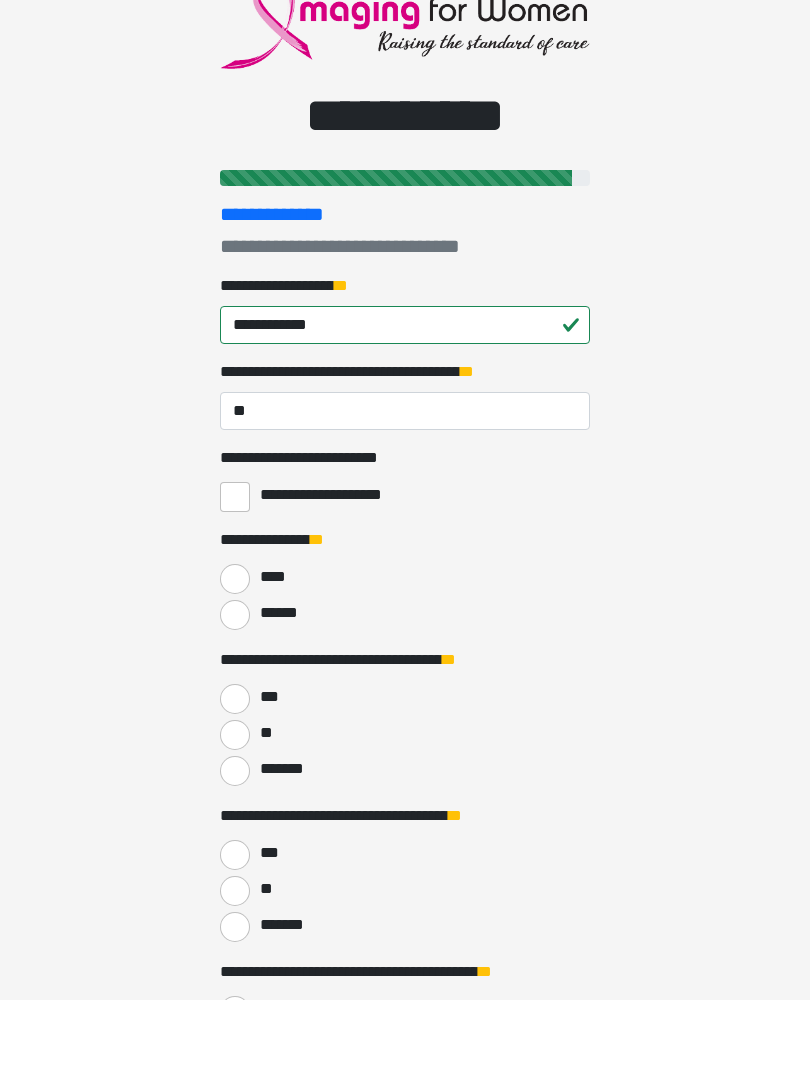 click on "**********" at bounding box center (235, 577) 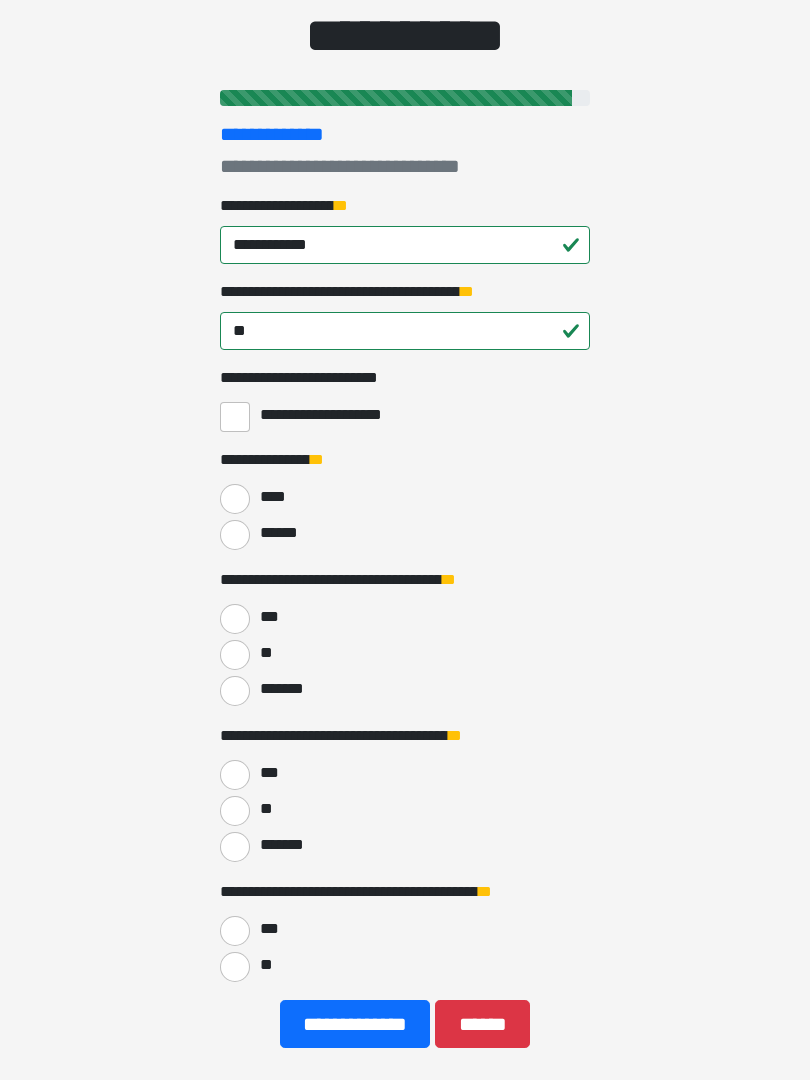 scroll, scrollTop: 160, scrollLeft: 0, axis: vertical 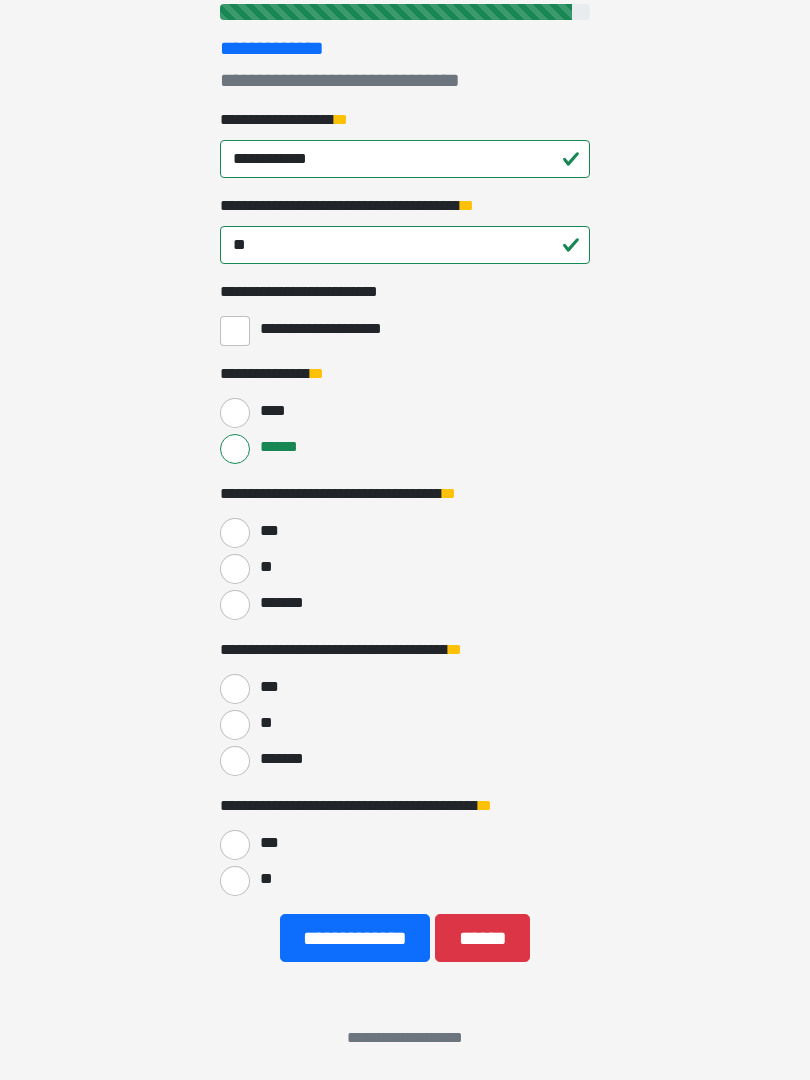 click on "**" at bounding box center (235, 569) 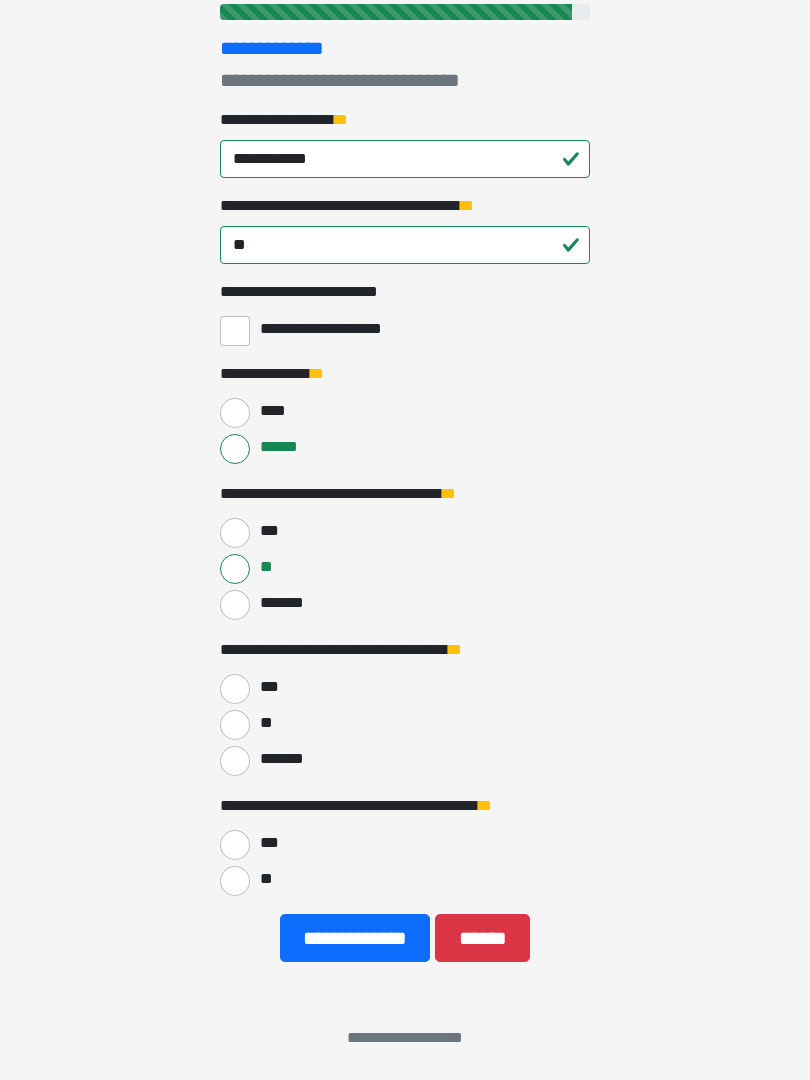 scroll, scrollTop: 247, scrollLeft: 0, axis: vertical 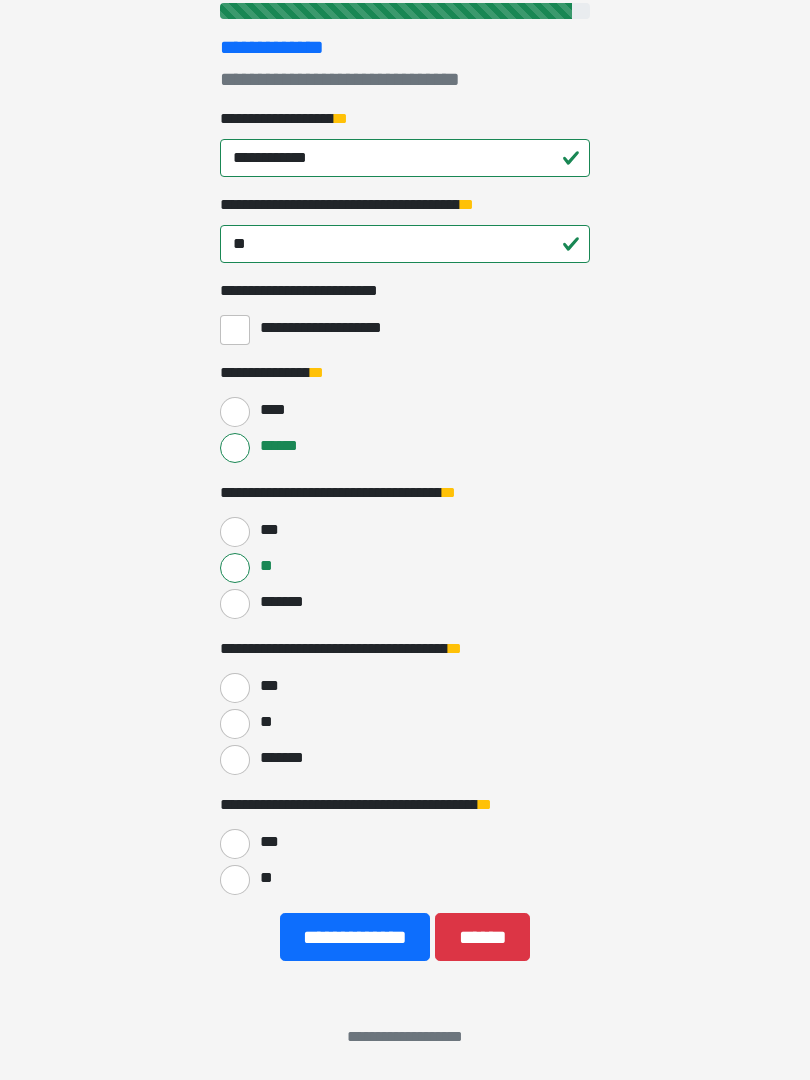 click on "***" at bounding box center [235, 688] 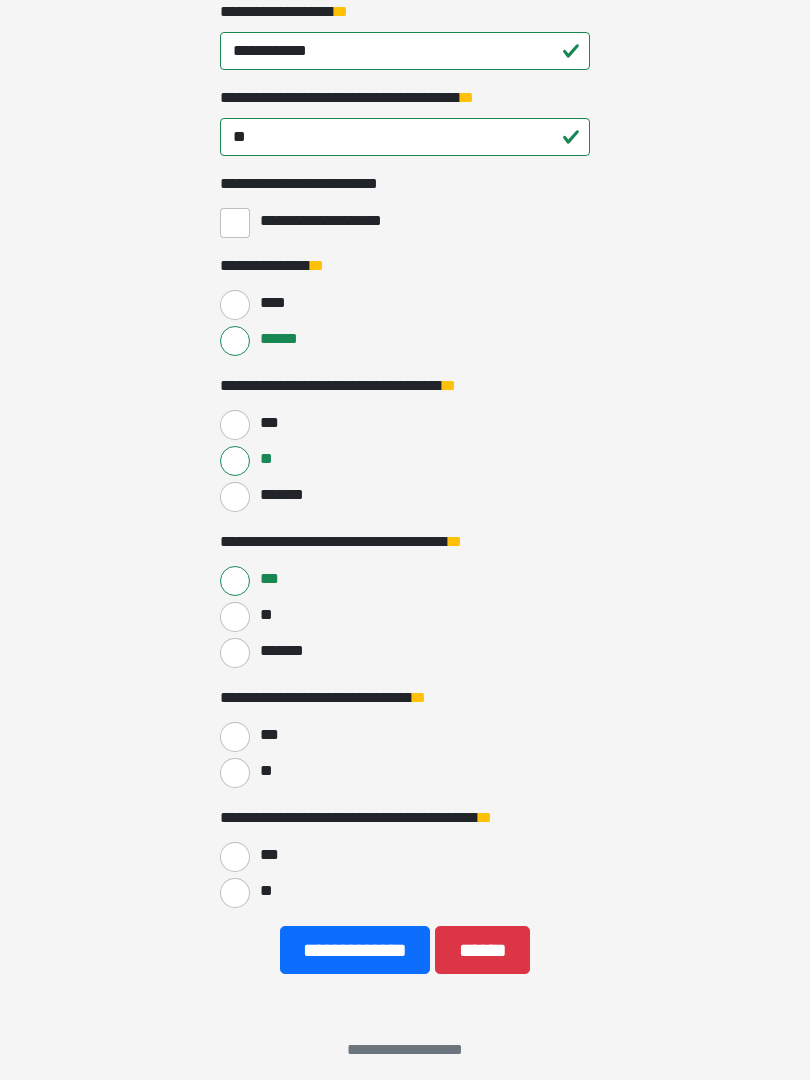 scroll, scrollTop: 367, scrollLeft: 0, axis: vertical 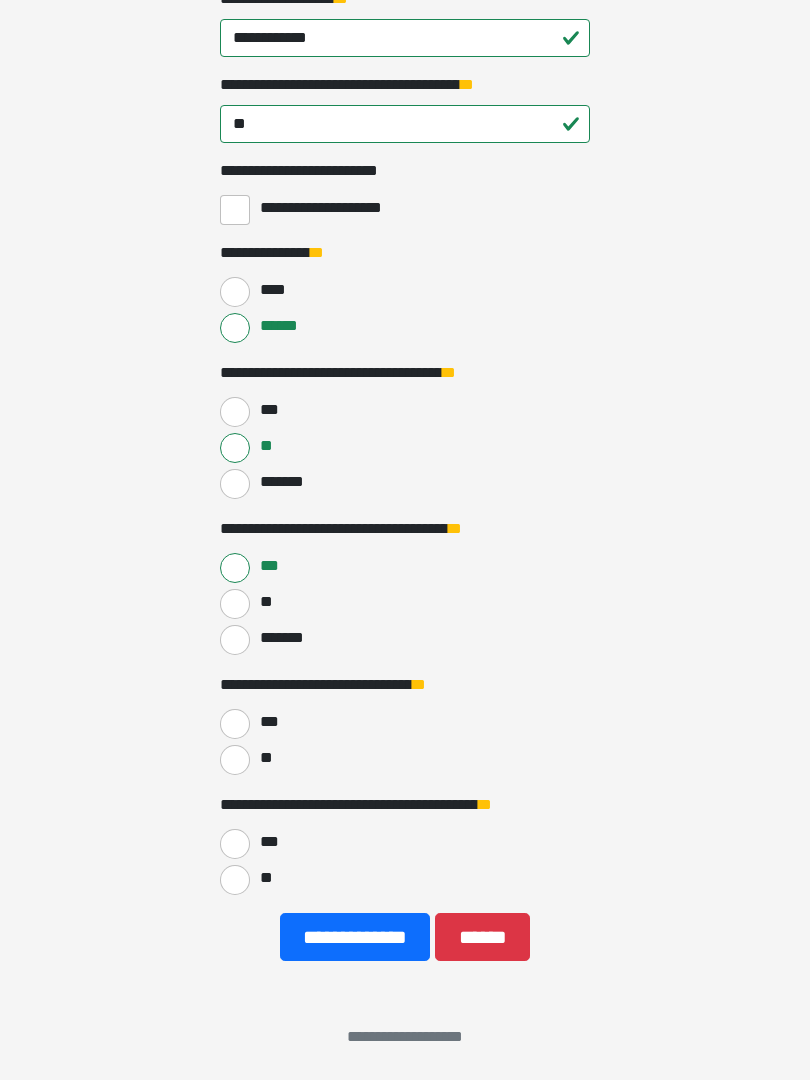 click on "***" at bounding box center [235, 724] 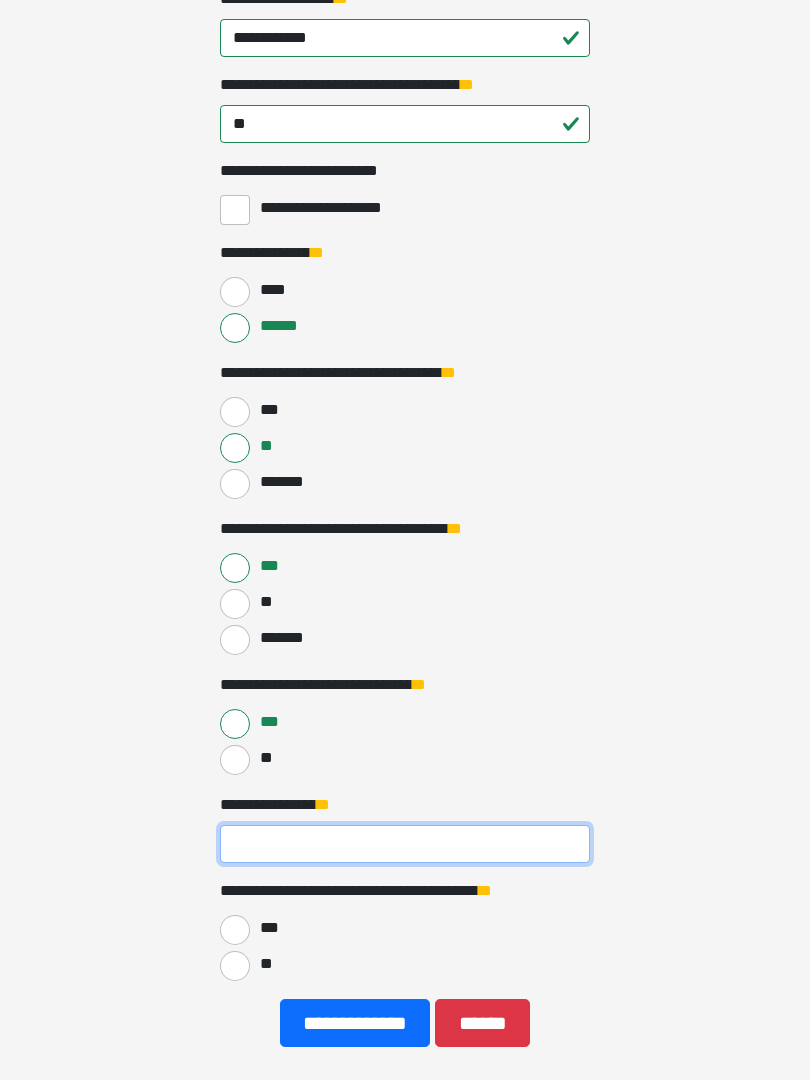 click on "**********" at bounding box center [405, 844] 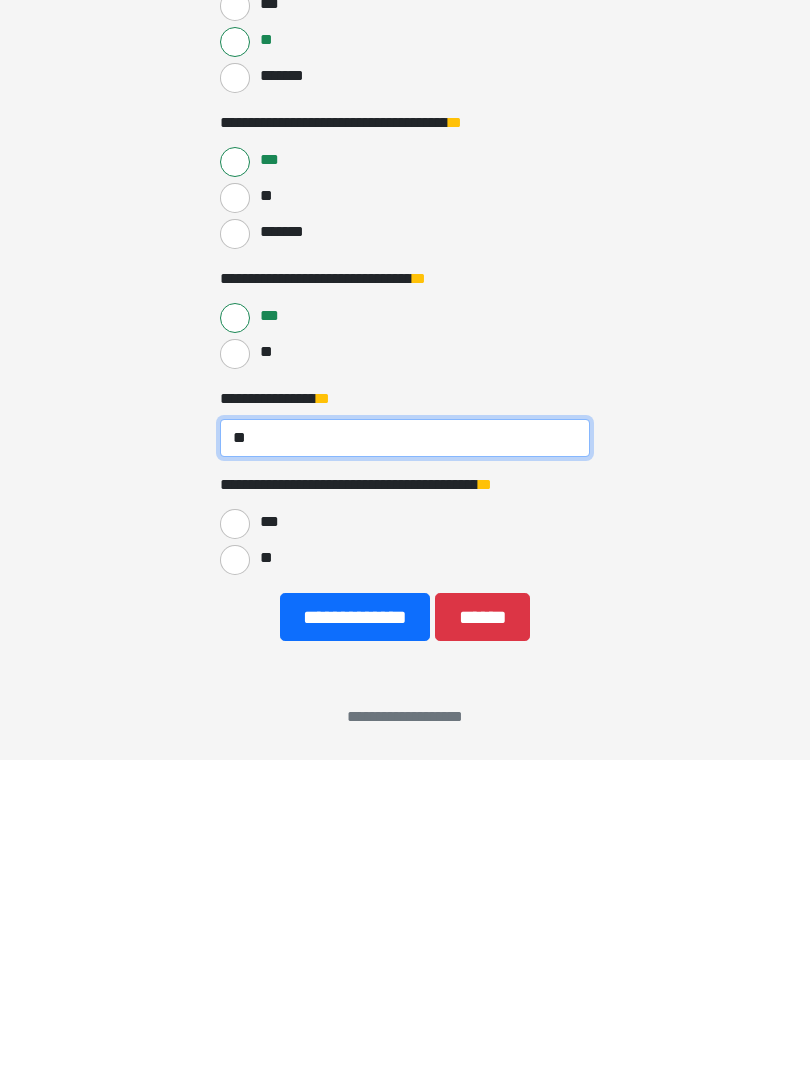 type on "**" 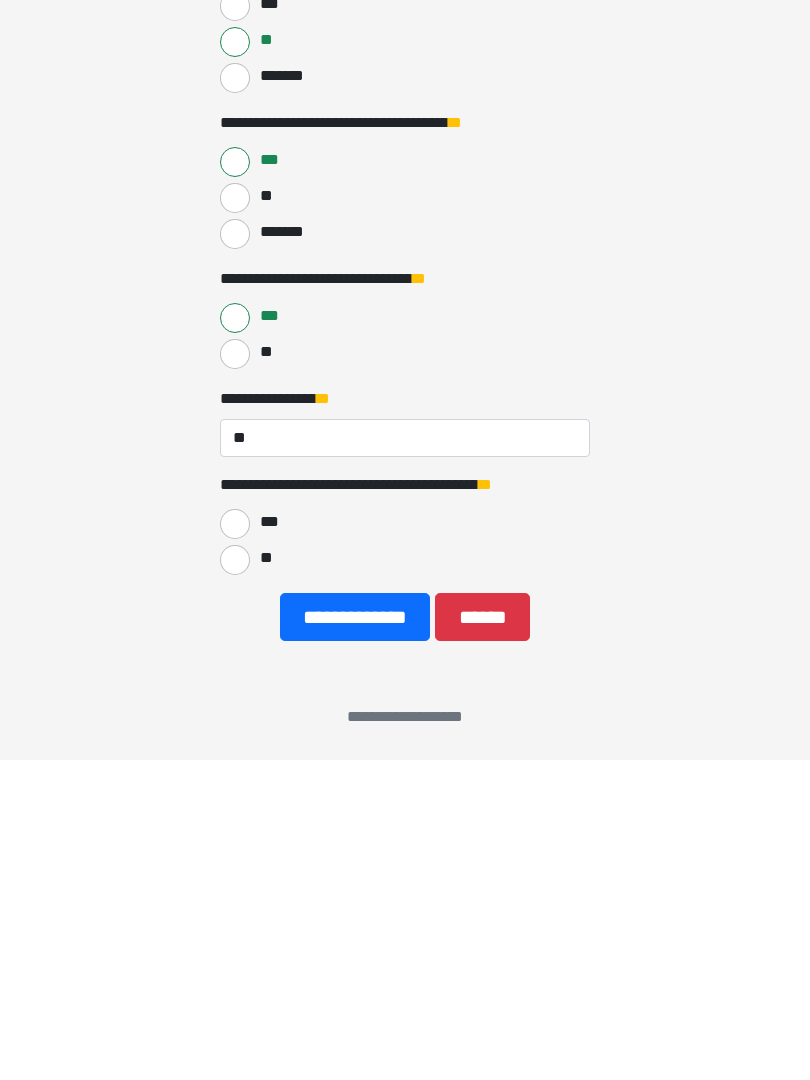 click on "**" at bounding box center (235, 880) 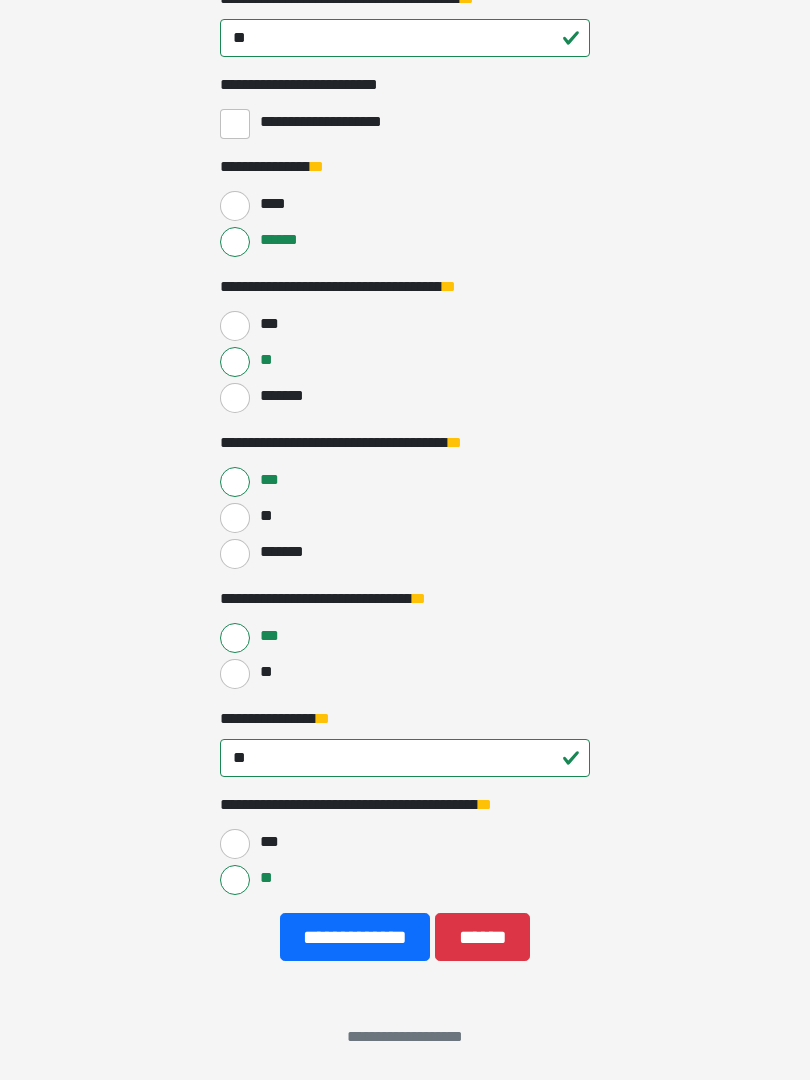 click on "**********" at bounding box center [355, 937] 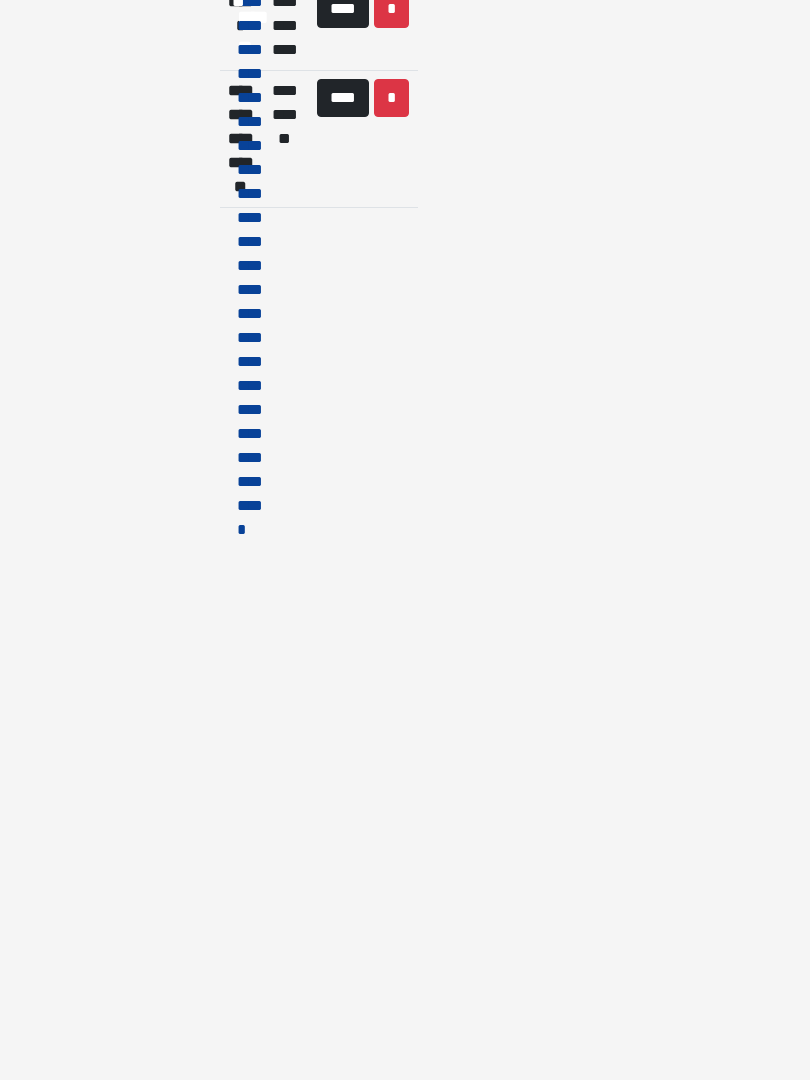 scroll, scrollTop: 0, scrollLeft: 0, axis: both 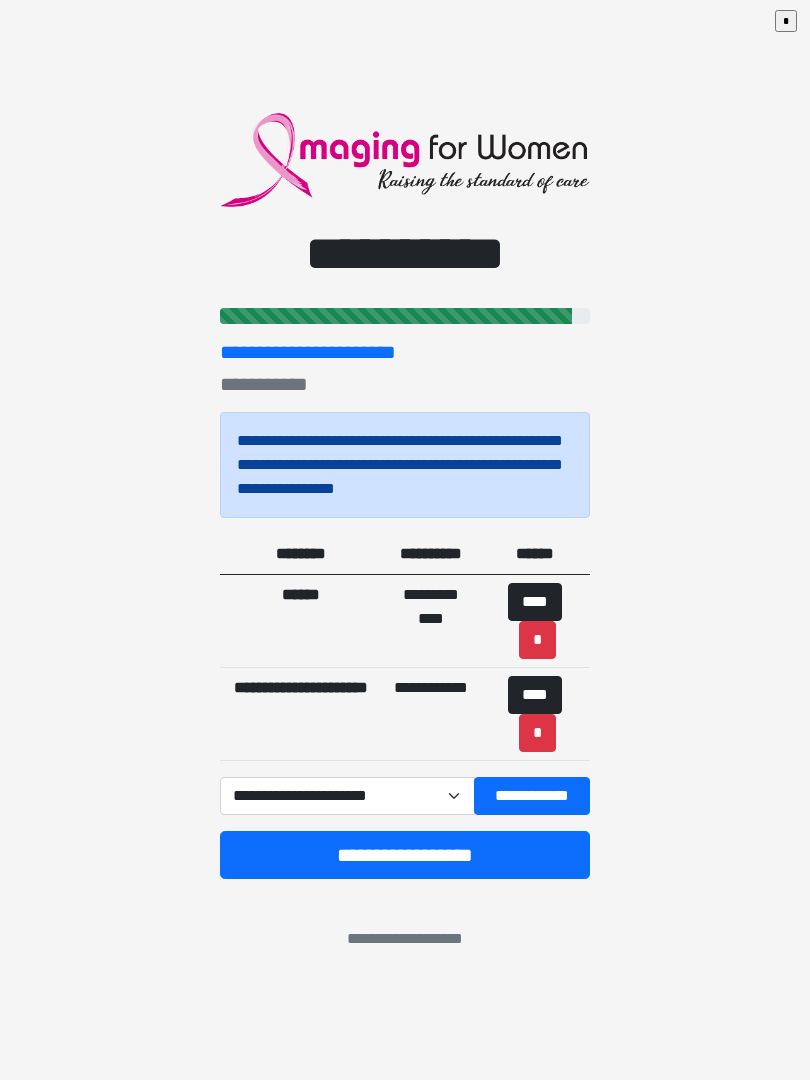 click on "**********" at bounding box center (532, 796) 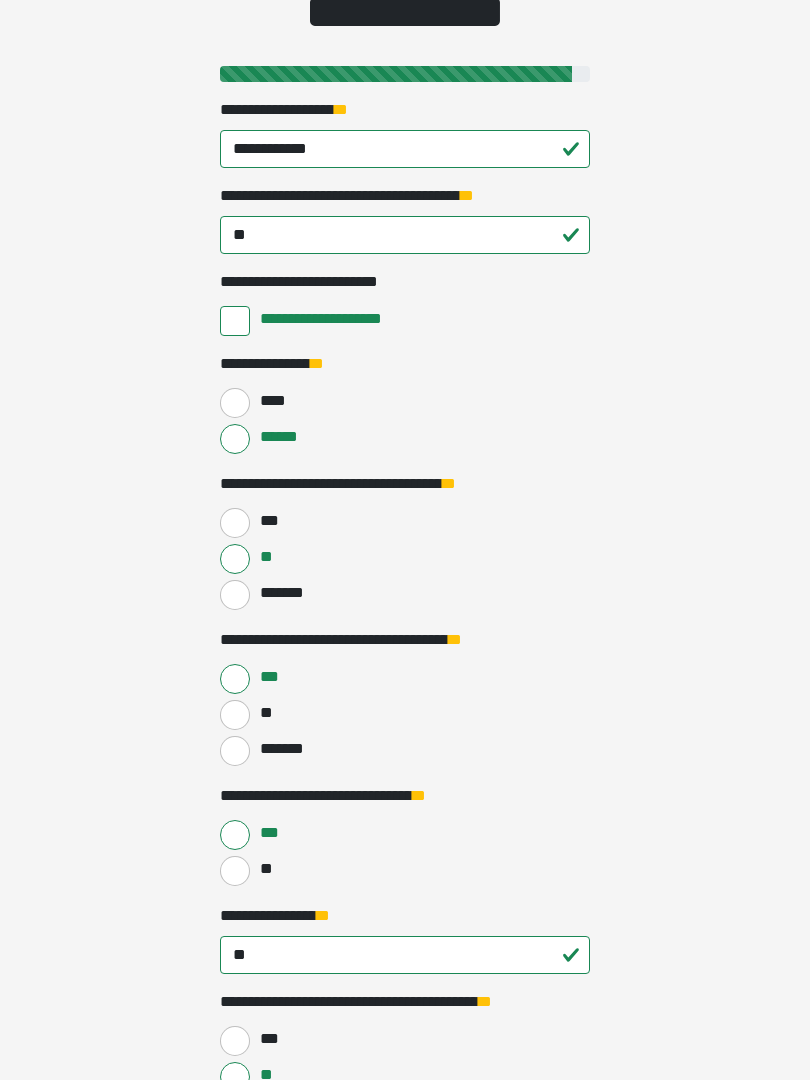 scroll, scrollTop: 381, scrollLeft: 0, axis: vertical 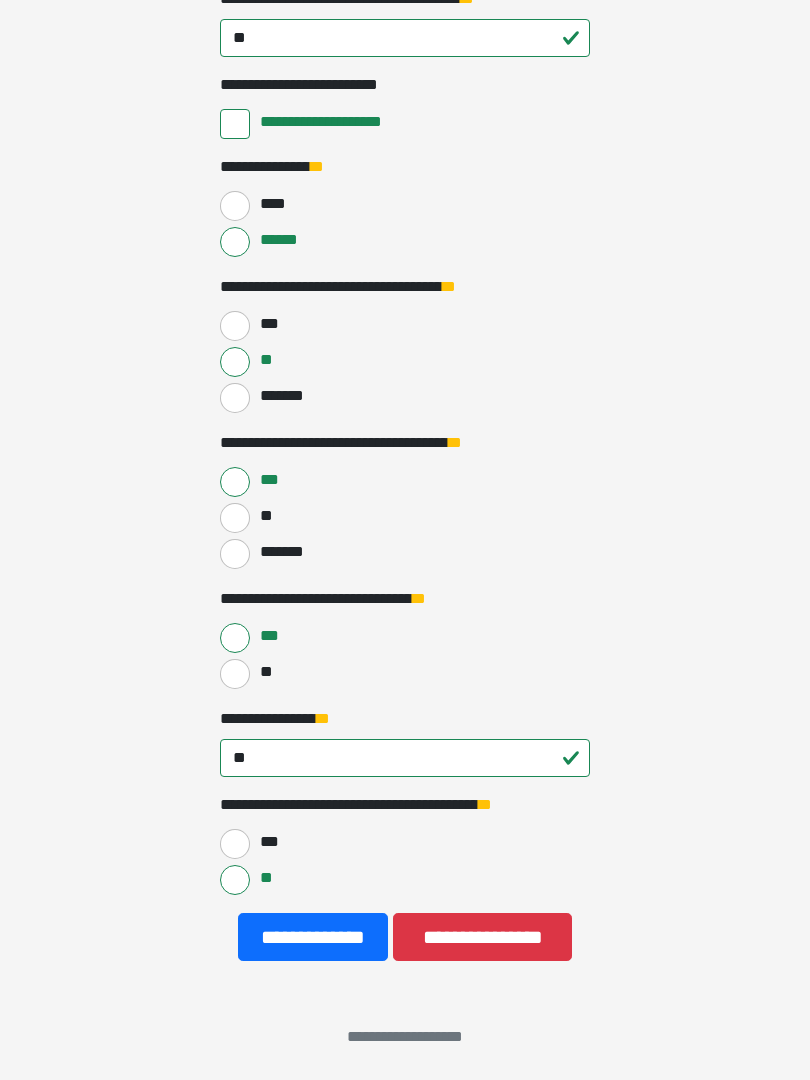 click on "**********" at bounding box center [313, 937] 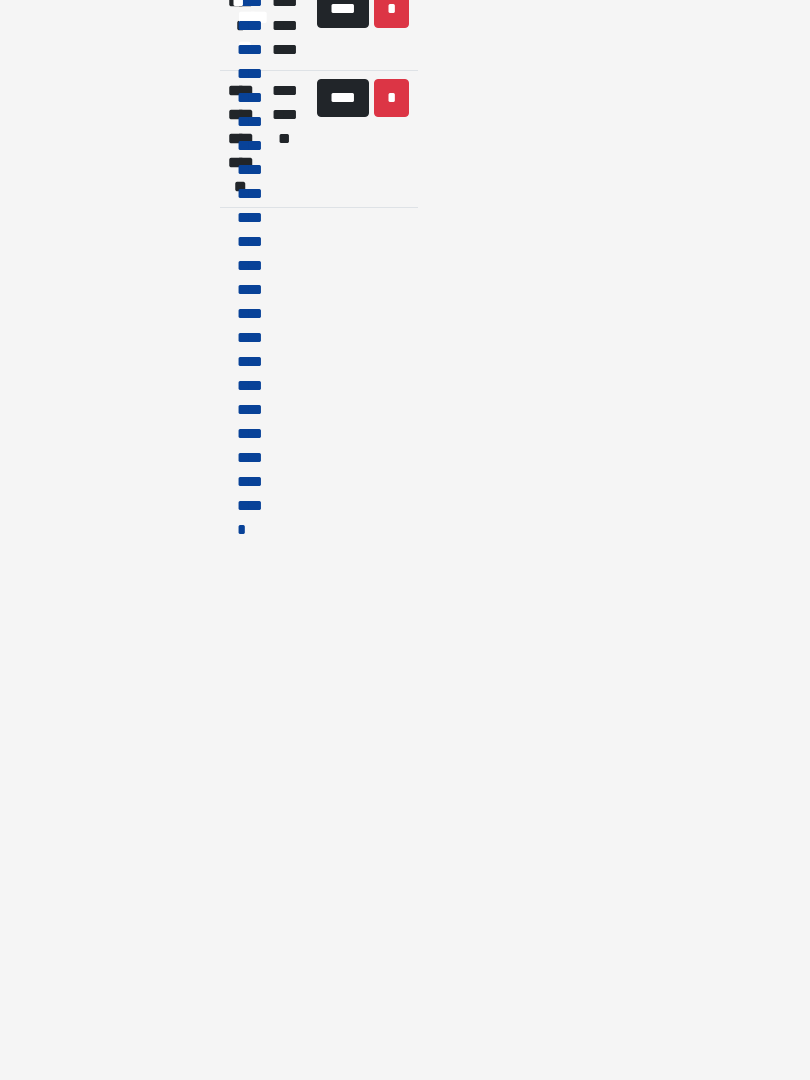 scroll, scrollTop: 0, scrollLeft: 0, axis: both 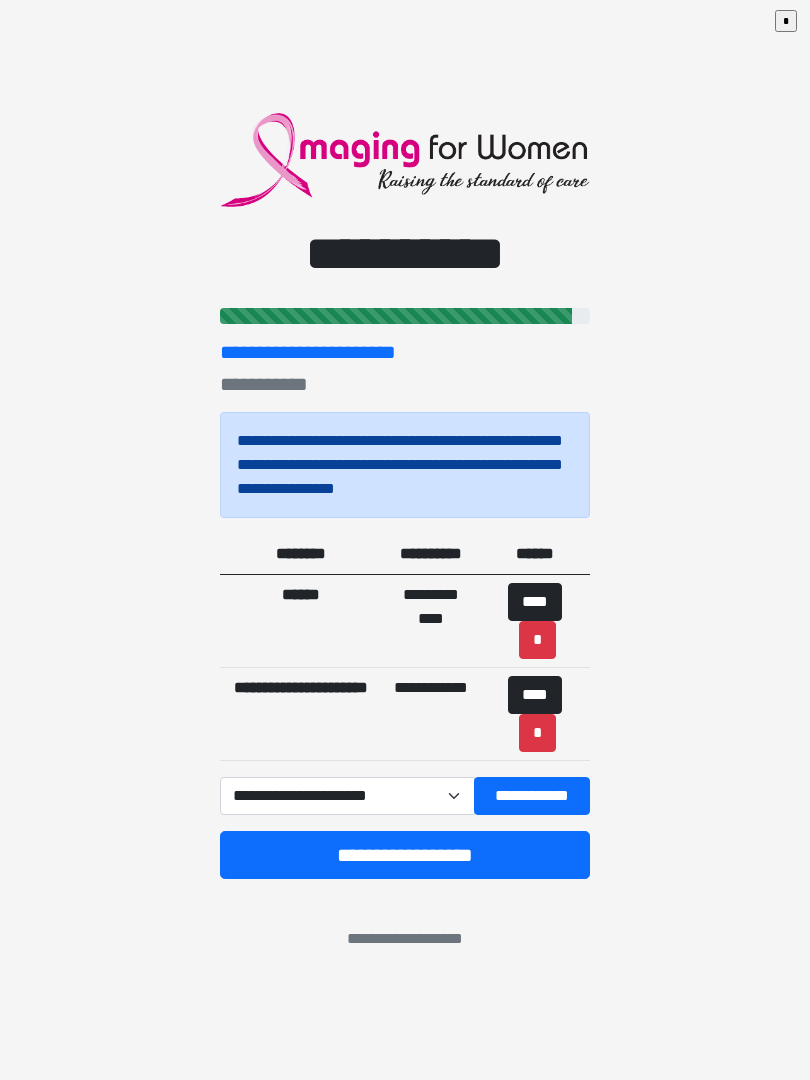 click on "**********" at bounding box center [347, 796] 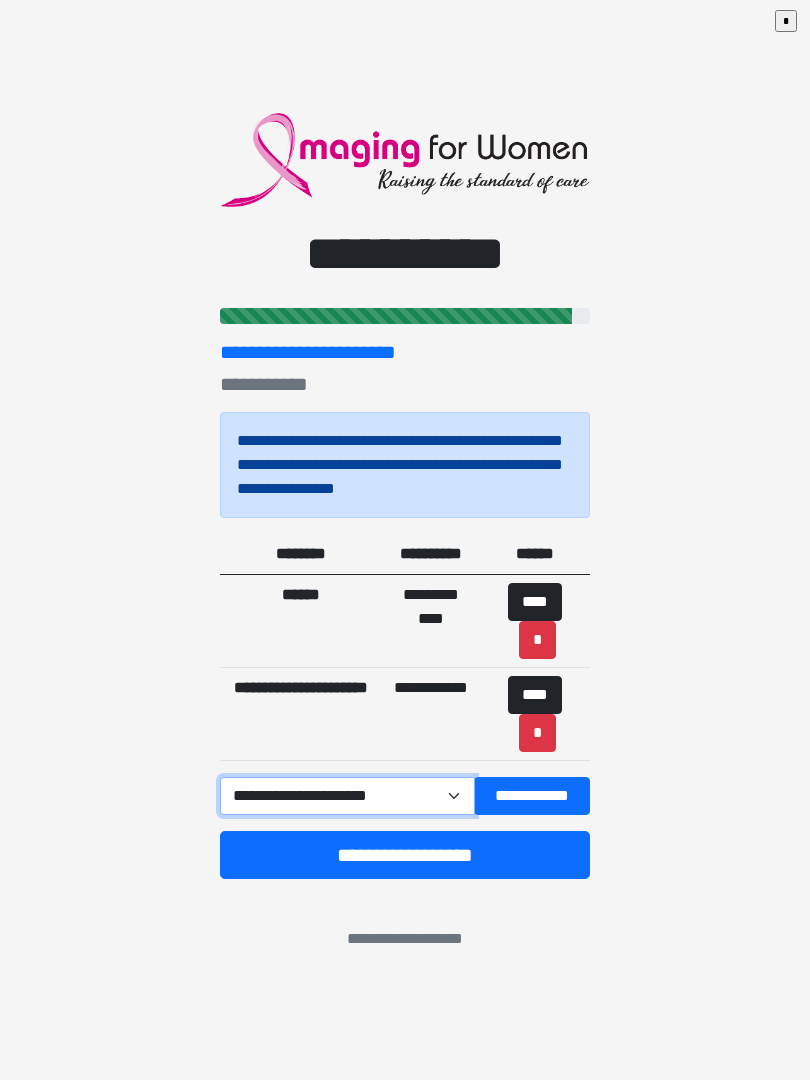 select on "******" 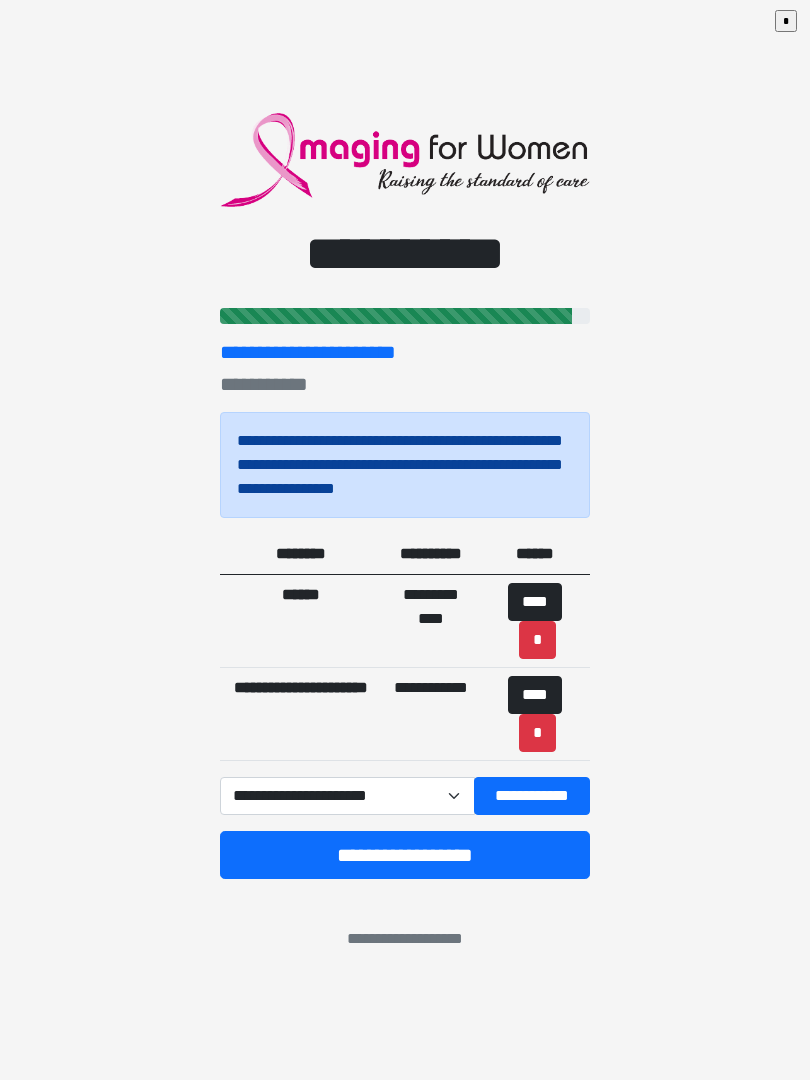 click on "**********" at bounding box center [532, 796] 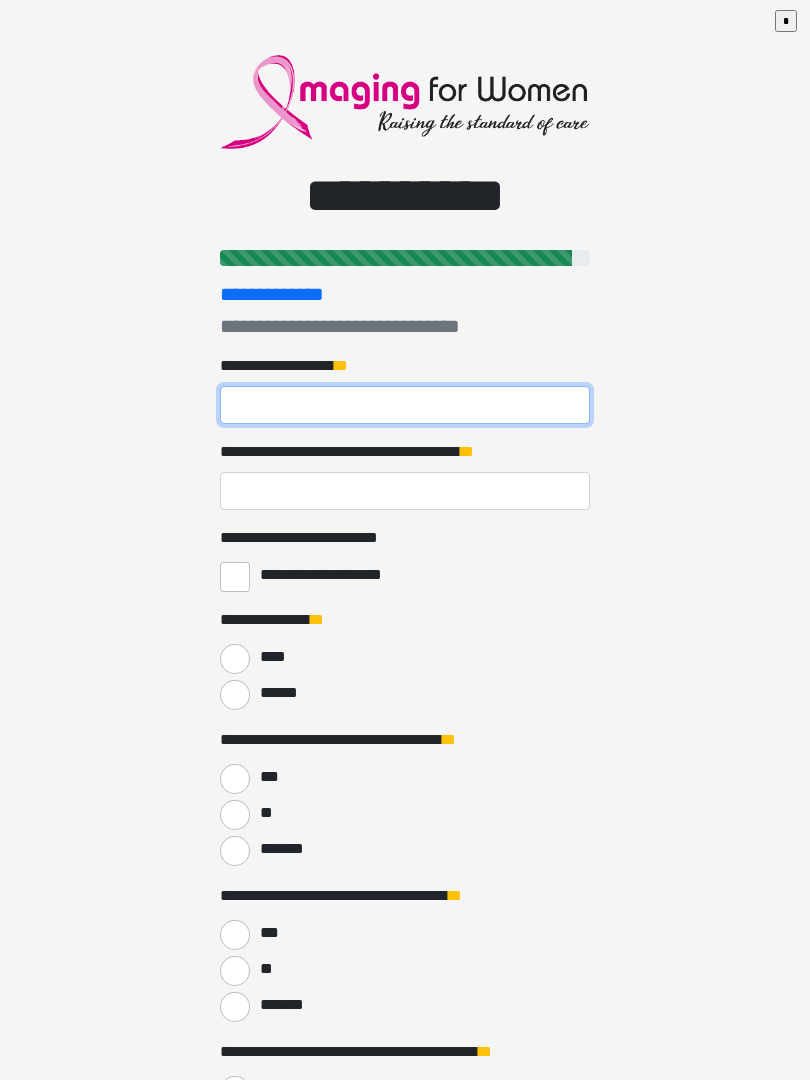 click on "**********" at bounding box center (405, 405) 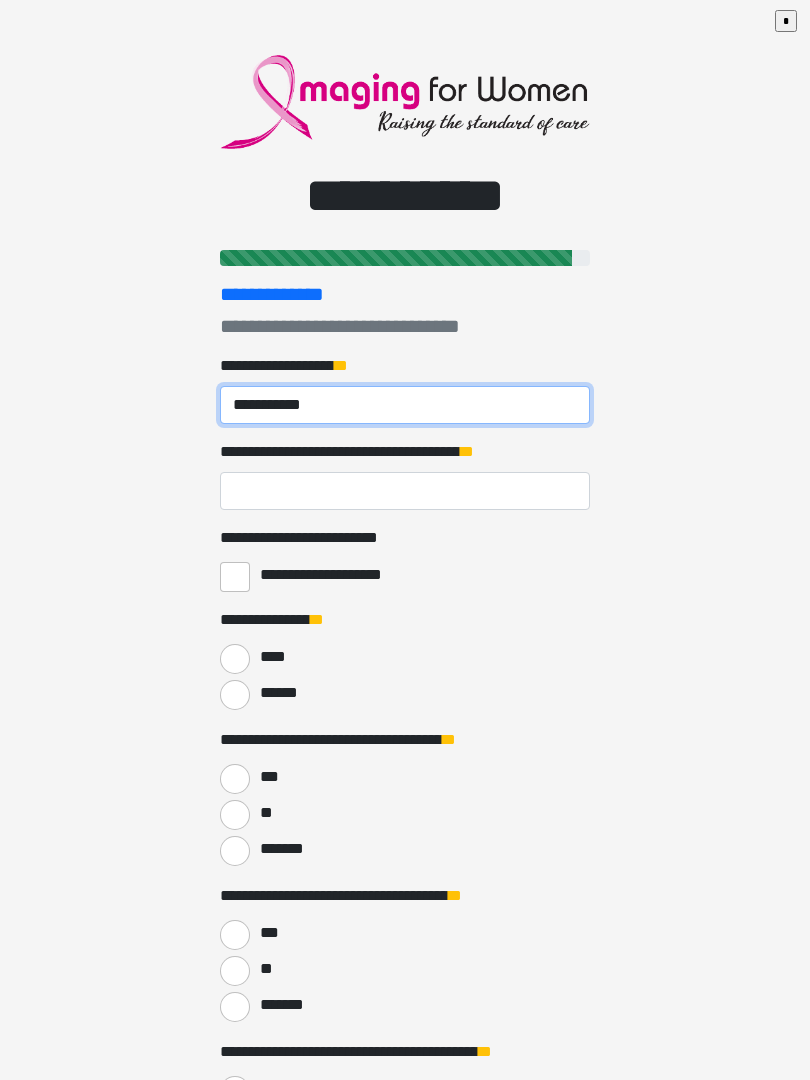 type on "**********" 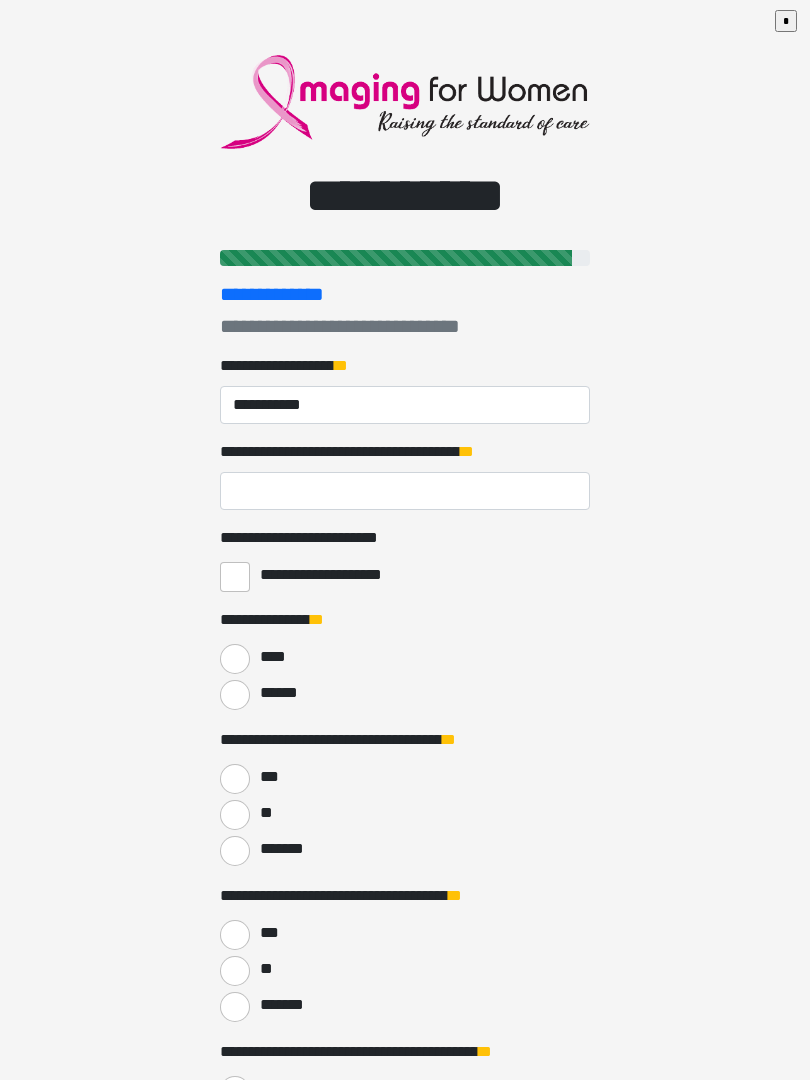 click on "**********" at bounding box center (405, 491) 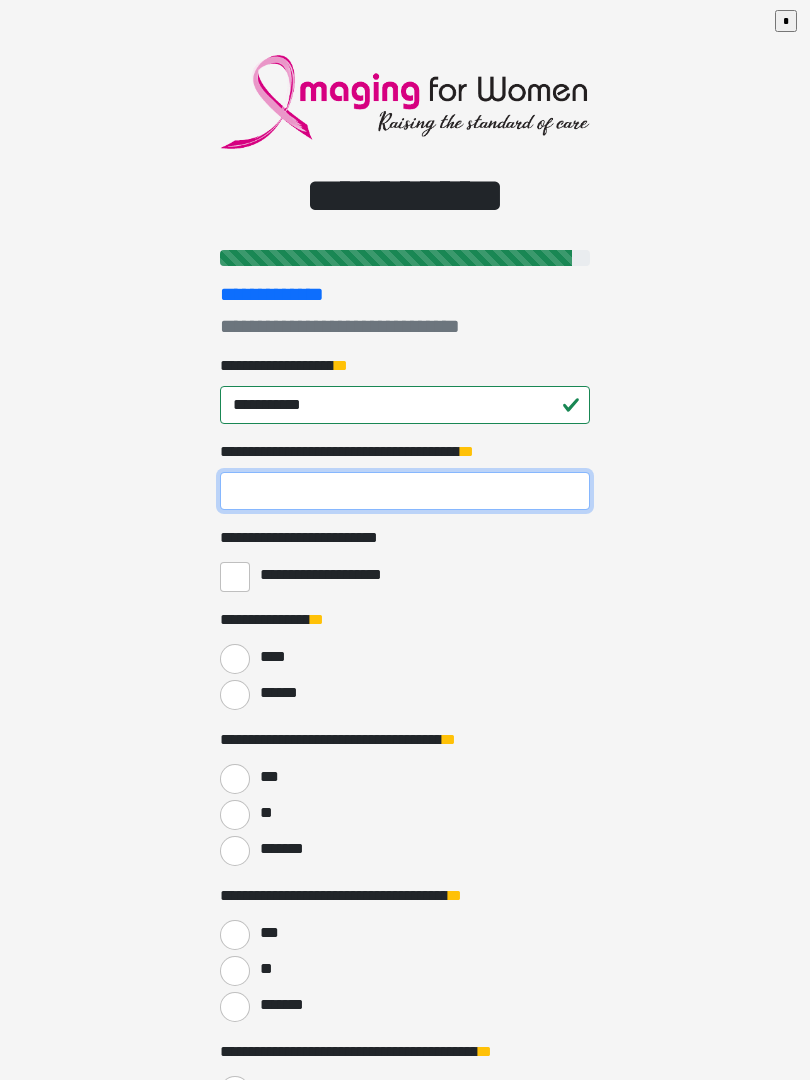 click on "**********" at bounding box center (405, 491) 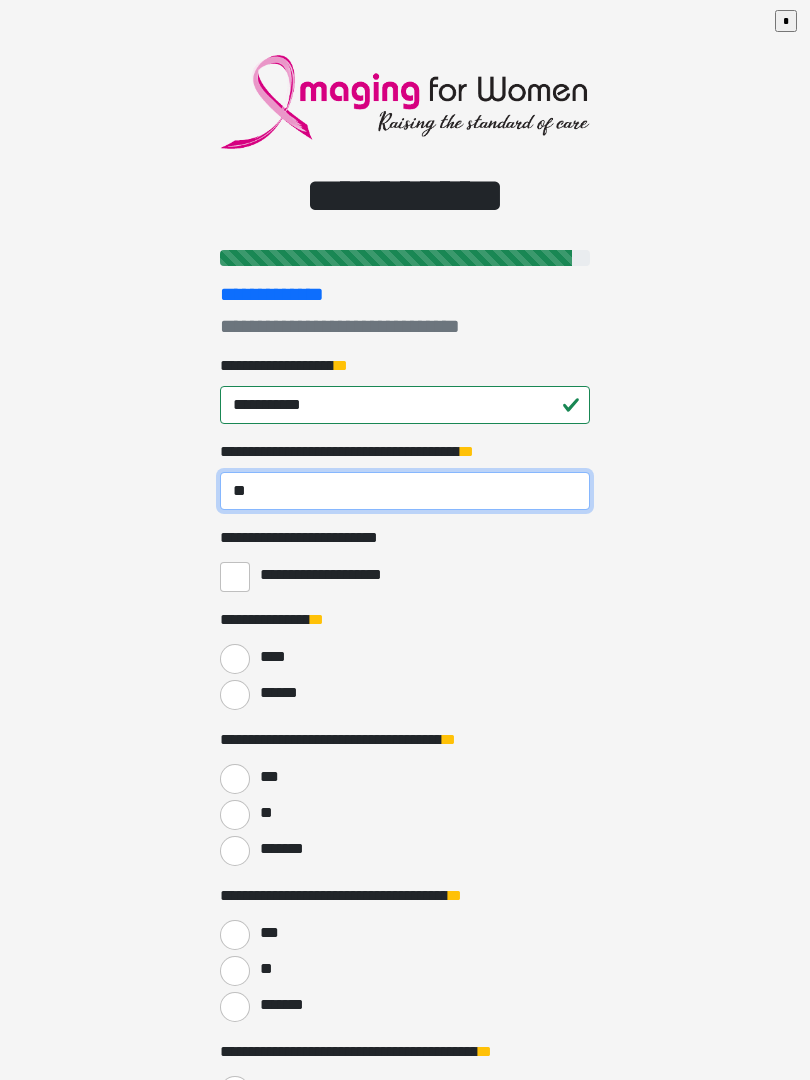 type on "**" 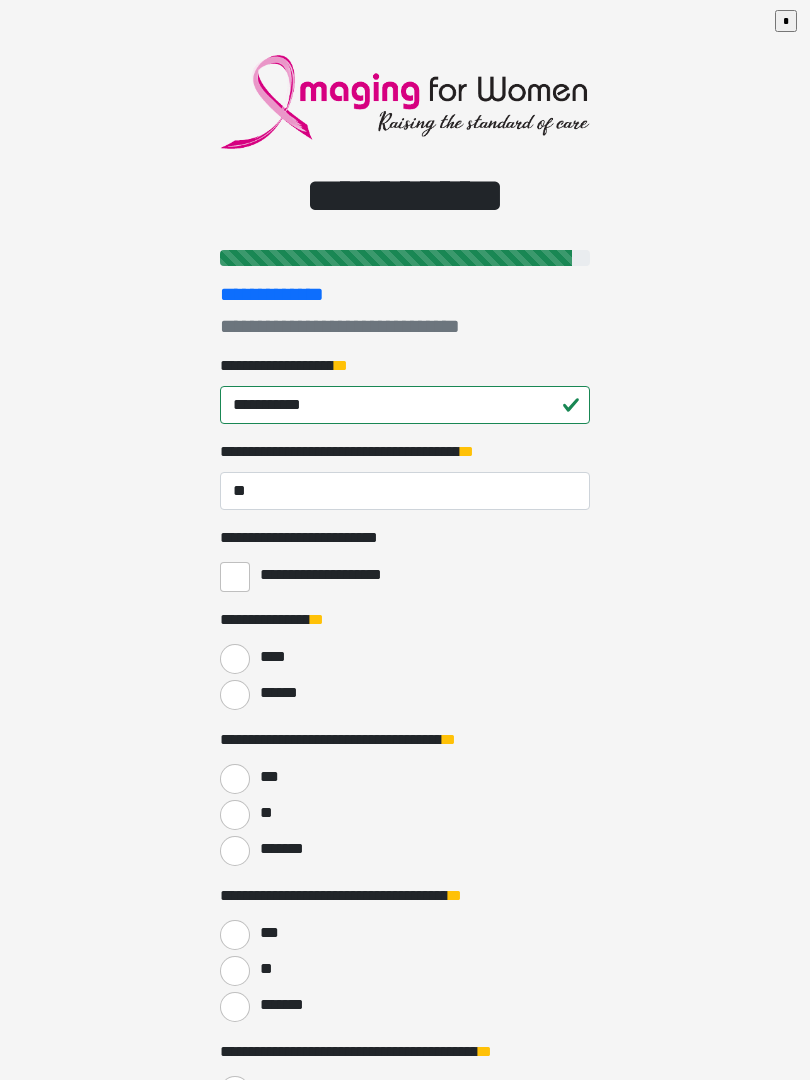click on "**********" at bounding box center [235, 577] 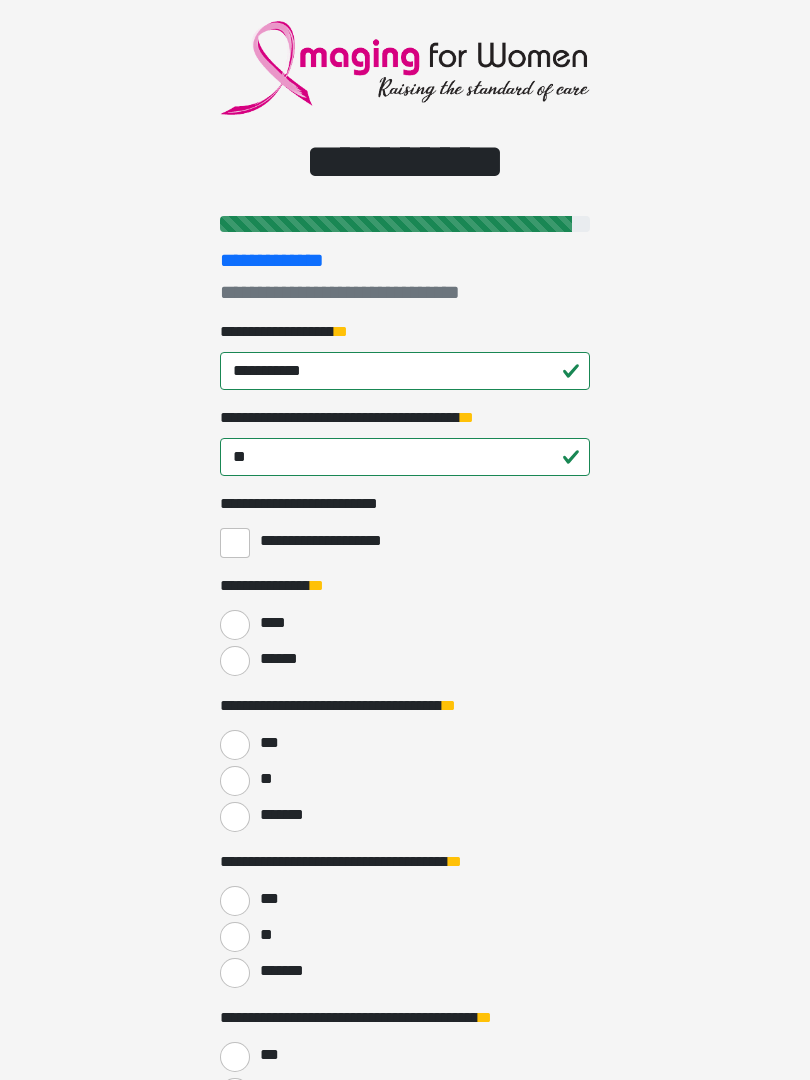 click on "******" at bounding box center (235, 662) 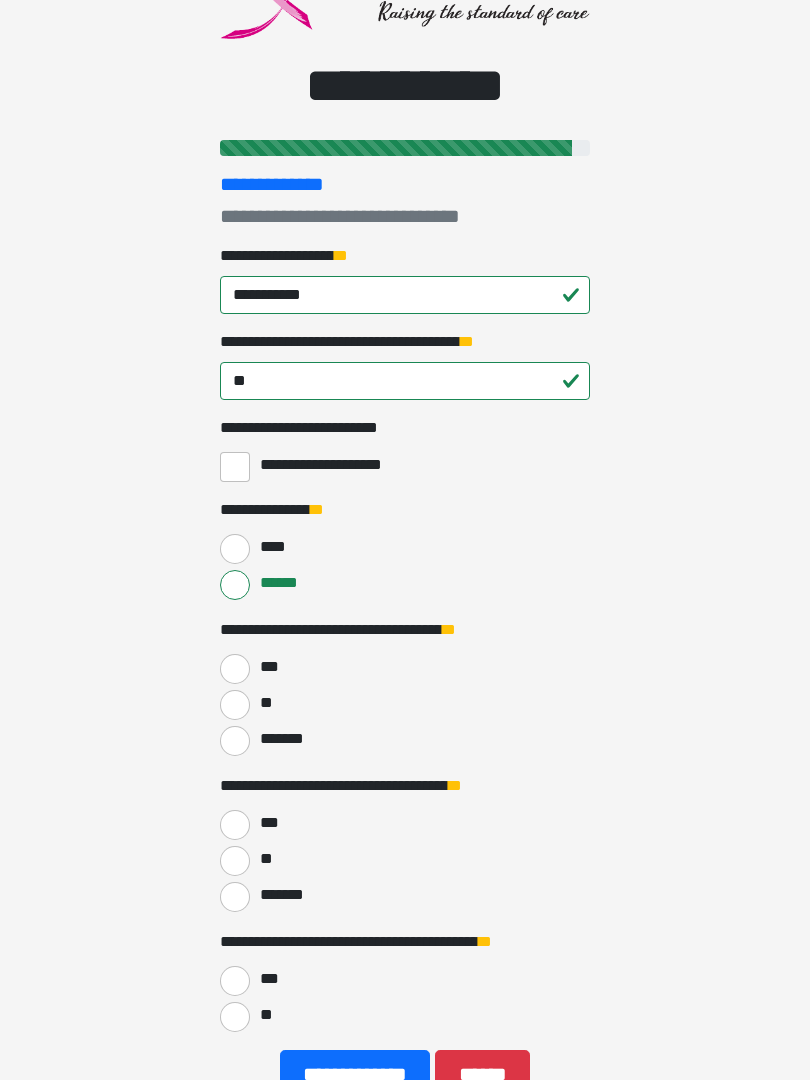 scroll, scrollTop: 247, scrollLeft: 0, axis: vertical 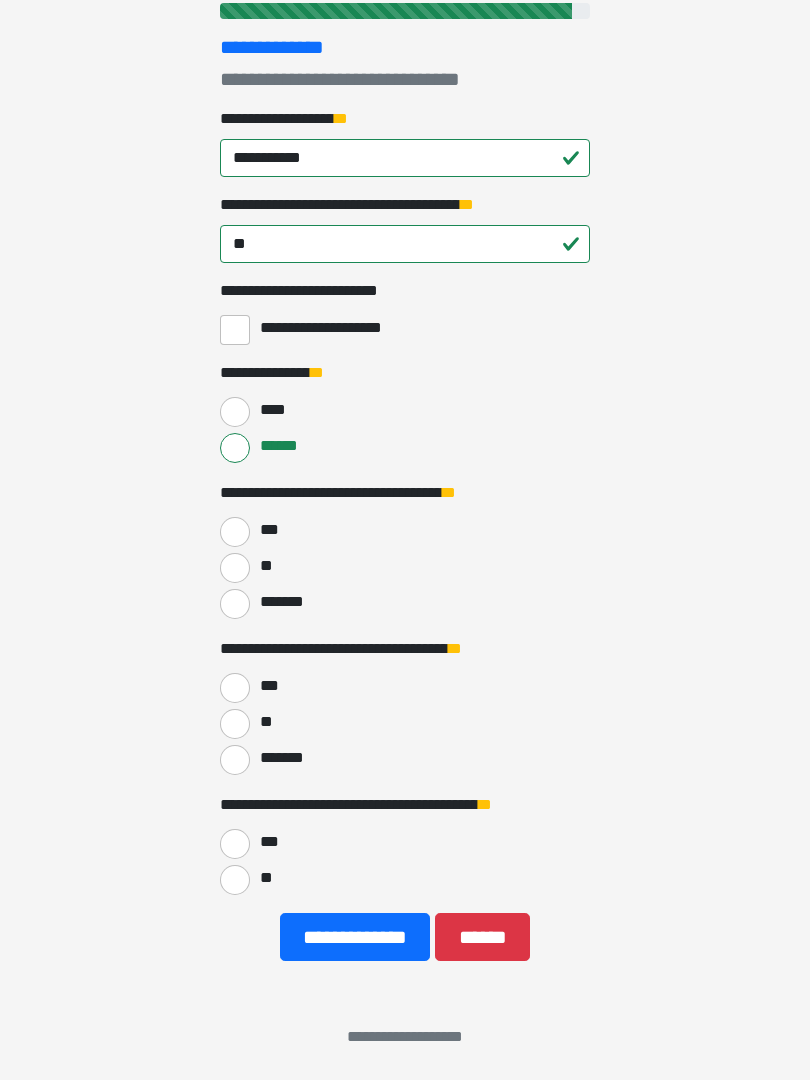 click on "**" at bounding box center (235, 568) 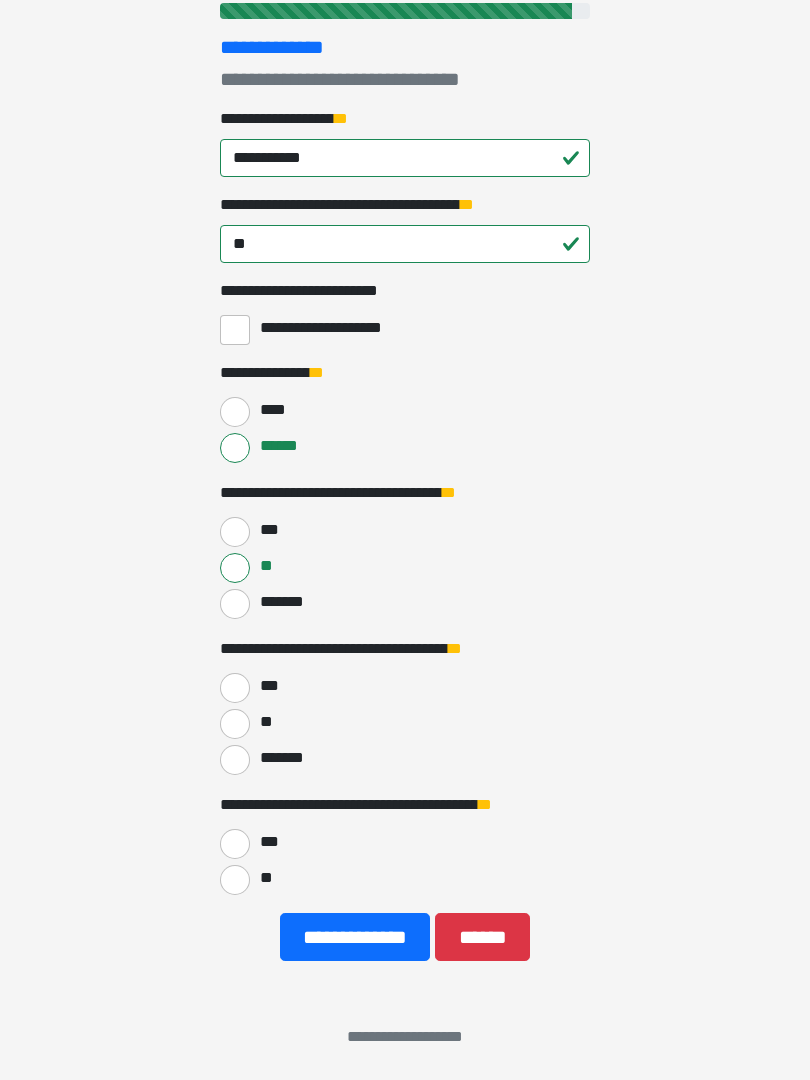 click on "***" at bounding box center (235, 688) 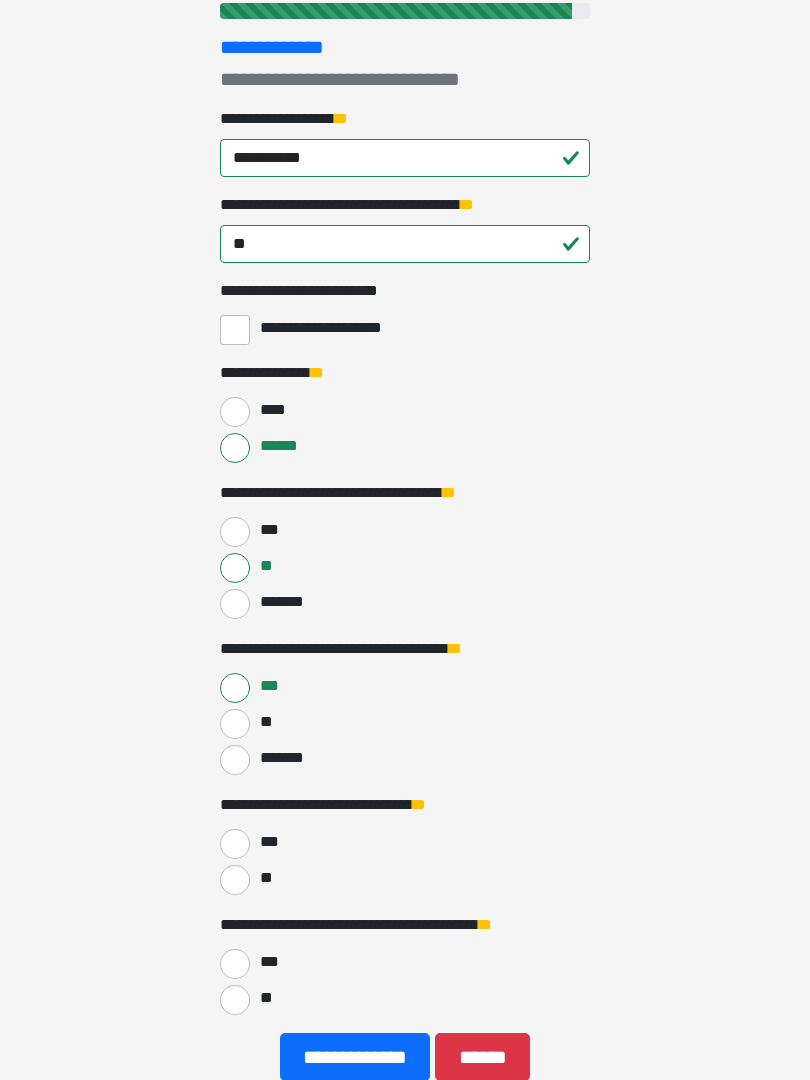 scroll, scrollTop: 367, scrollLeft: 0, axis: vertical 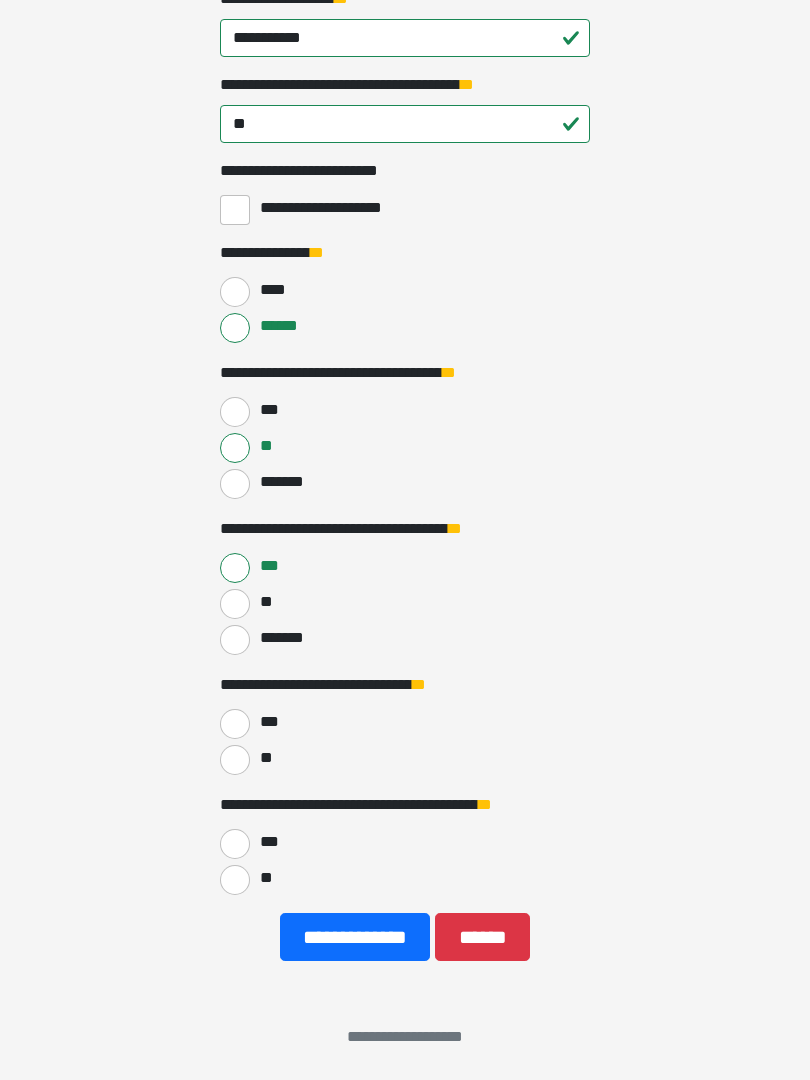 click on "***" at bounding box center [235, 724] 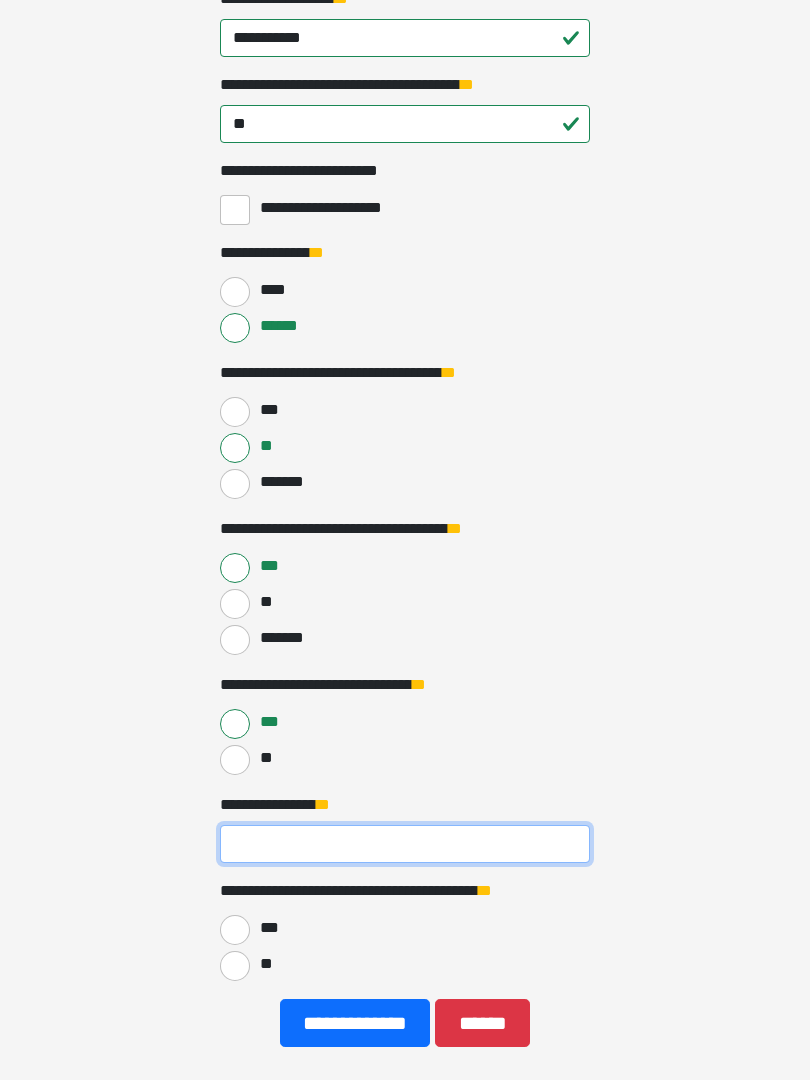 click on "**********" at bounding box center (405, 844) 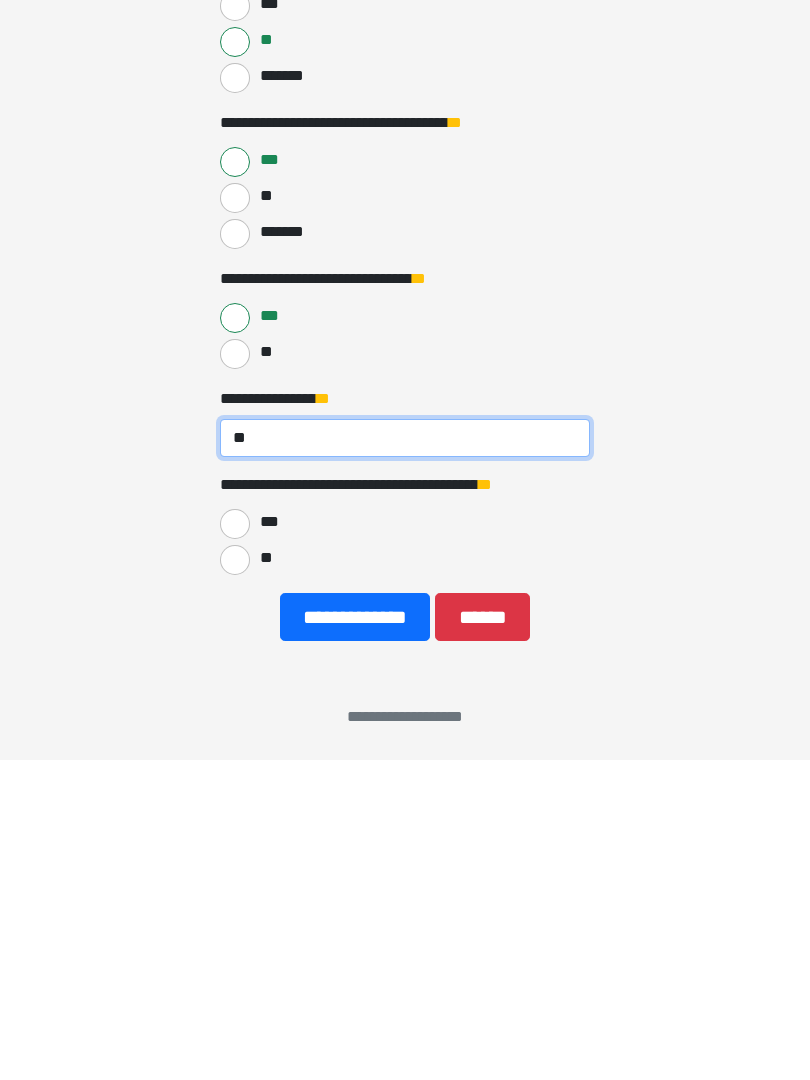 type on "*" 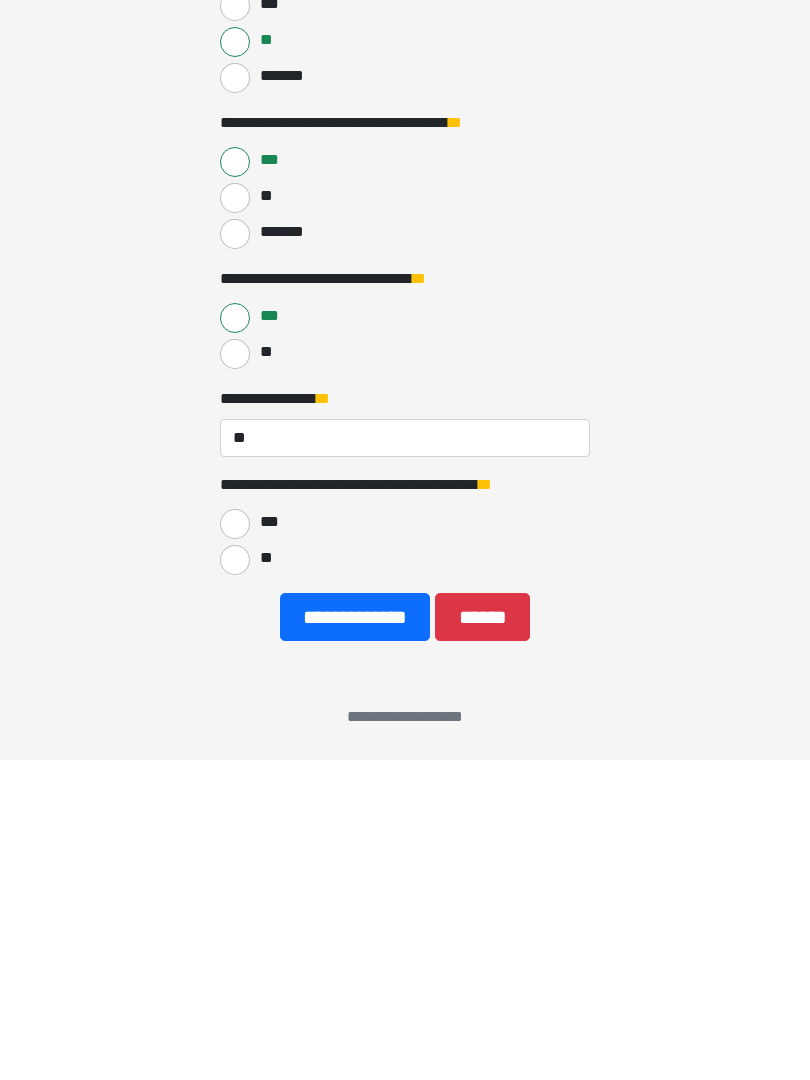 click on "**" at bounding box center [235, 880] 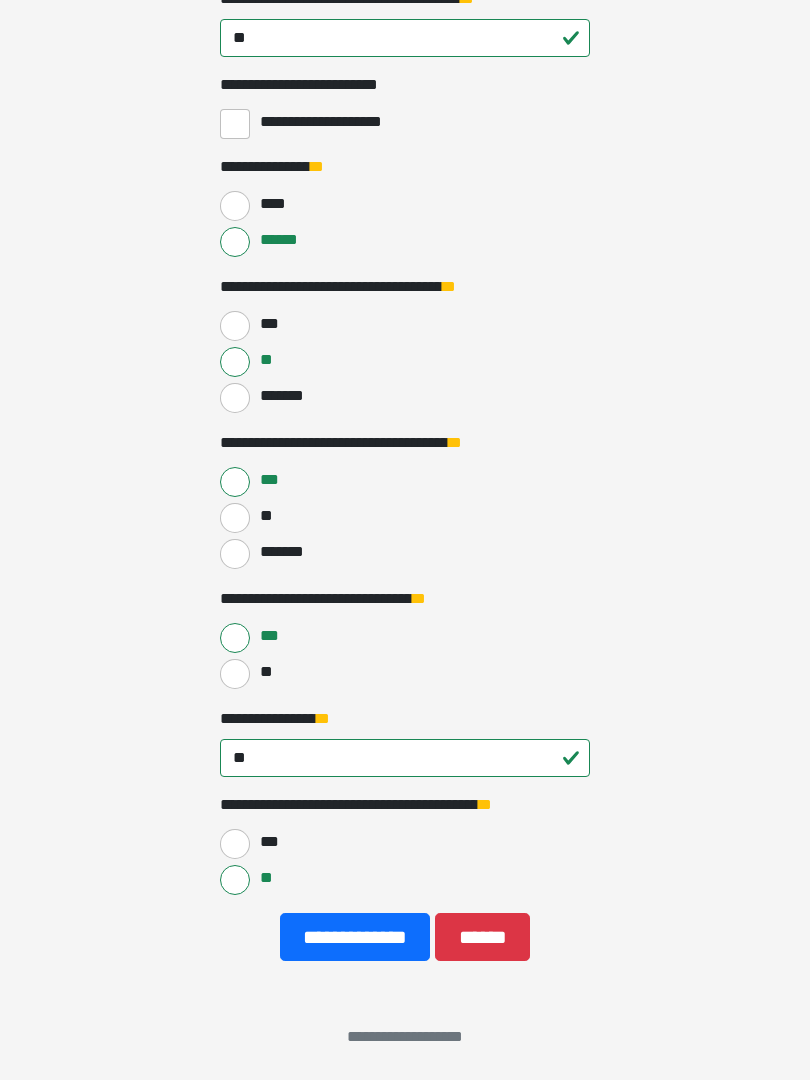 click on "**********" at bounding box center (355, 937) 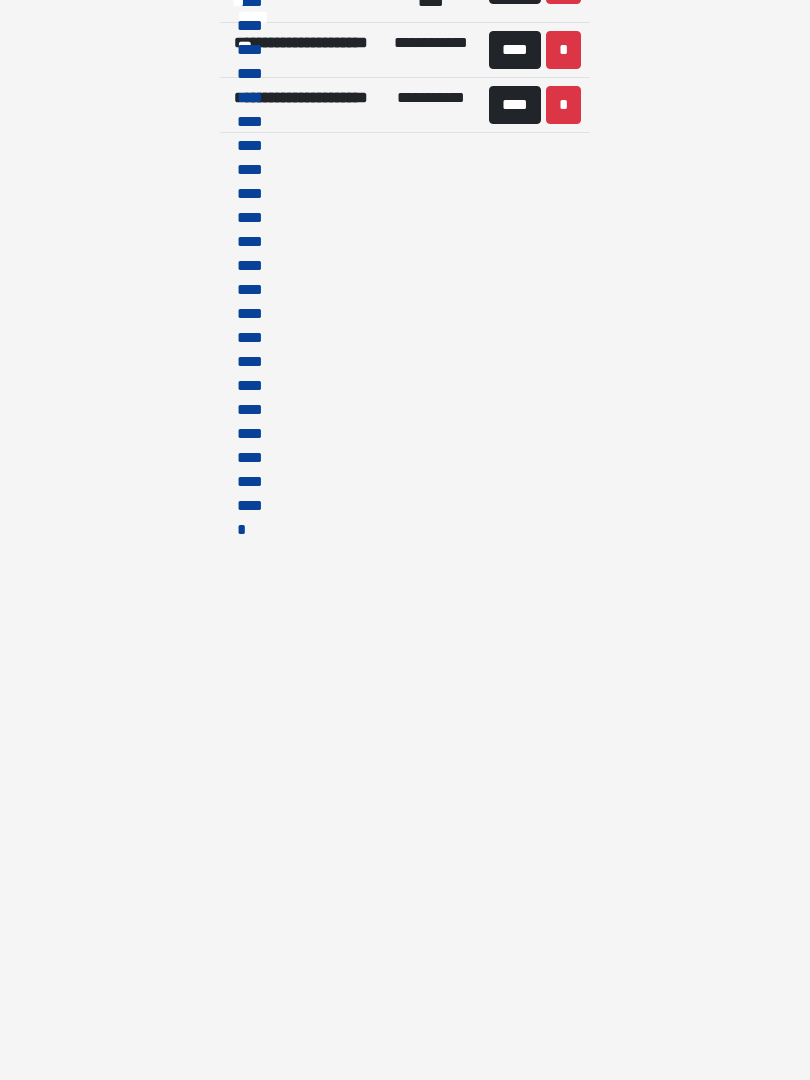 scroll, scrollTop: 0, scrollLeft: 0, axis: both 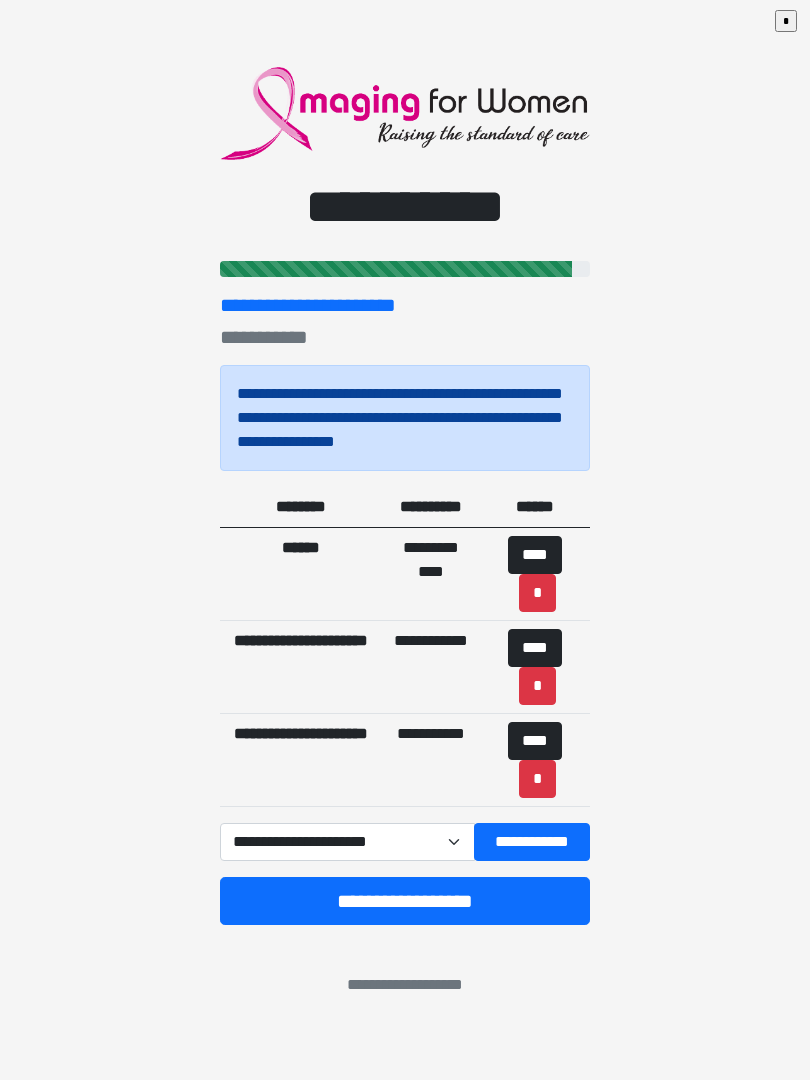 click on "*" at bounding box center (537, 686) 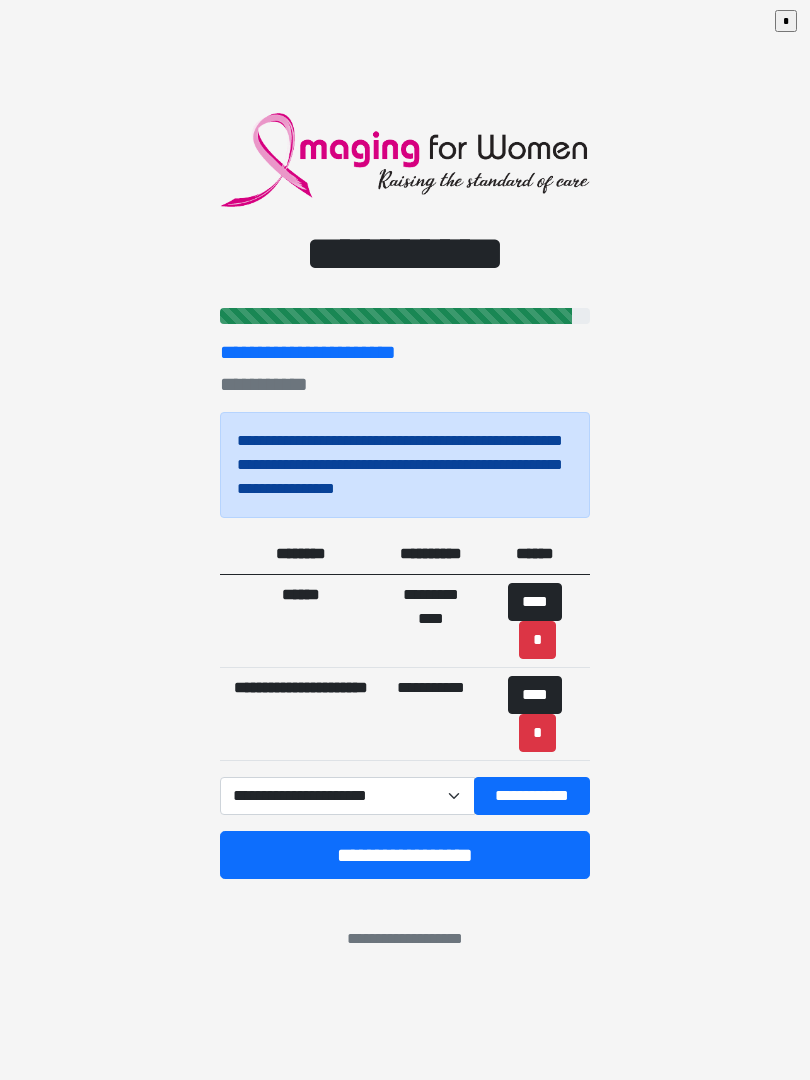 click on "**********" at bounding box center (347, 796) 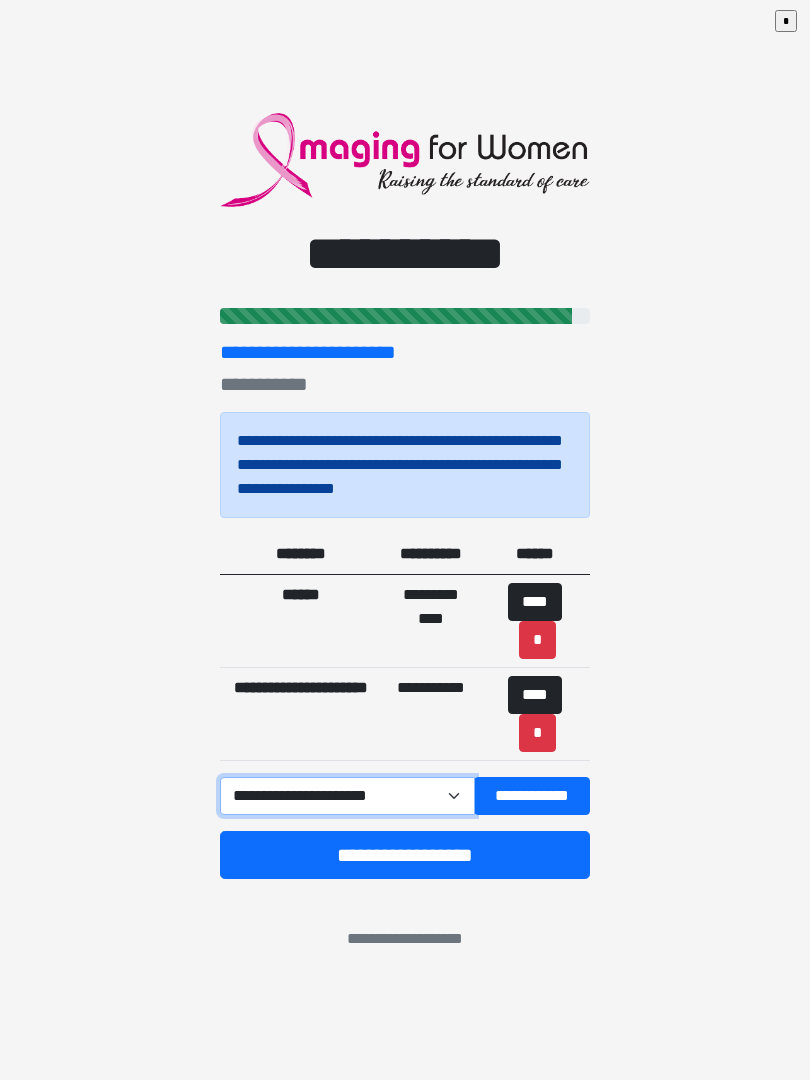 select on "*****" 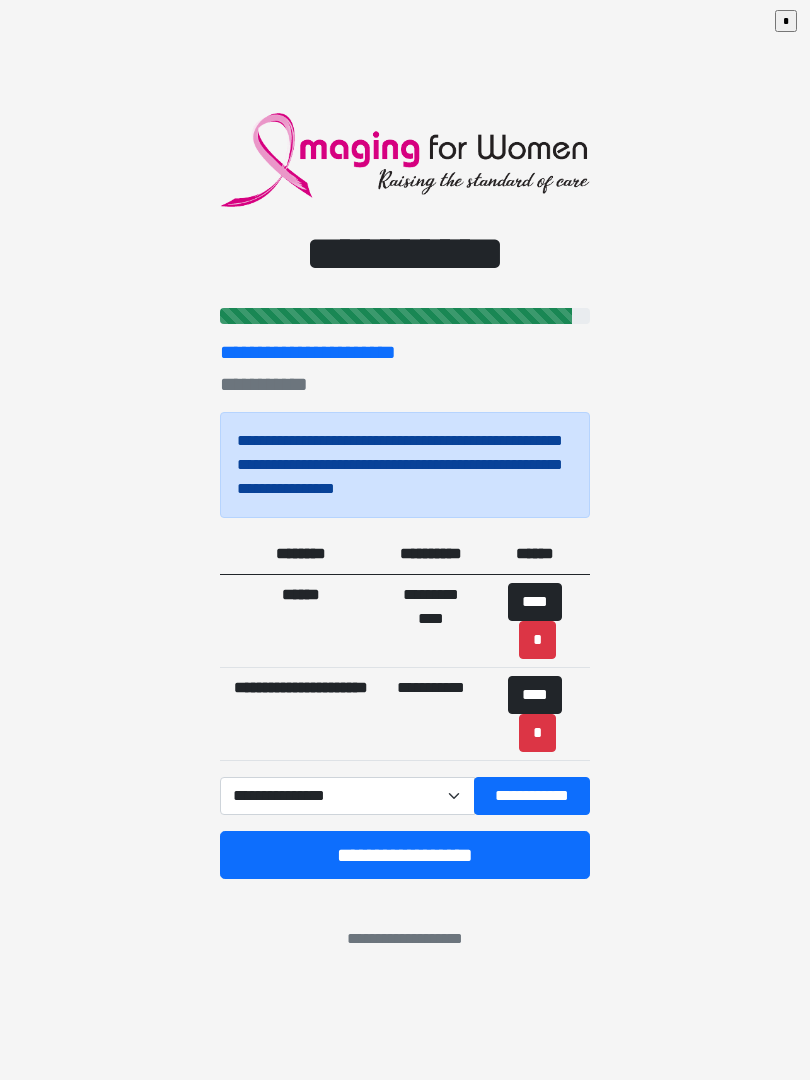 click on "**********" at bounding box center [532, 796] 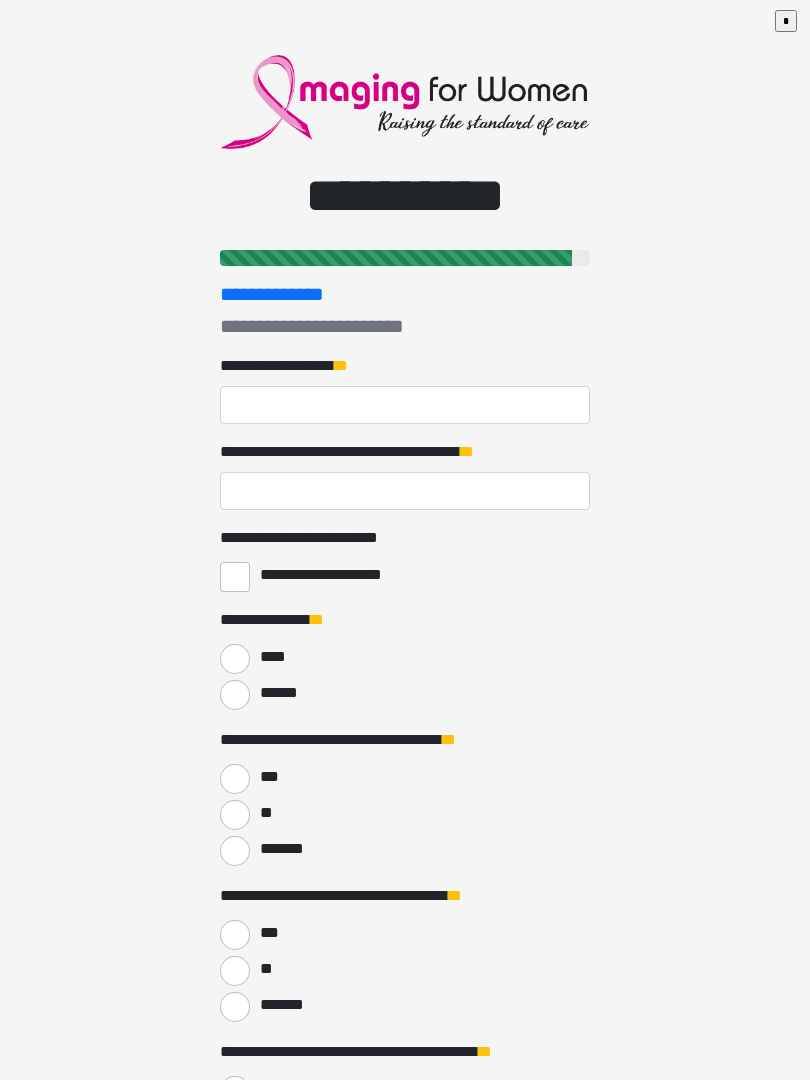 click on "****" at bounding box center [235, 659] 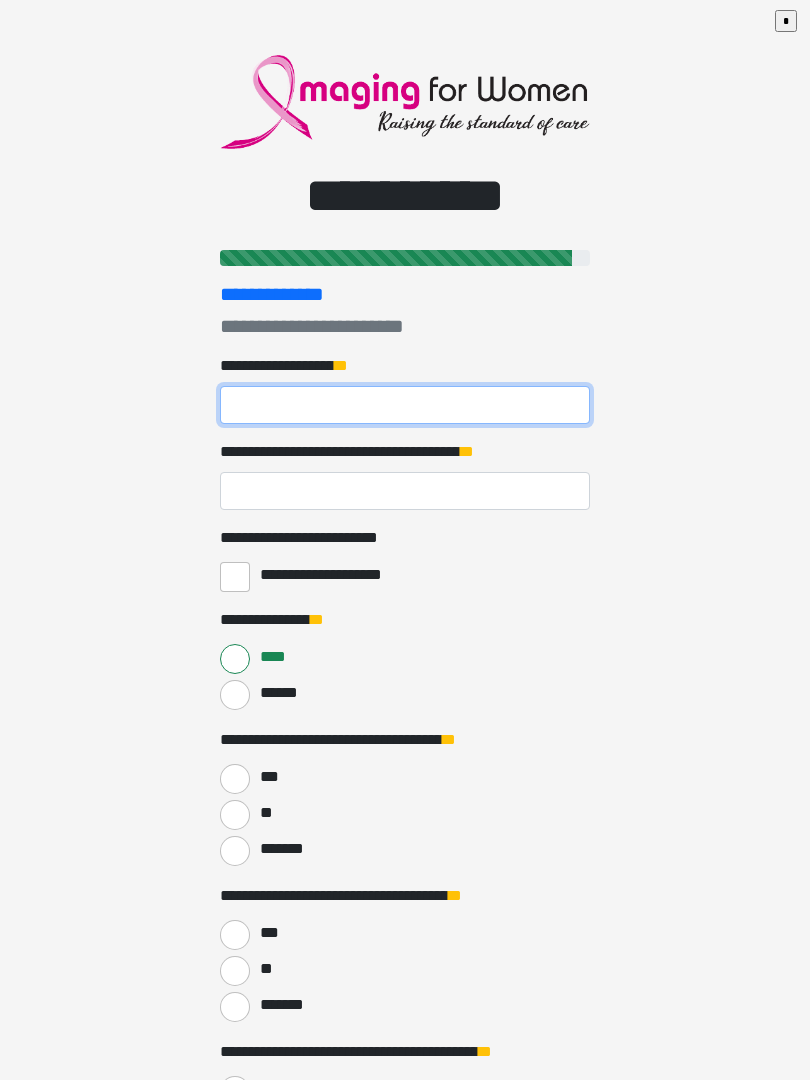click on "**********" at bounding box center (405, 405) 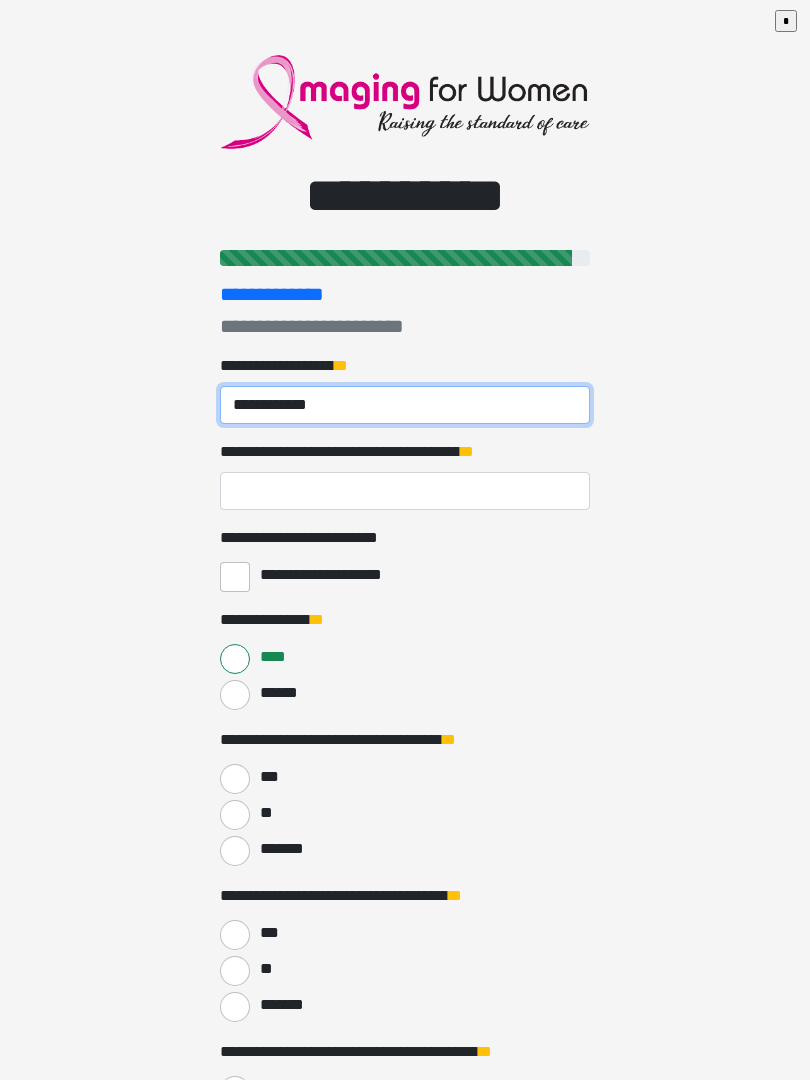 type on "**********" 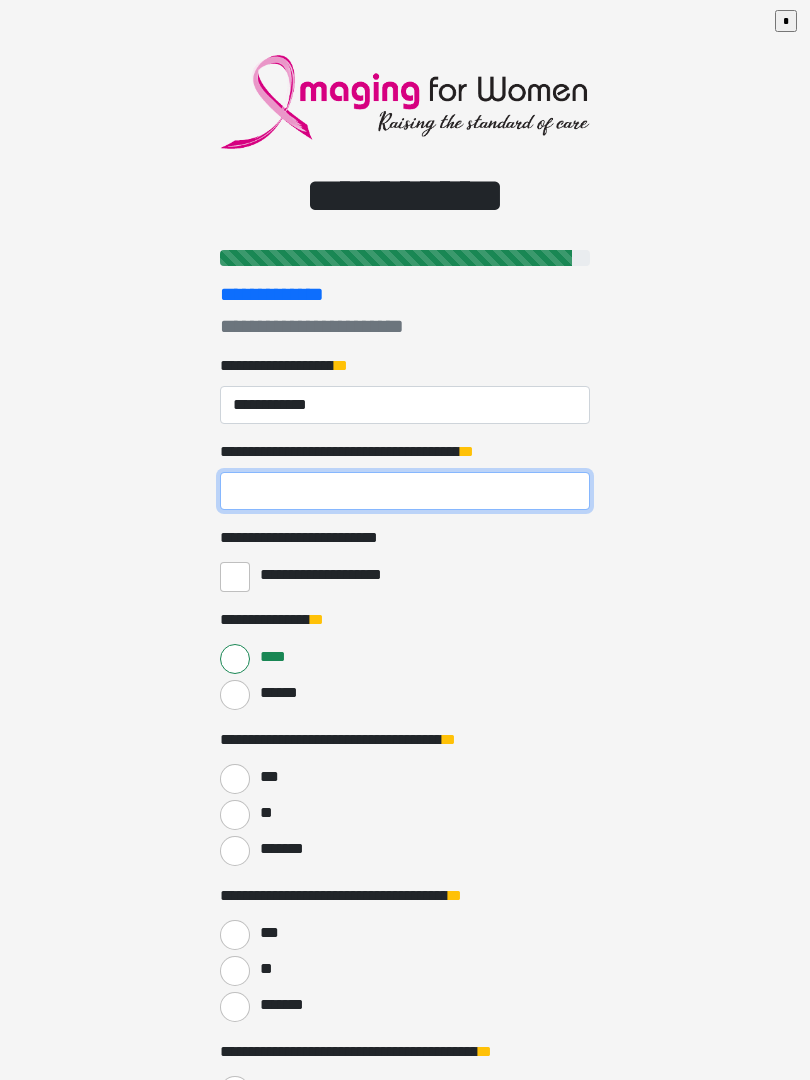 click on "**********" at bounding box center [405, 491] 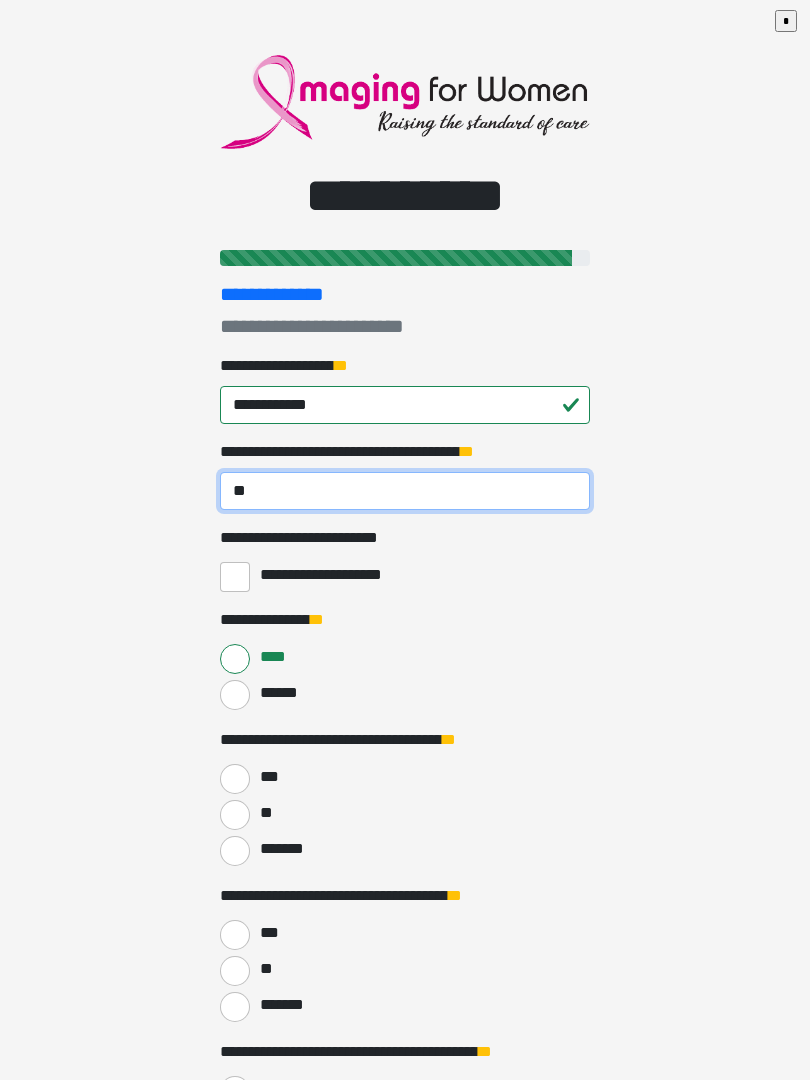 type on "**" 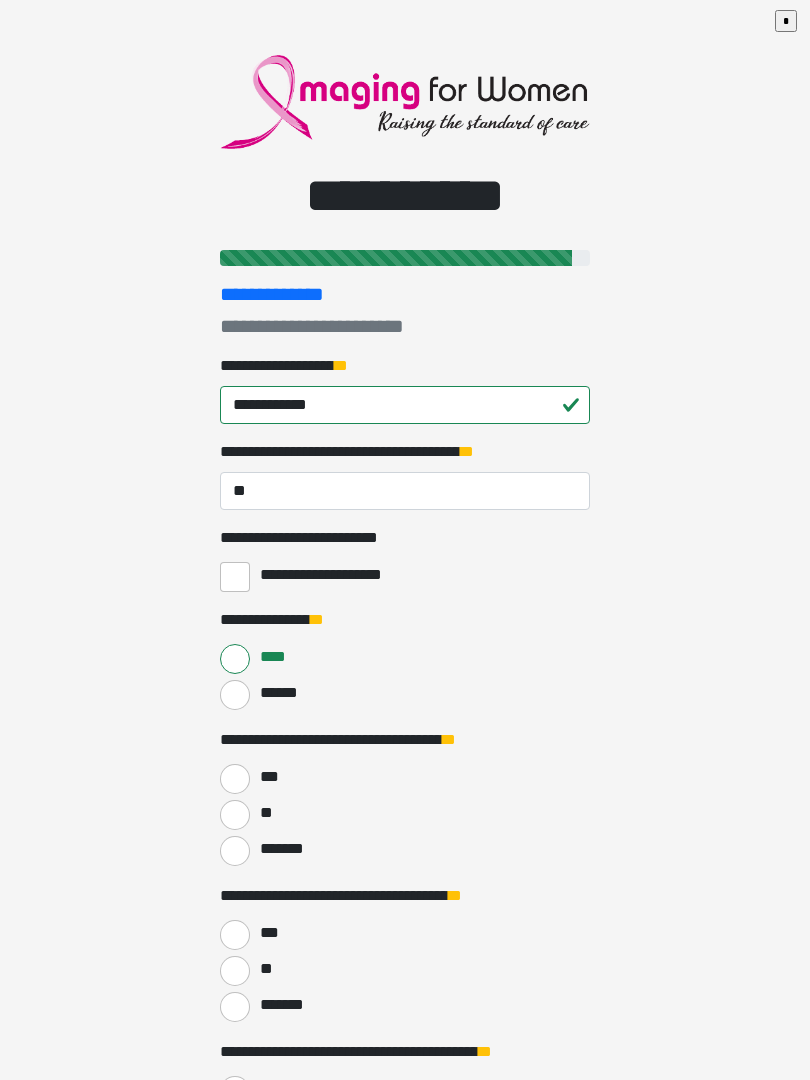 click on "**********" at bounding box center [235, 577] 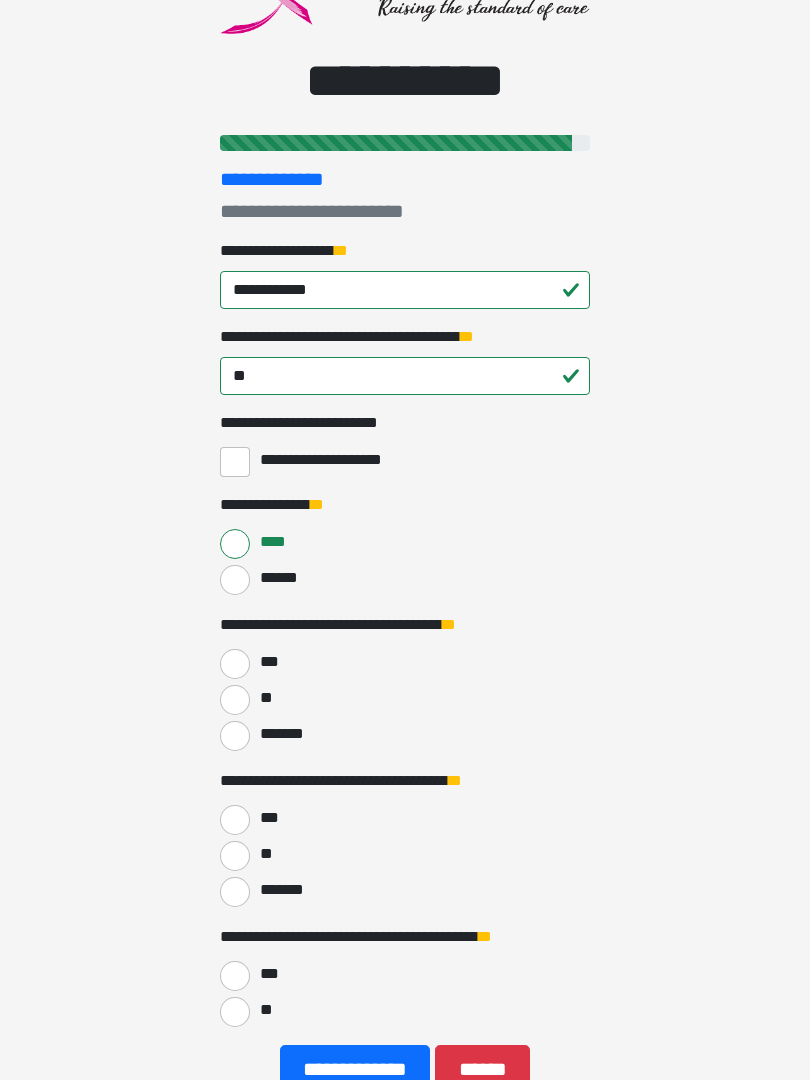scroll, scrollTop: 117, scrollLeft: 0, axis: vertical 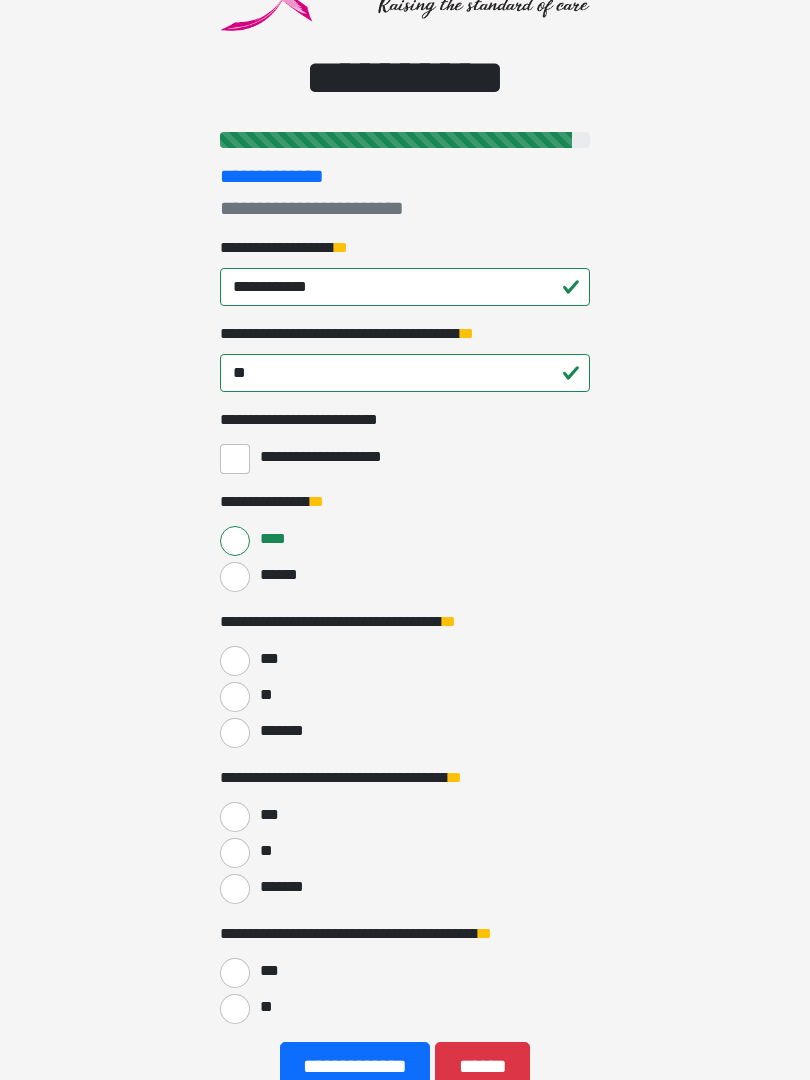 click on "***" at bounding box center [235, 661] 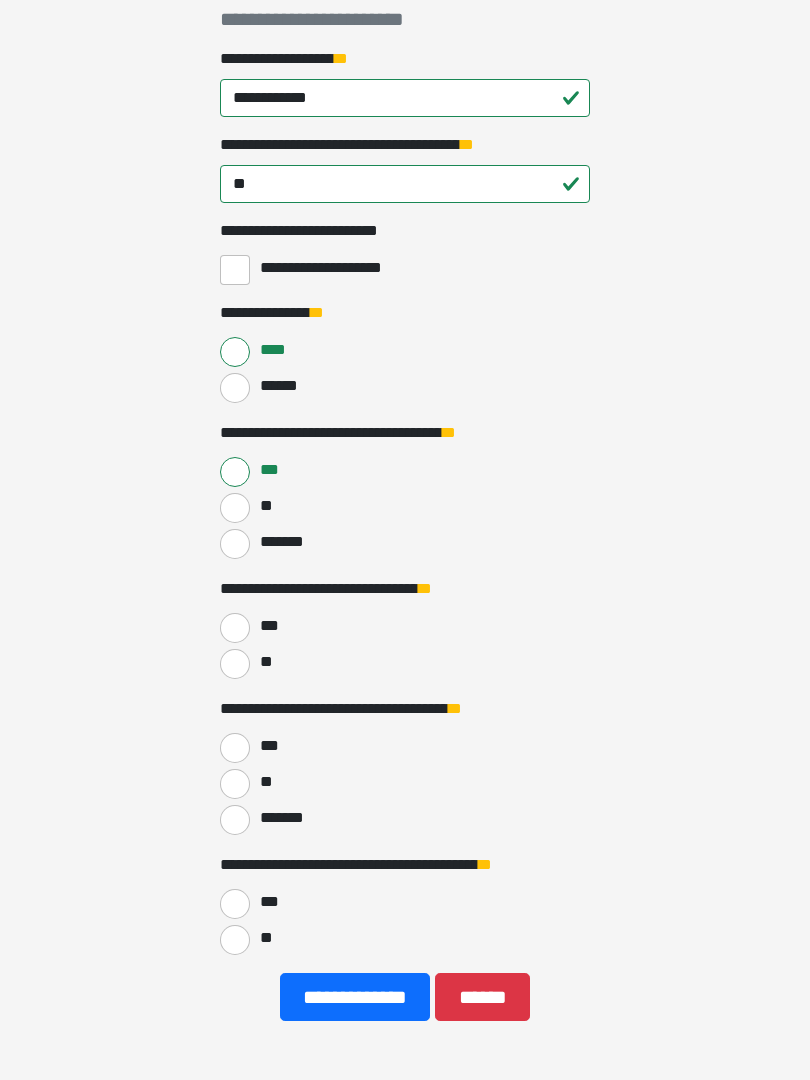 scroll, scrollTop: 309, scrollLeft: 0, axis: vertical 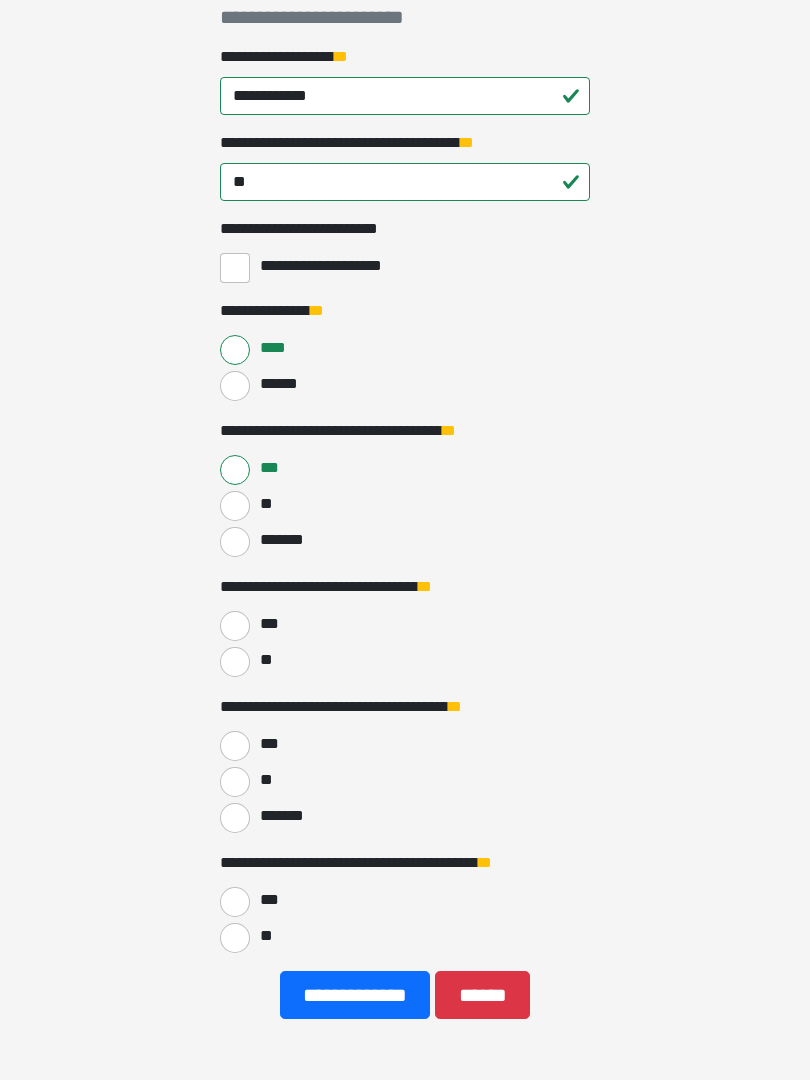 click on "***" at bounding box center (235, 626) 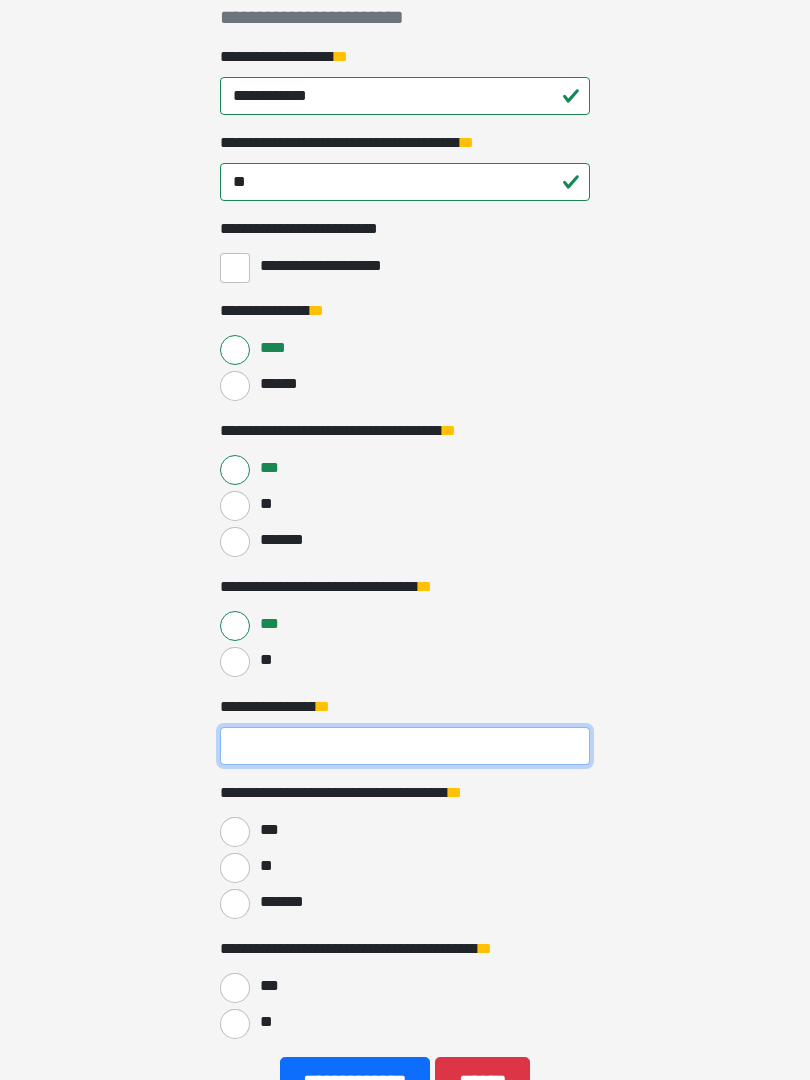 click on "**********" at bounding box center [405, 746] 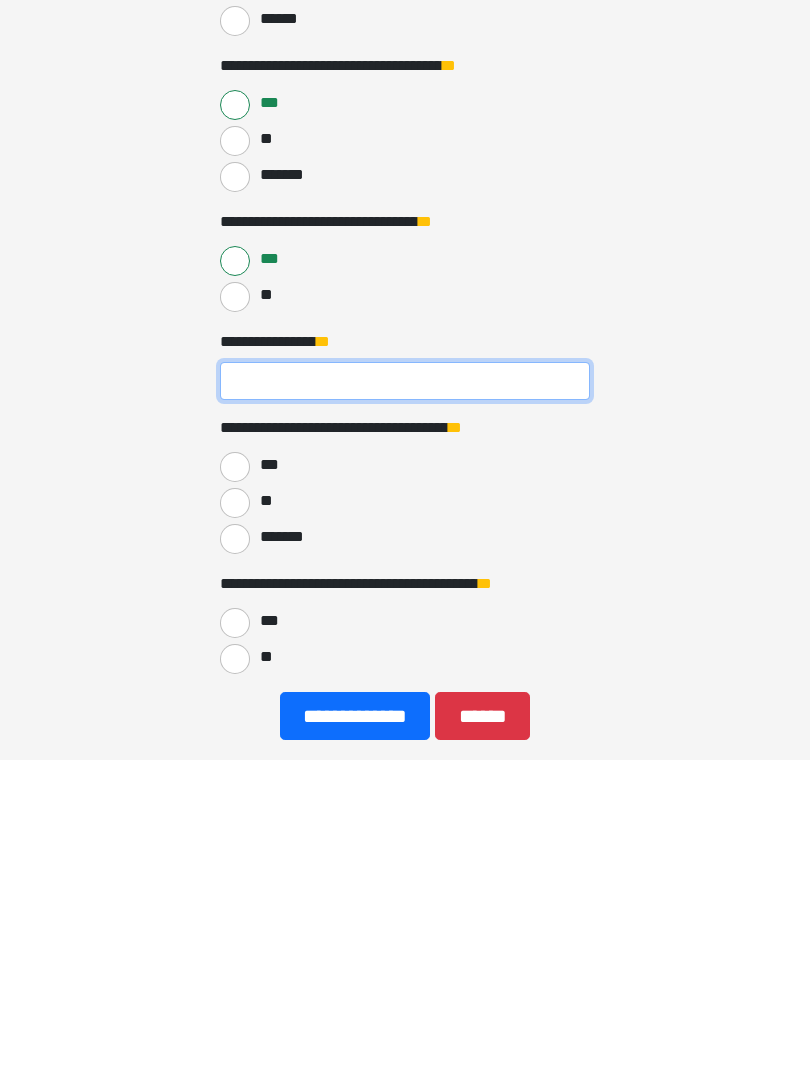 type on "*" 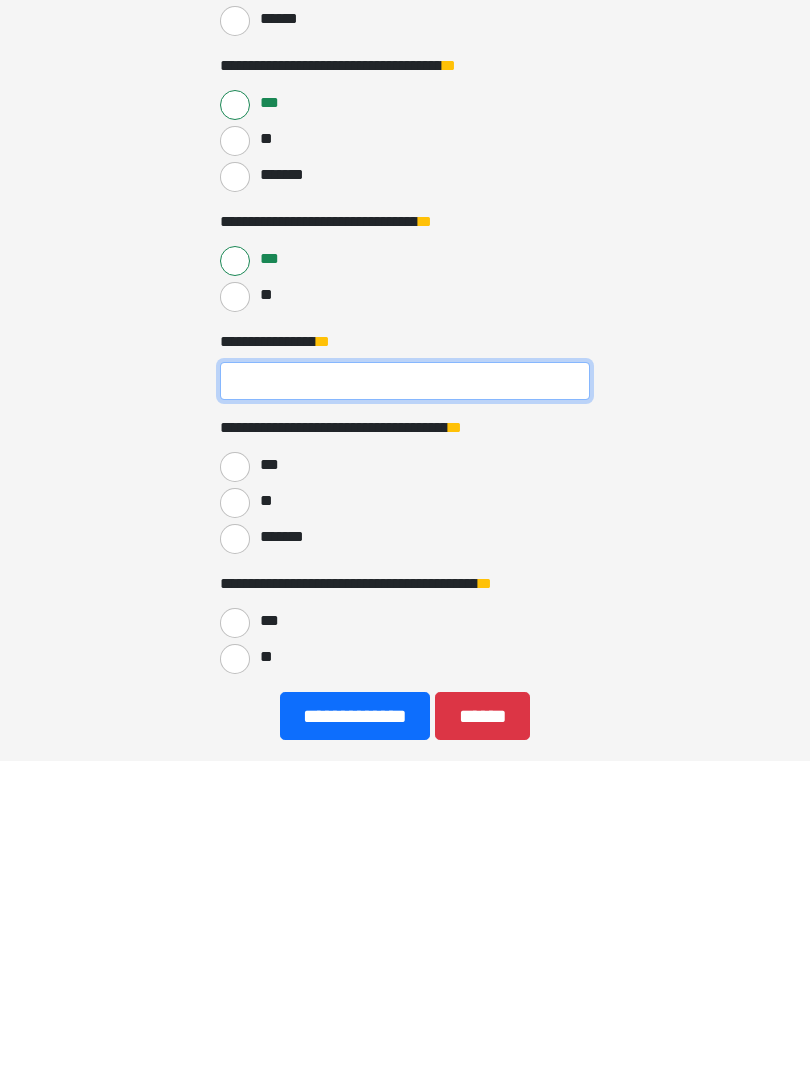 type on "*" 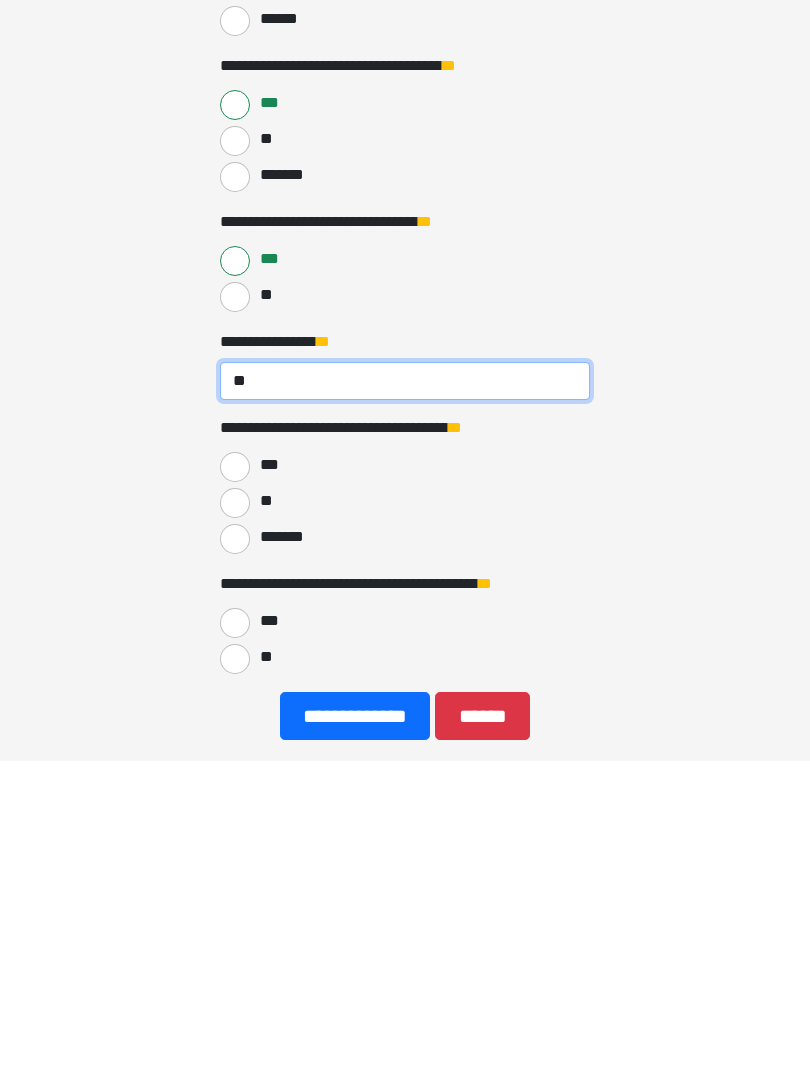 type on "**" 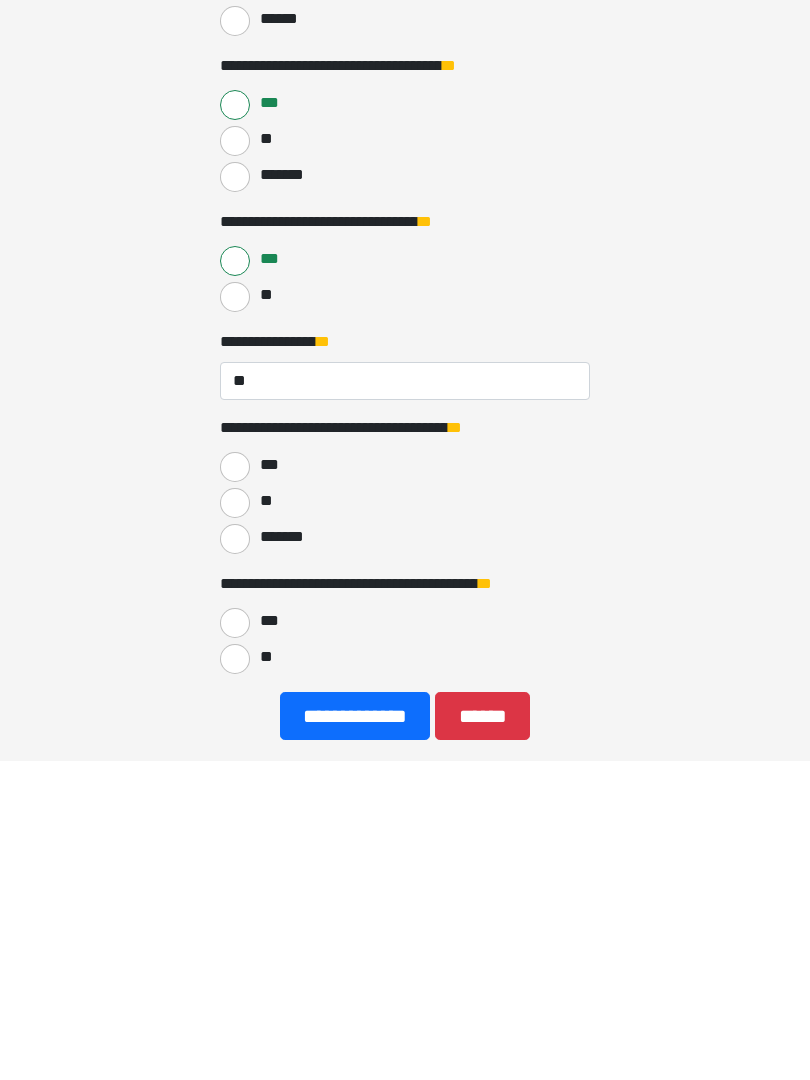 click on "**" at bounding box center [235, 823] 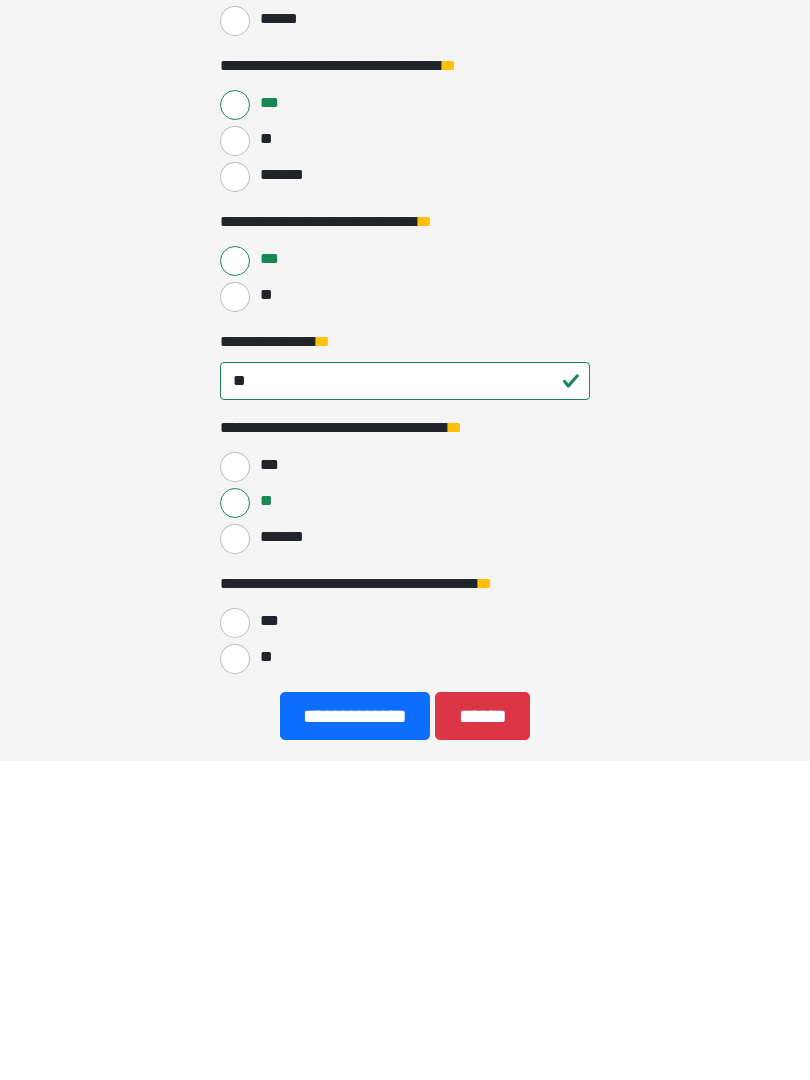 scroll, scrollTop: 453, scrollLeft: 0, axis: vertical 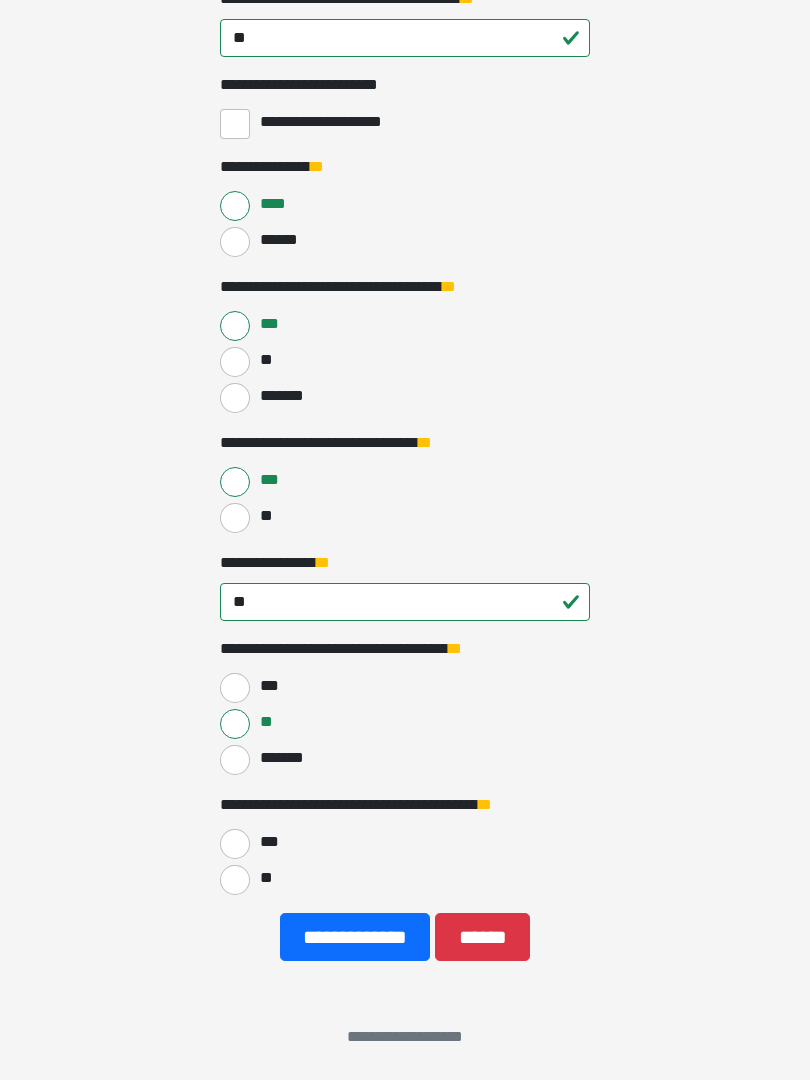 click on "**" at bounding box center [235, 880] 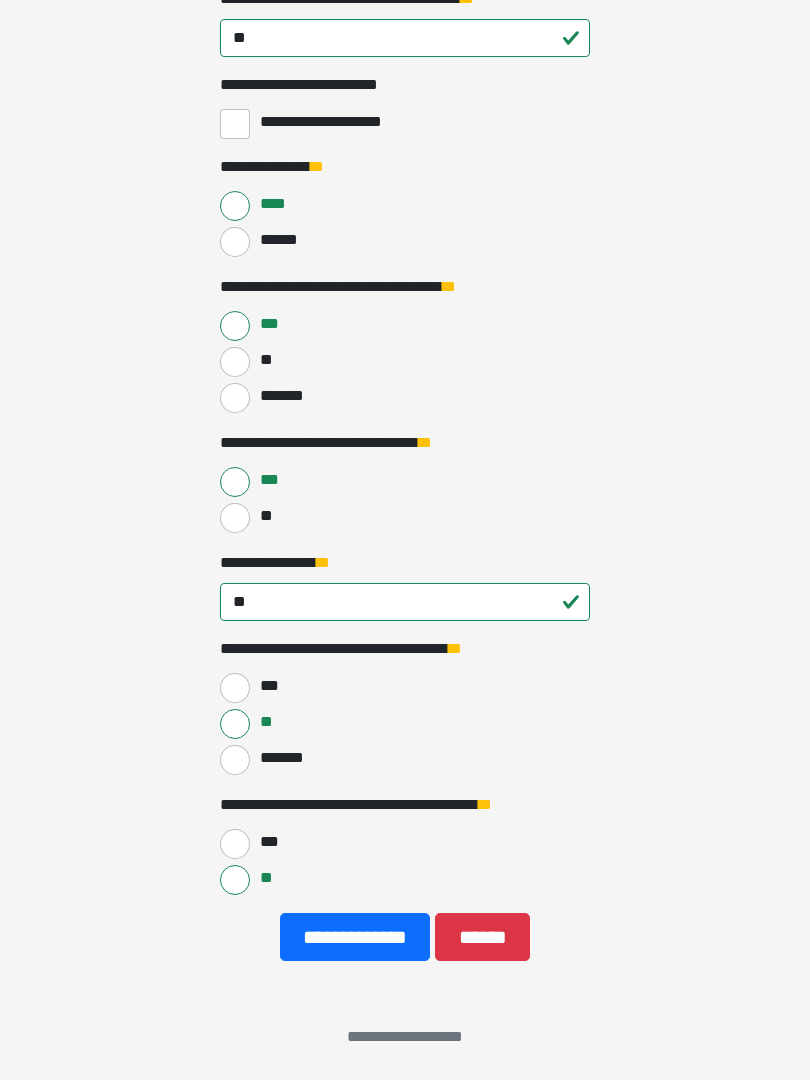 click on "**********" at bounding box center (355, 937) 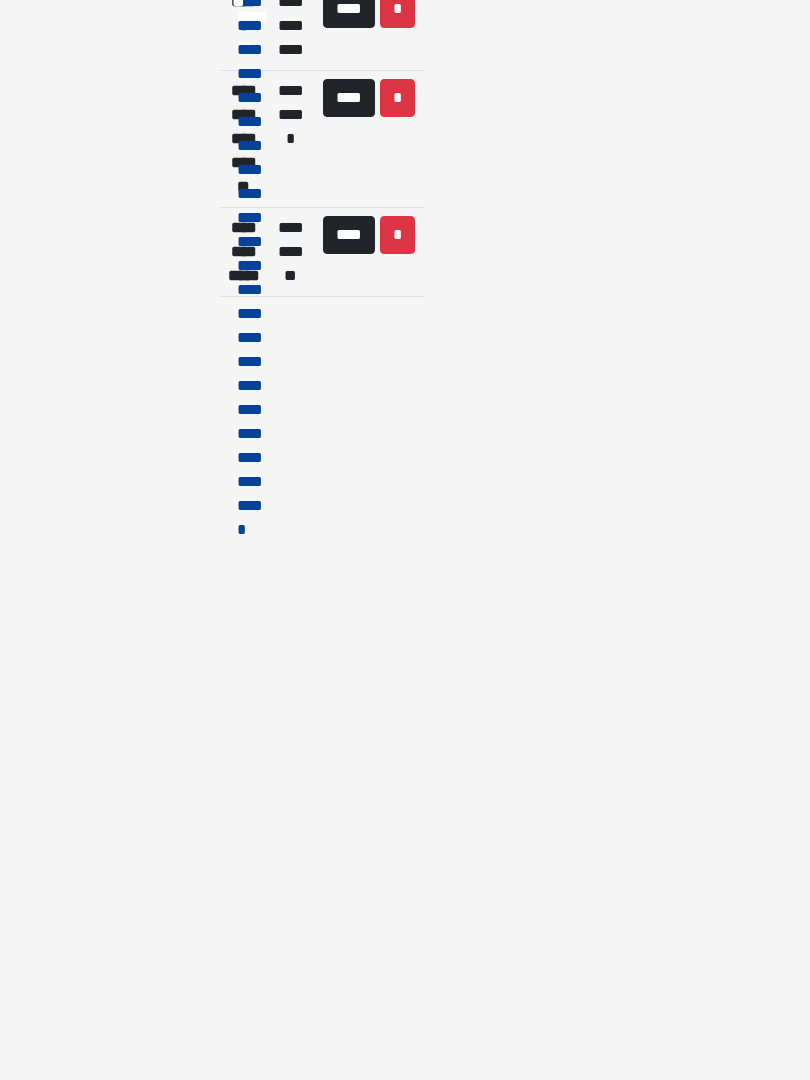 scroll, scrollTop: 0, scrollLeft: 0, axis: both 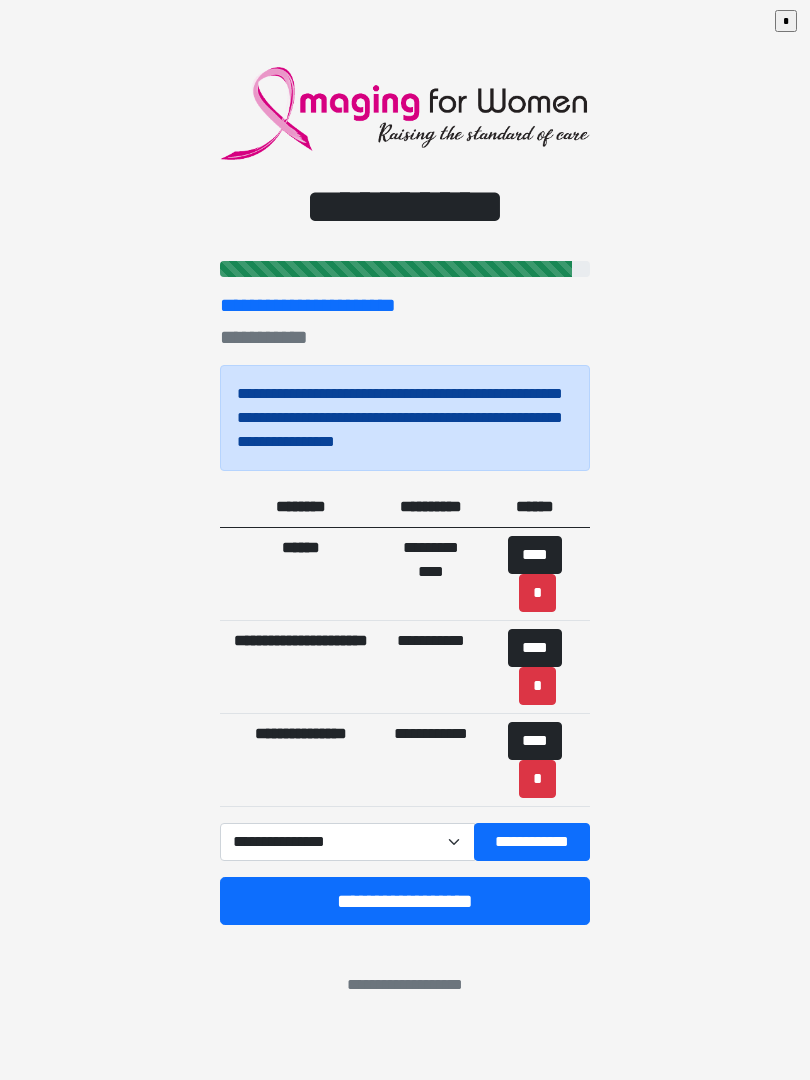 click on "**********" at bounding box center [347, 842] 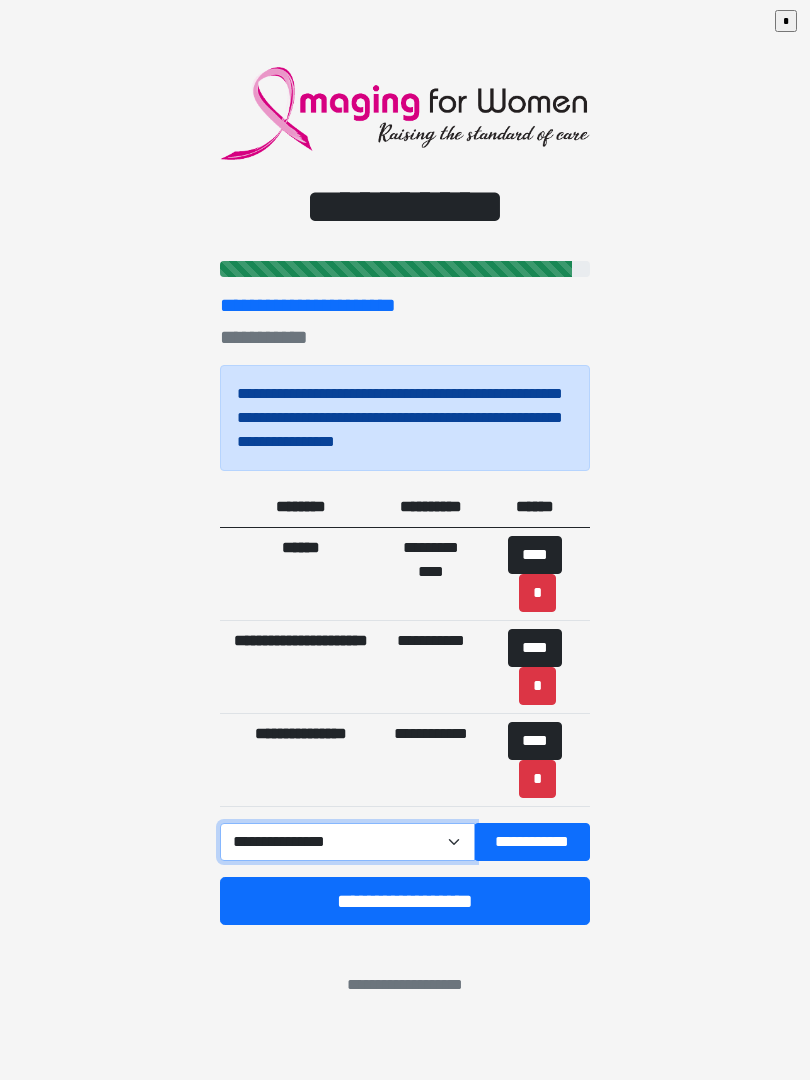select on "******" 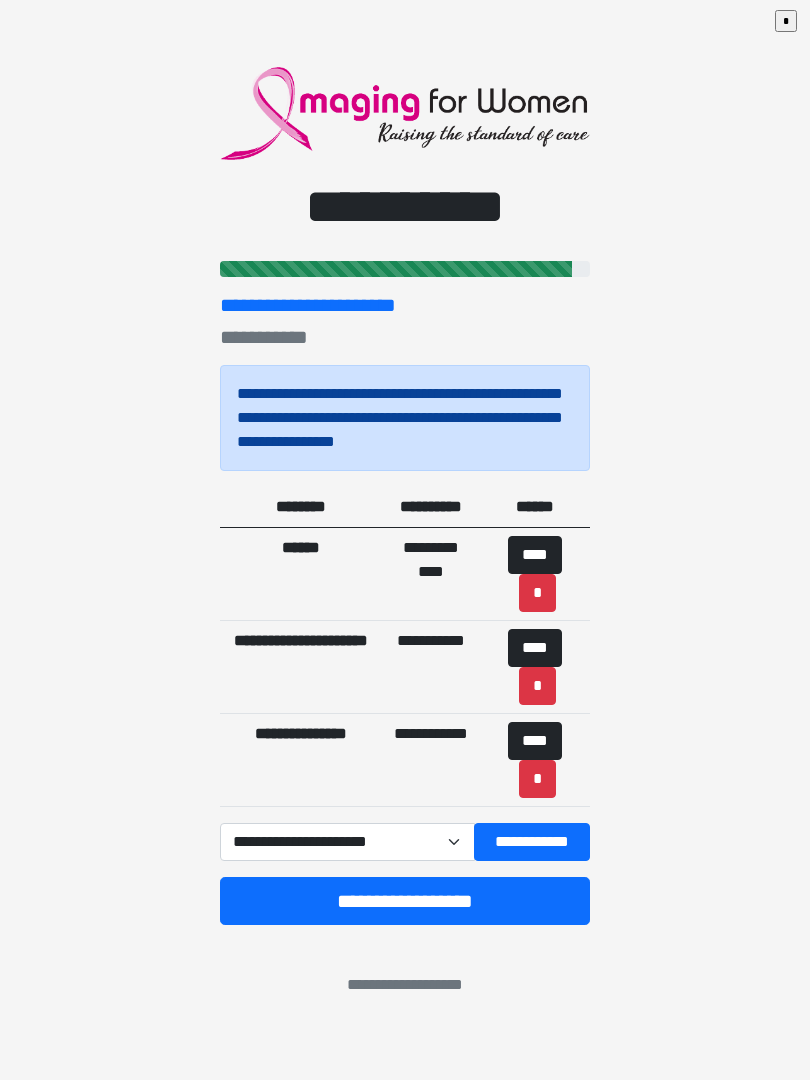 click on "**********" at bounding box center [532, 842] 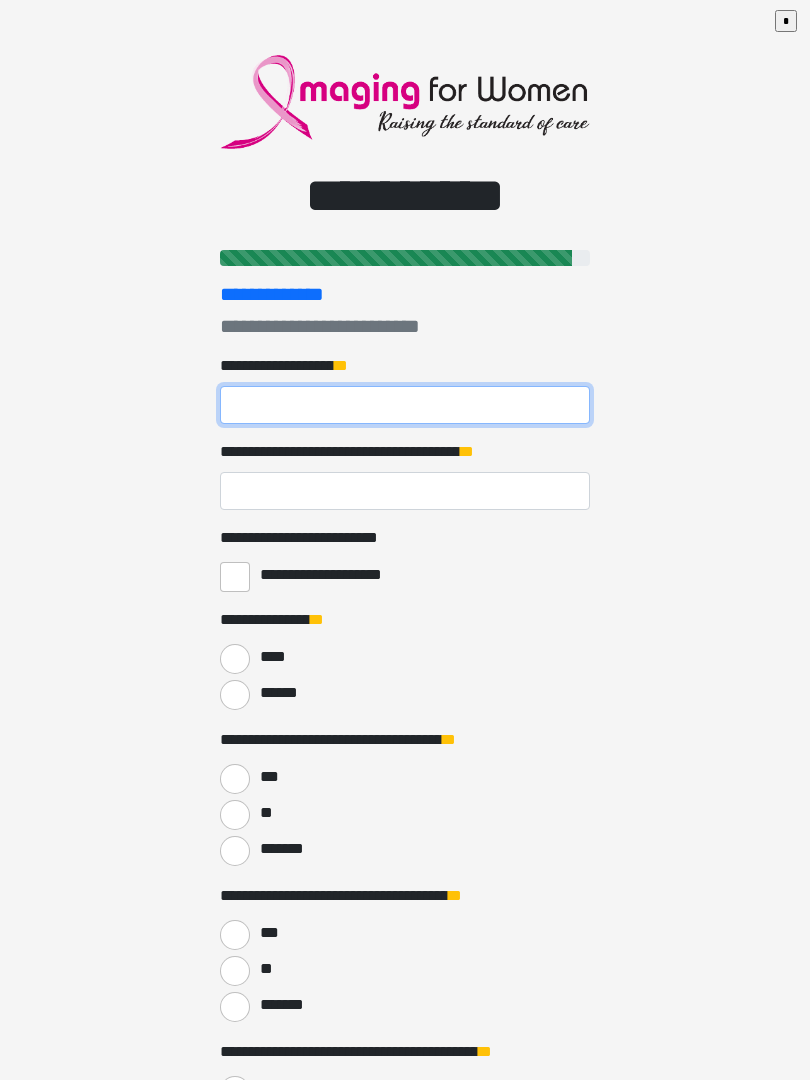 click on "**********" at bounding box center (405, 405) 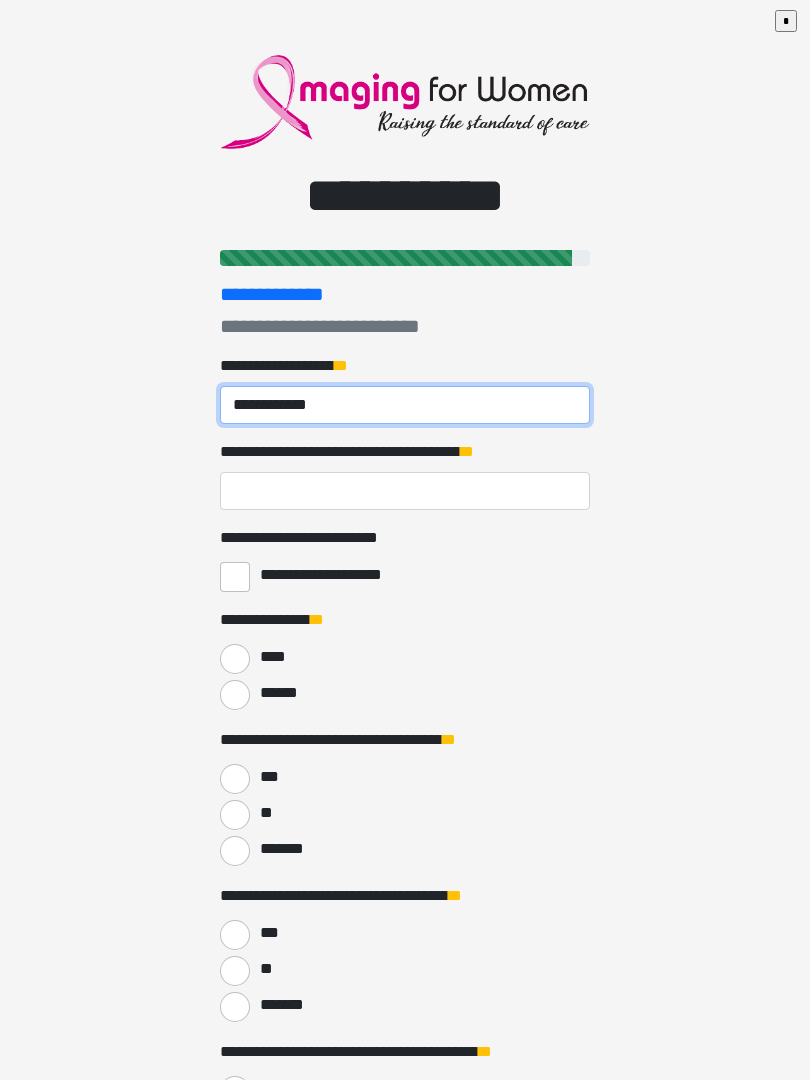 click on "**********" at bounding box center [405, 405] 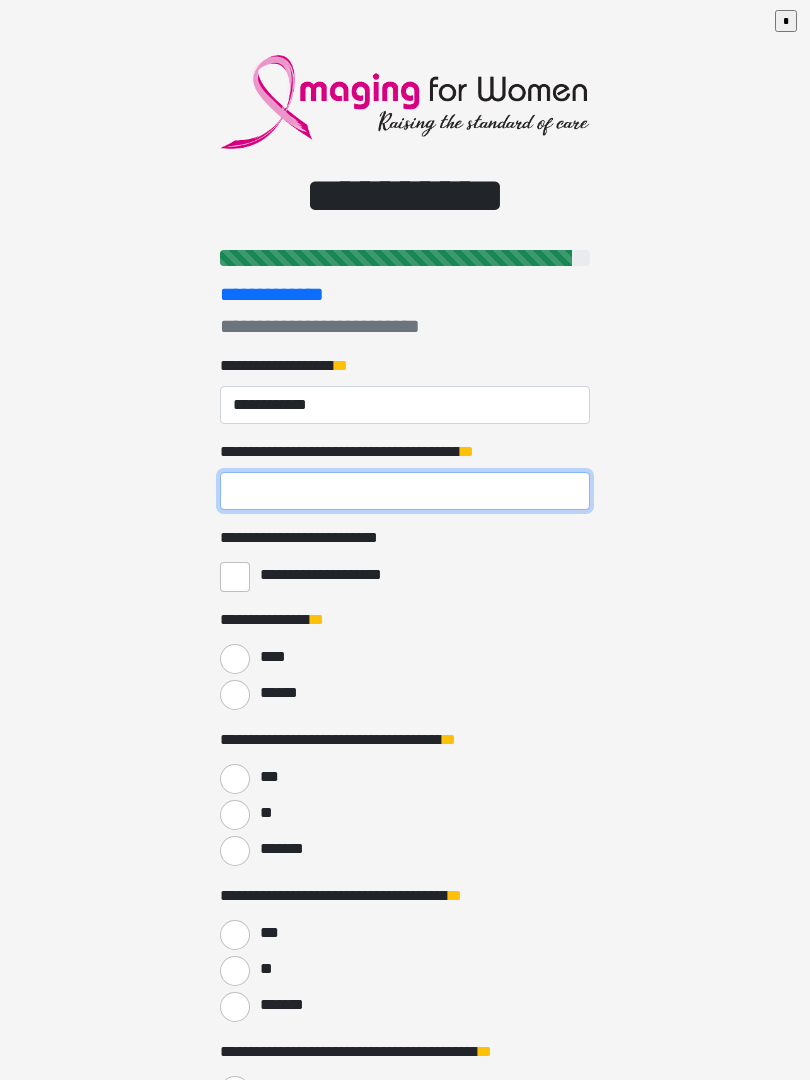 click on "**********" at bounding box center [405, 491] 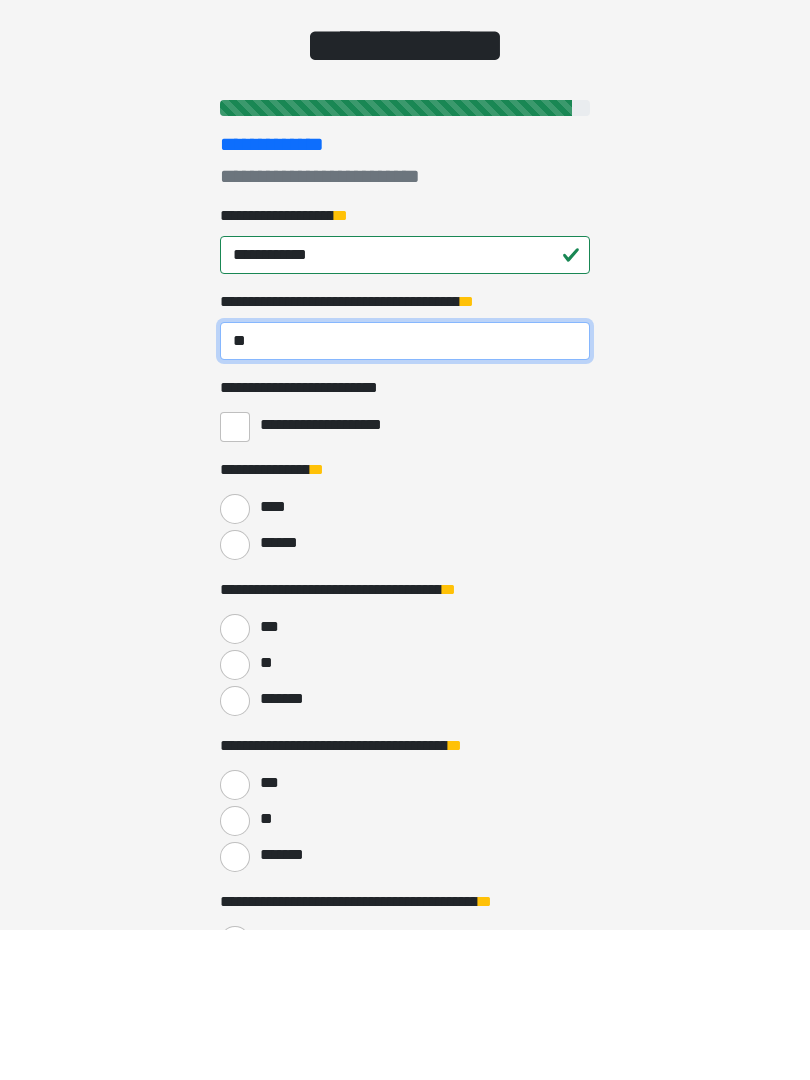 type on "**" 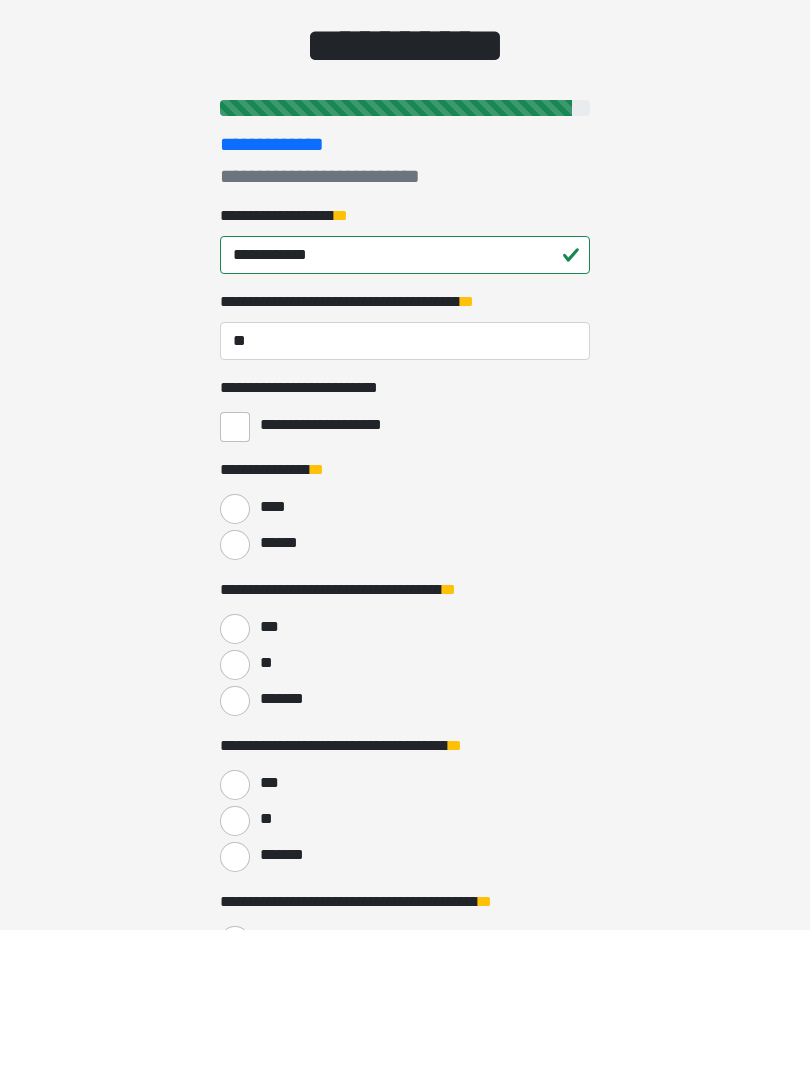 click on "******" at bounding box center [235, 695] 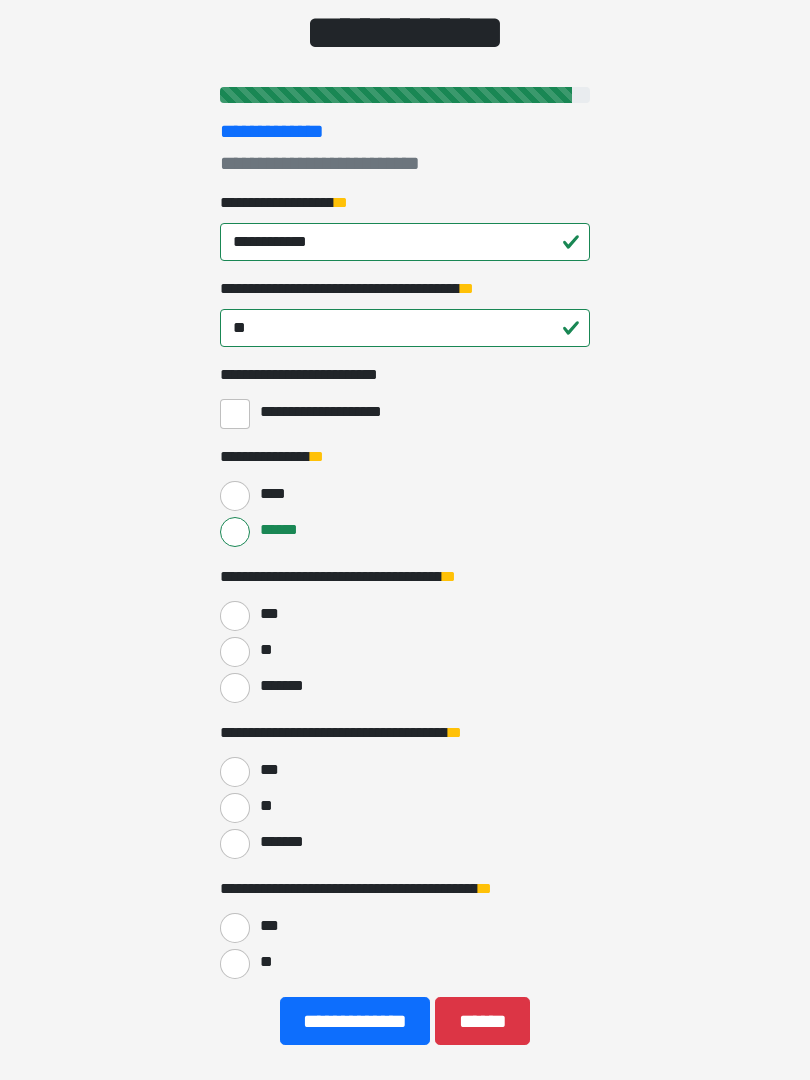 scroll, scrollTop: 247, scrollLeft: 0, axis: vertical 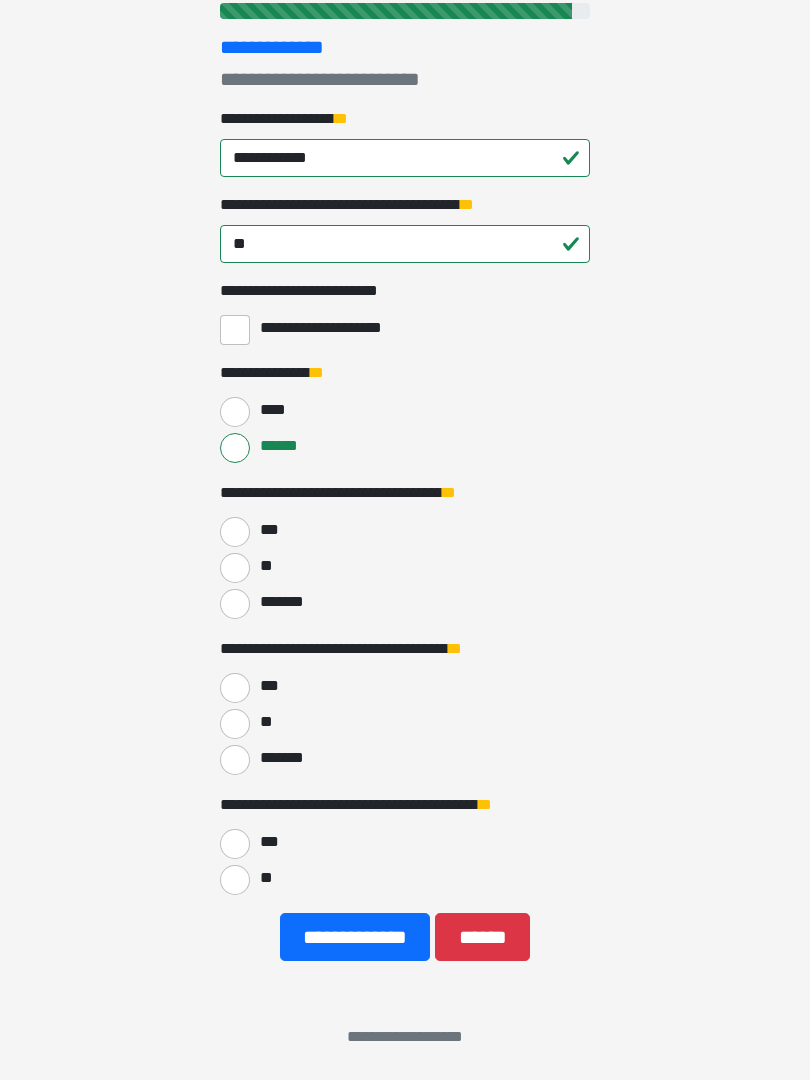 click on "**" at bounding box center [235, 568] 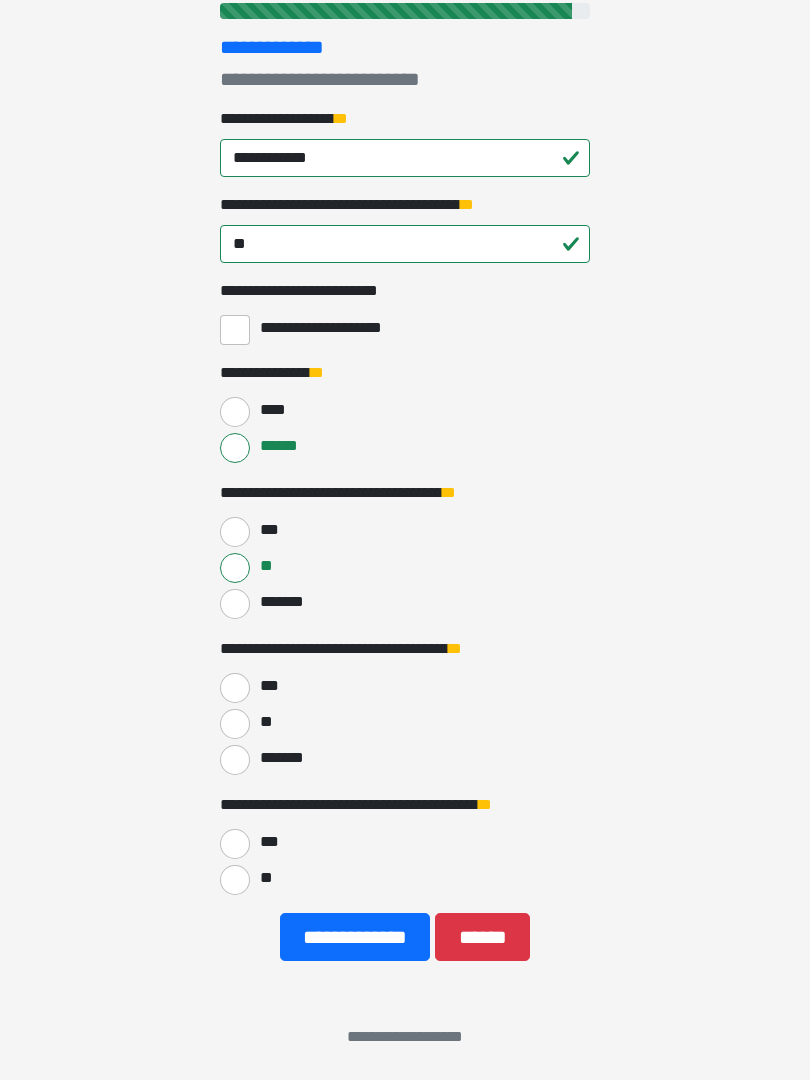 click on "***" at bounding box center [235, 688] 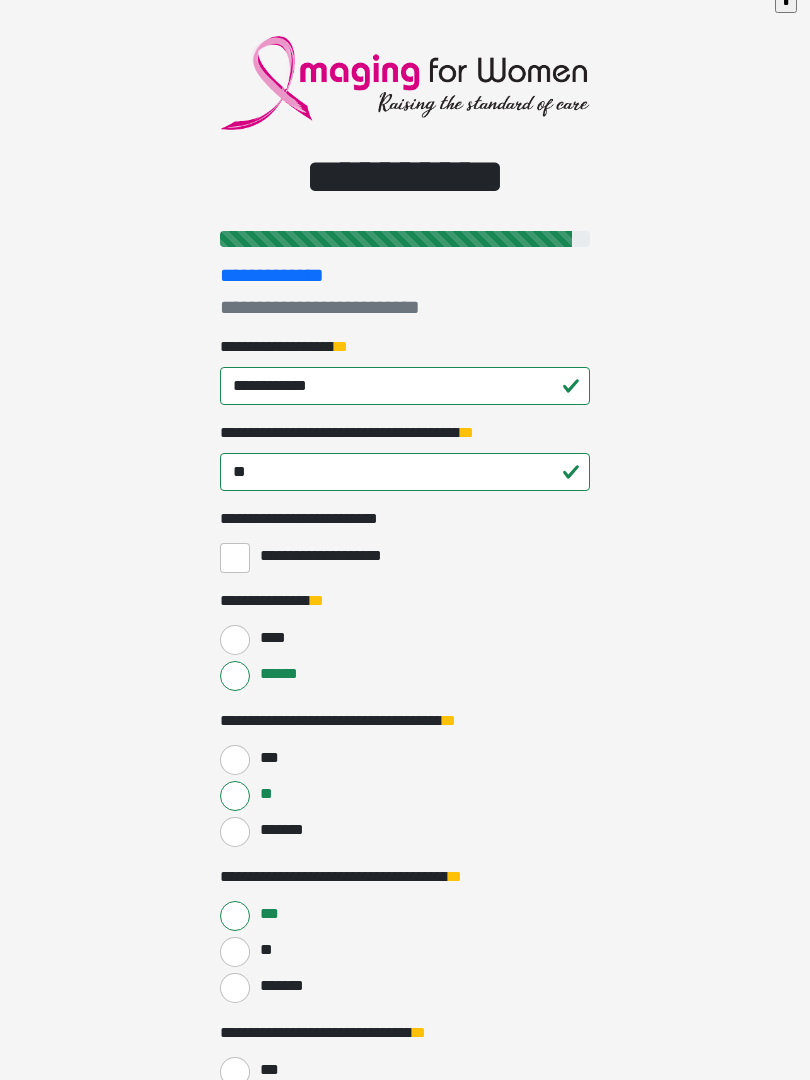 scroll, scrollTop: 9, scrollLeft: 0, axis: vertical 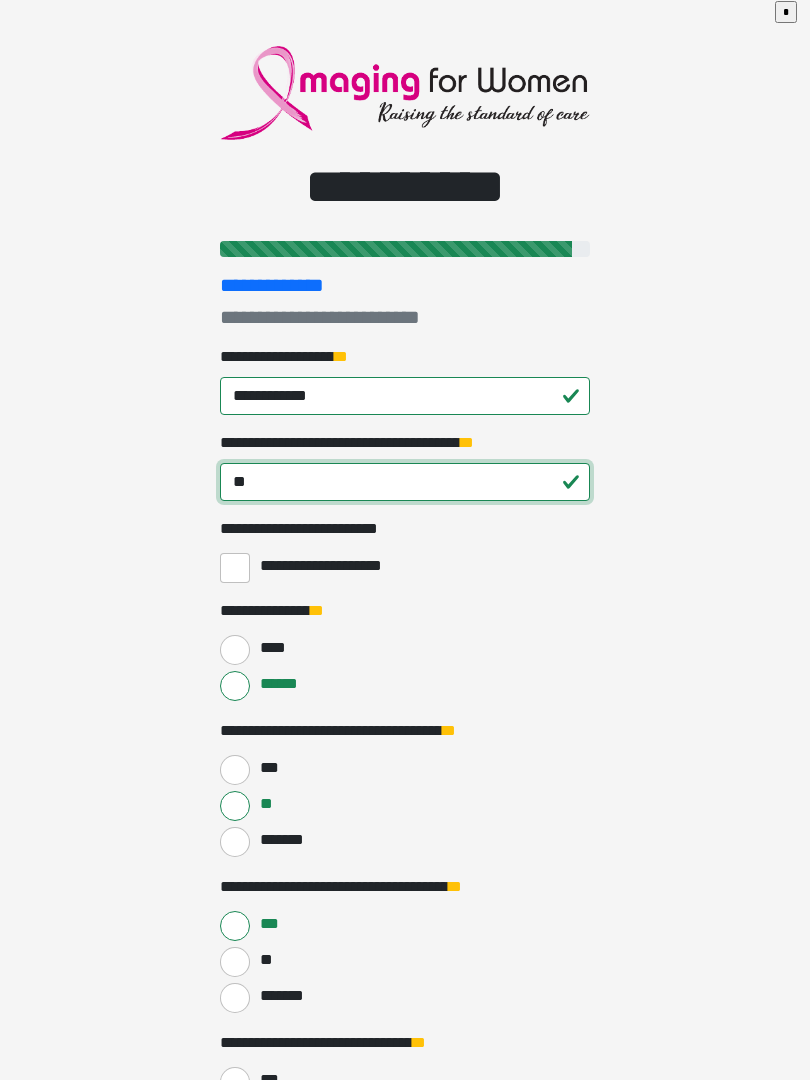 click on "**" at bounding box center [405, 482] 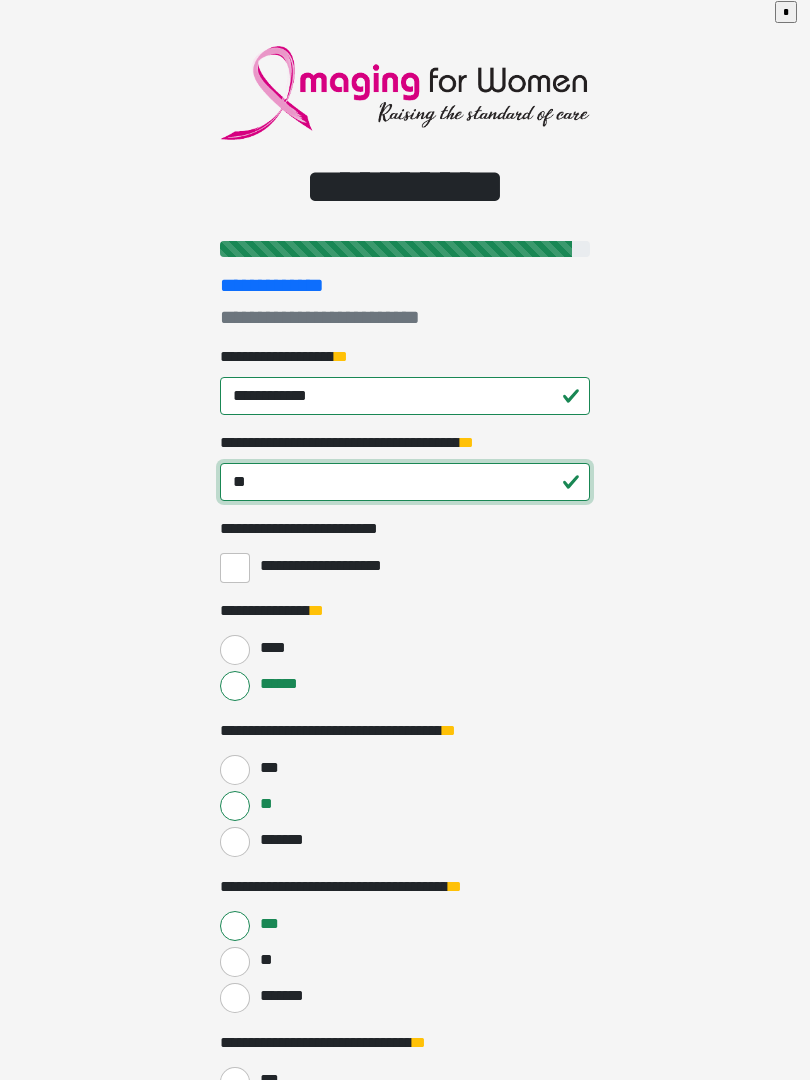 type on "*" 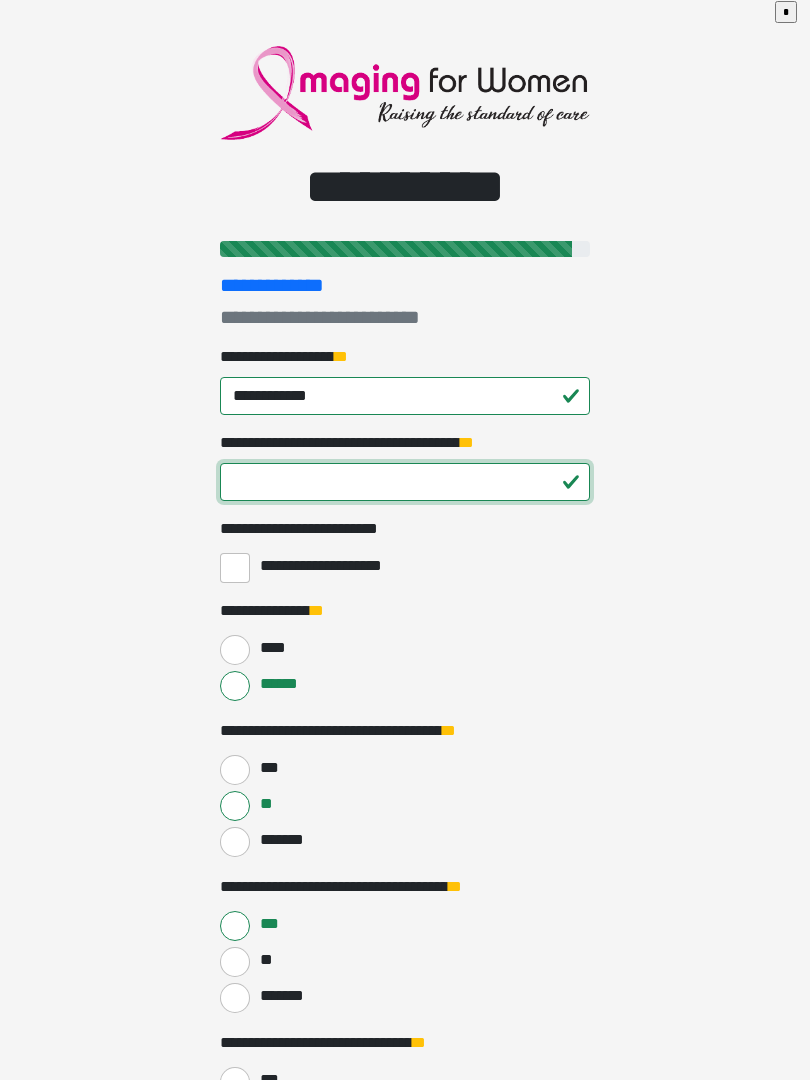 type on "*" 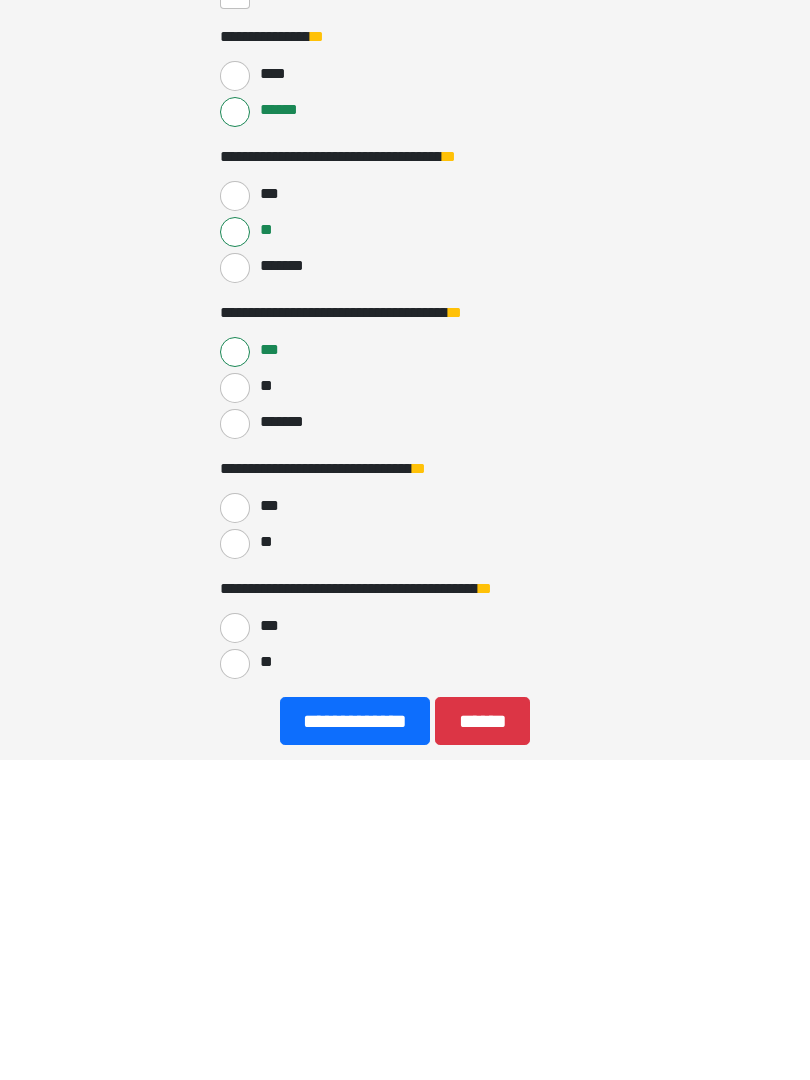 scroll, scrollTop: 367, scrollLeft: 0, axis: vertical 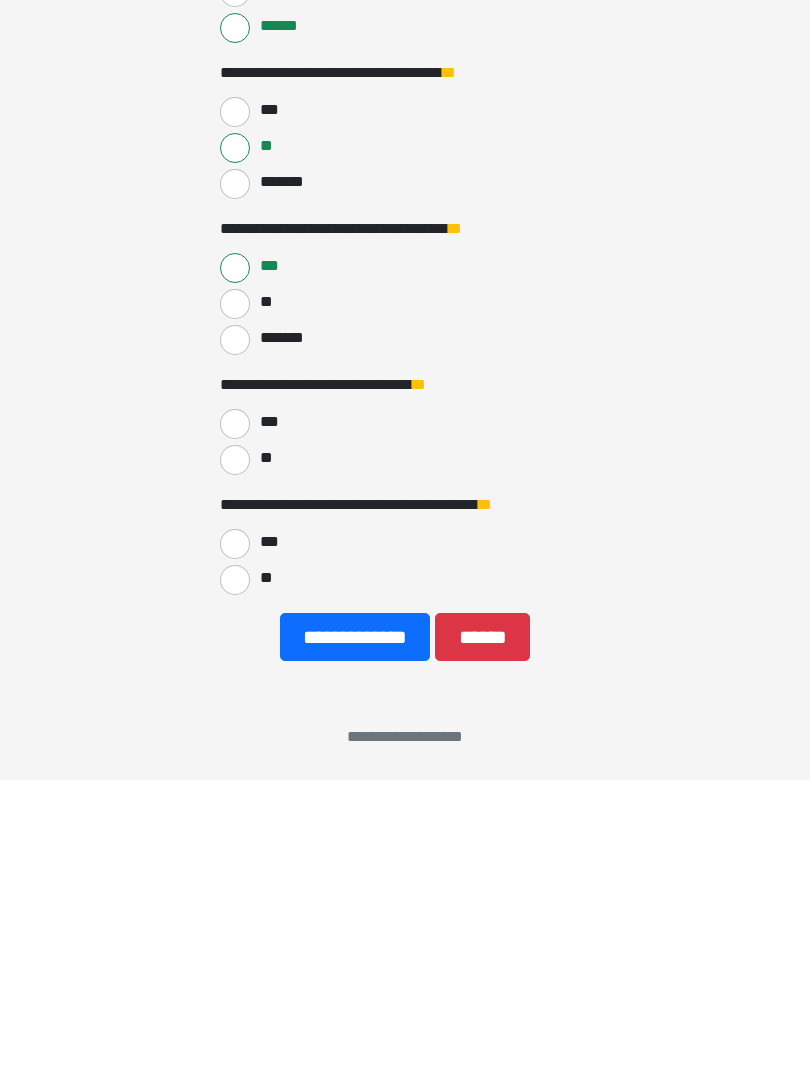 type on "**" 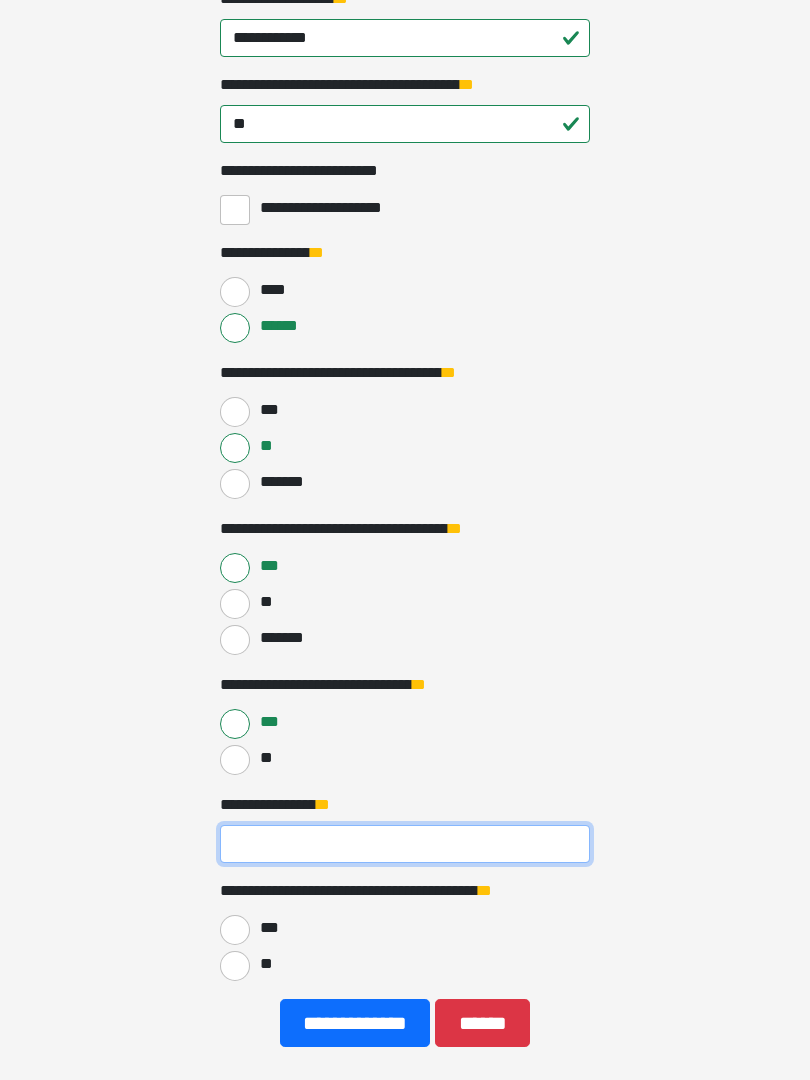 click on "**********" at bounding box center (405, 844) 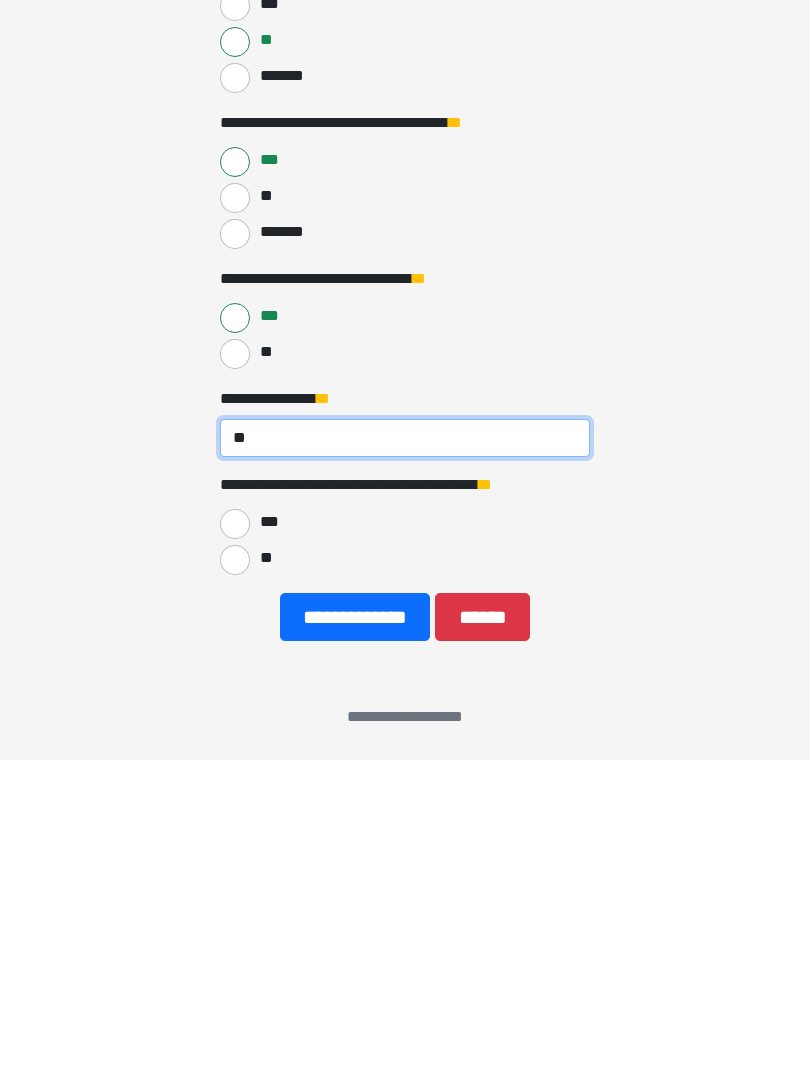 type on "**" 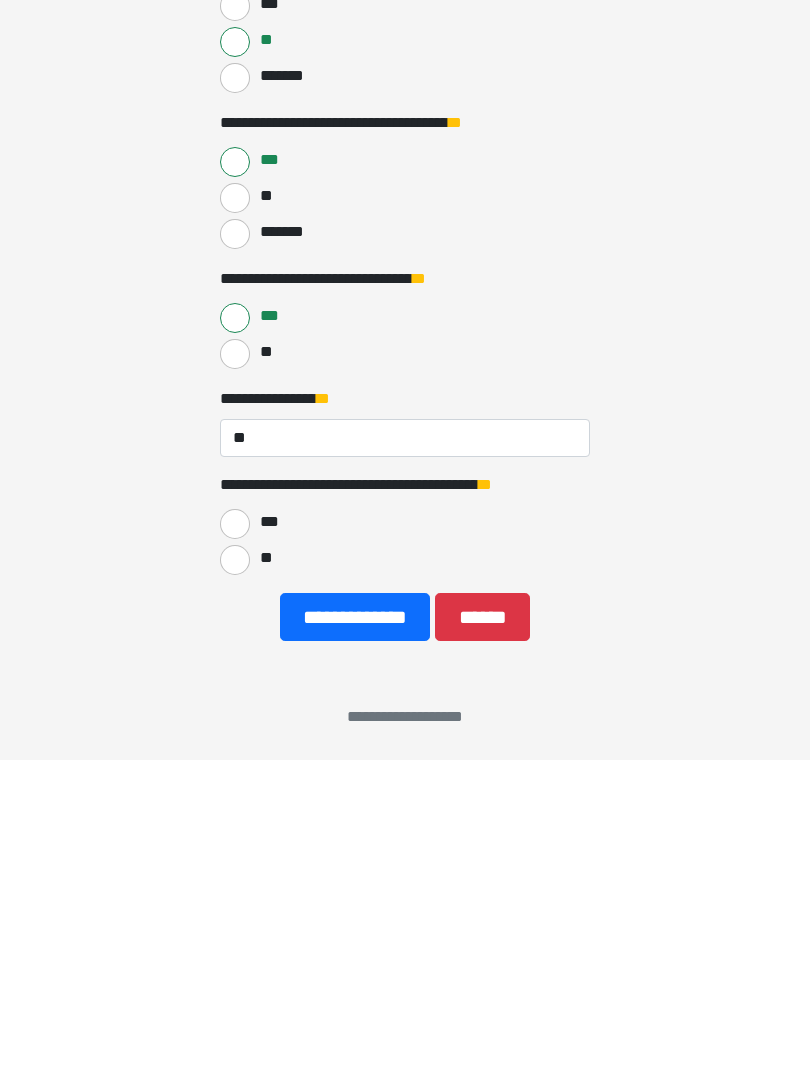 click on "***" at bounding box center (235, 844) 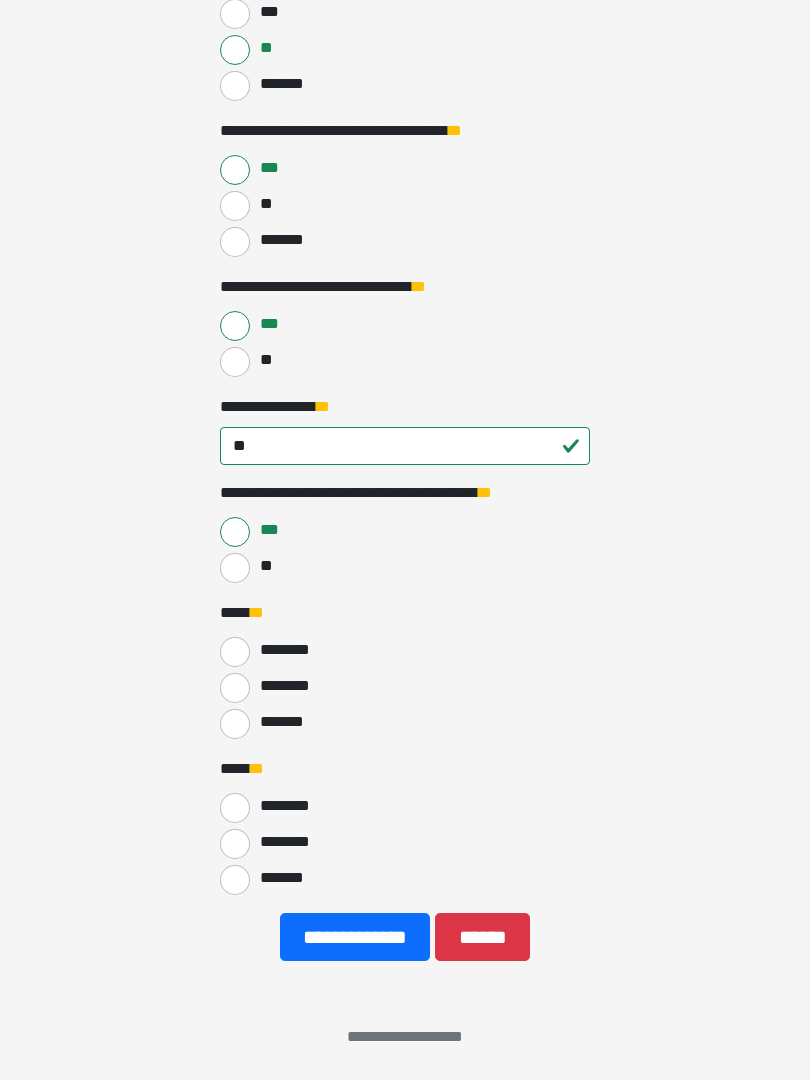 click on "**" at bounding box center [235, 568] 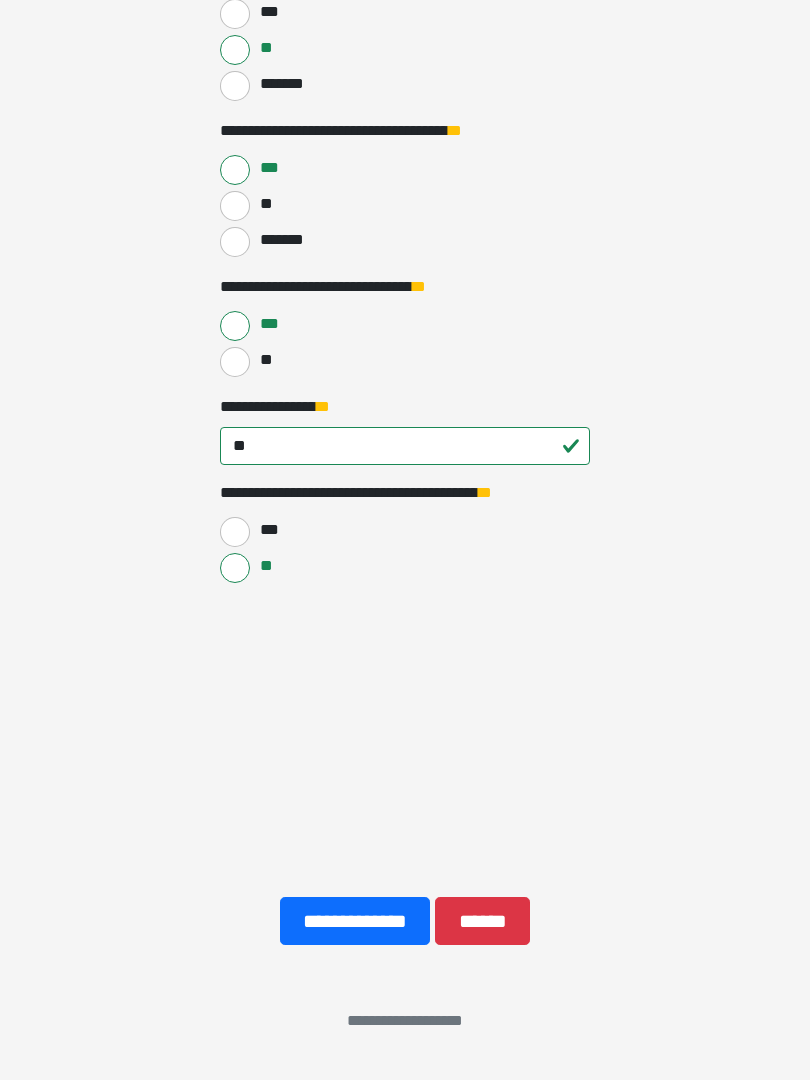 scroll, scrollTop: 453, scrollLeft: 0, axis: vertical 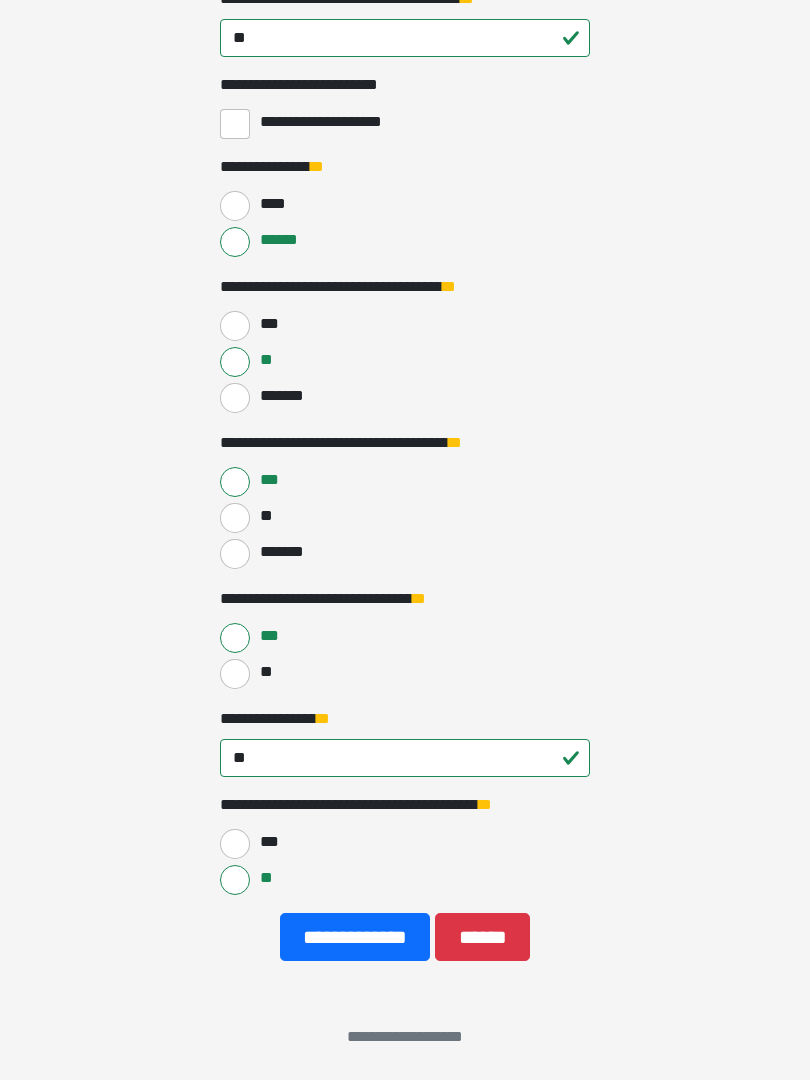 click on "**********" at bounding box center [355, 937] 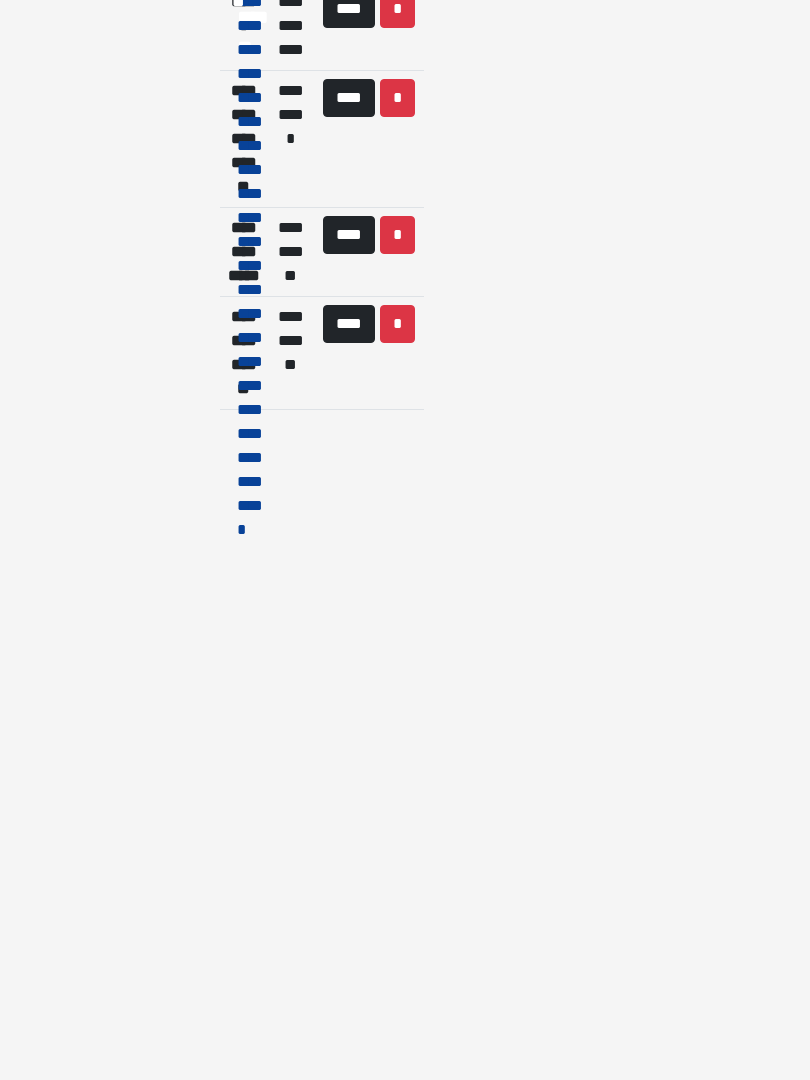 scroll, scrollTop: 30, scrollLeft: 0, axis: vertical 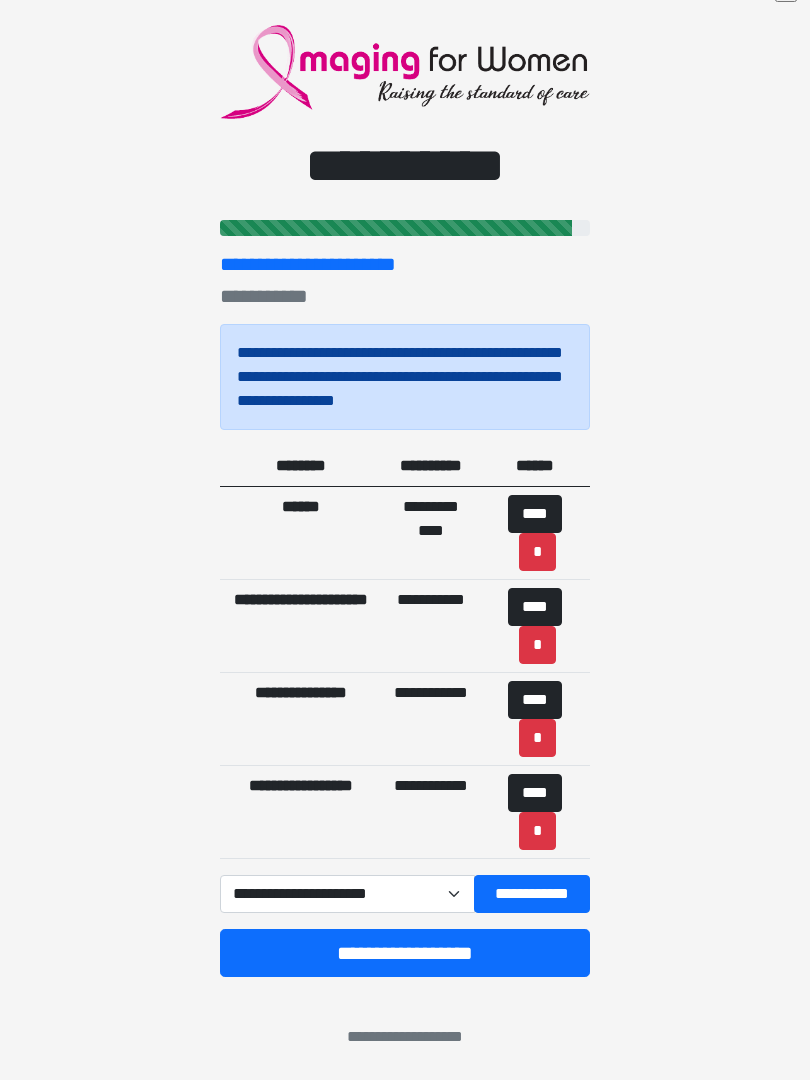 click on "**********" at bounding box center (532, 894) 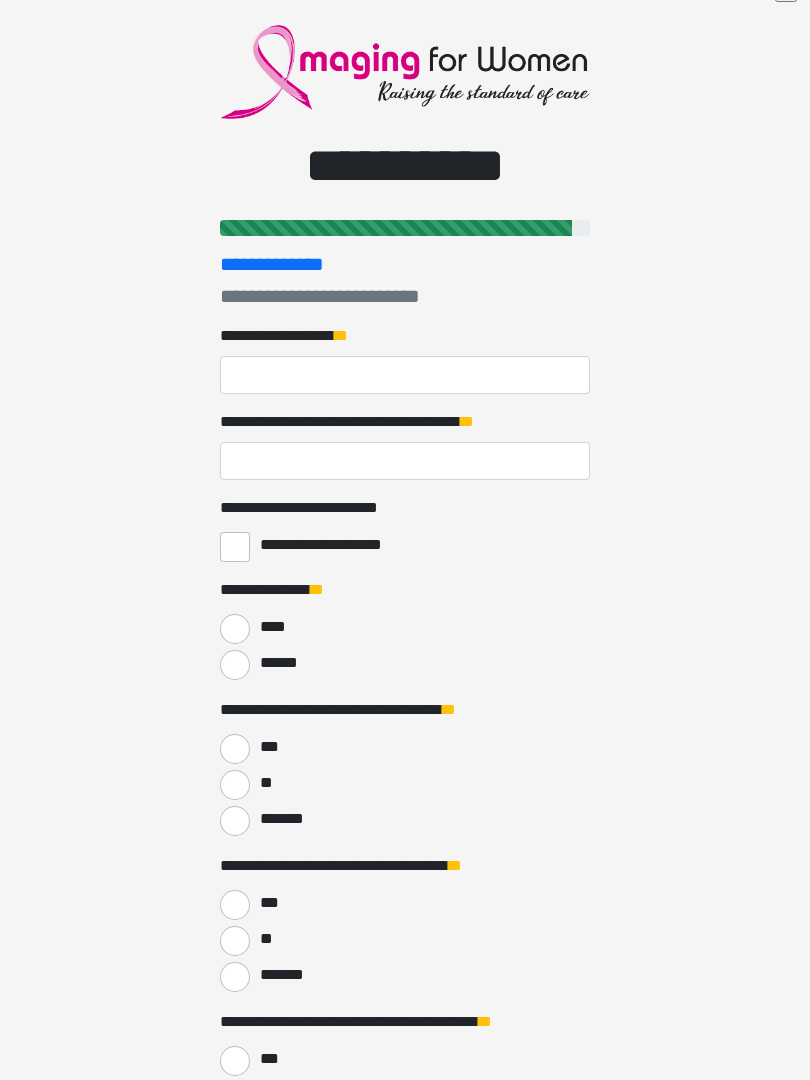 scroll, scrollTop: 0, scrollLeft: 0, axis: both 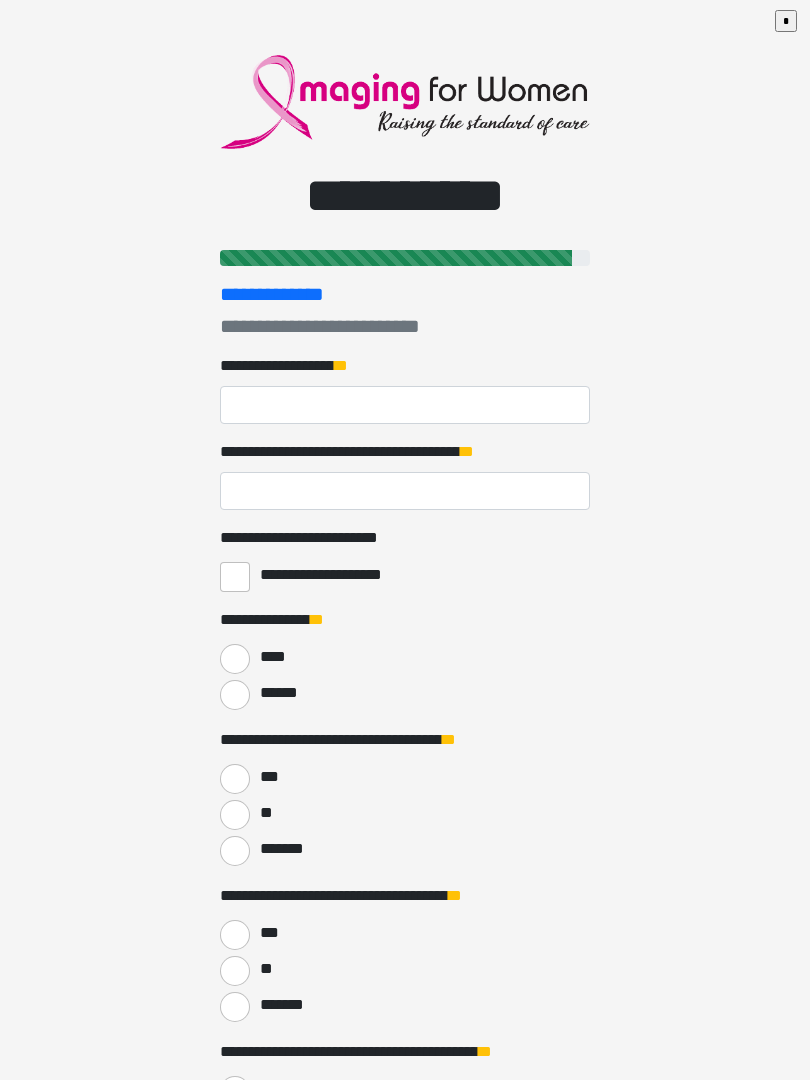 click on "**********" at bounding box center (405, 540) 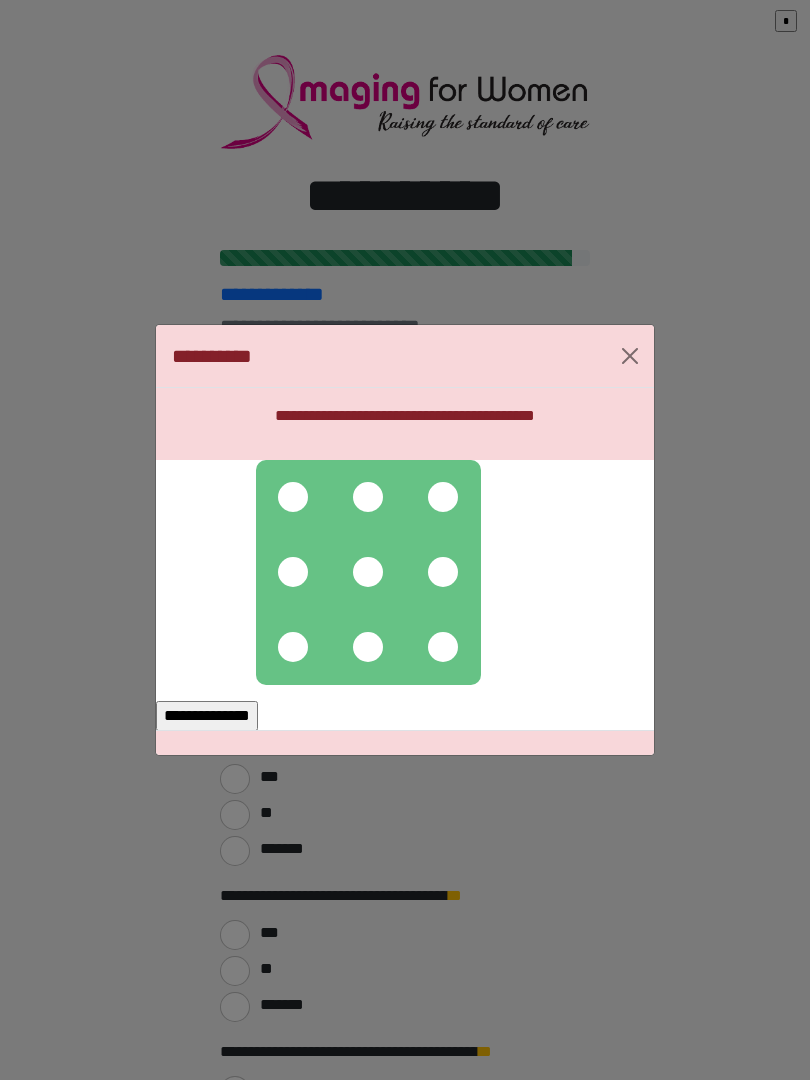 click on "**********" at bounding box center (405, 540) 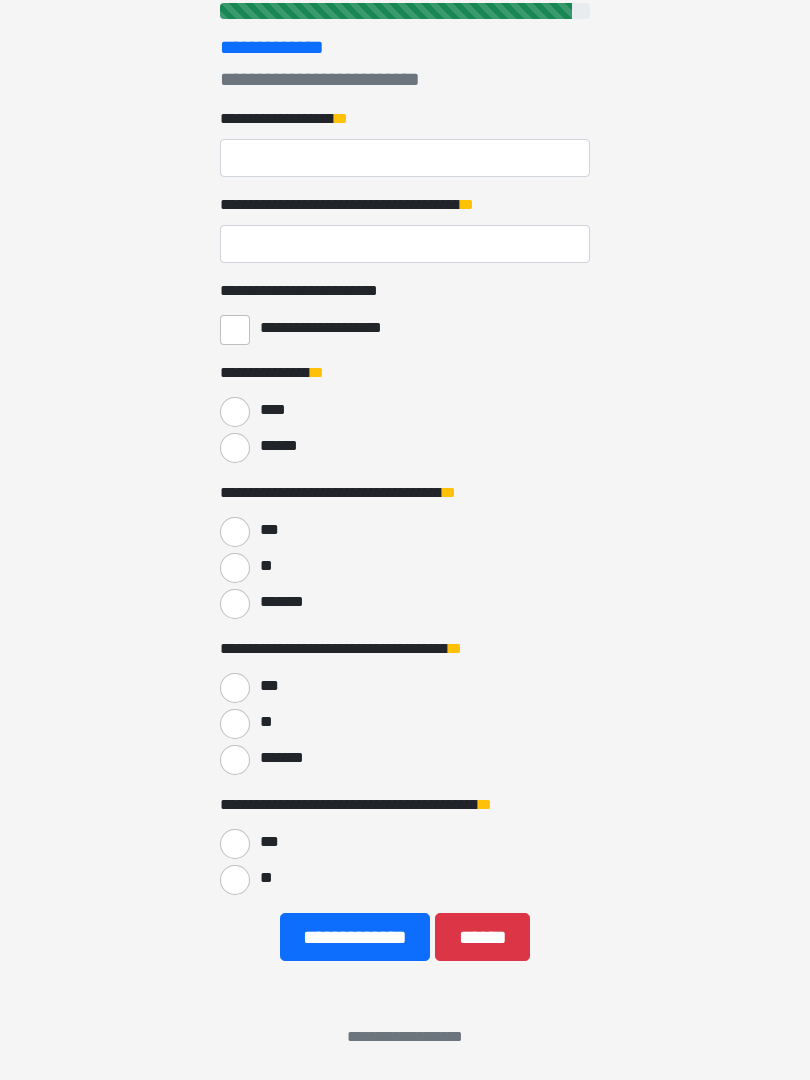 click on "******" at bounding box center (482, 937) 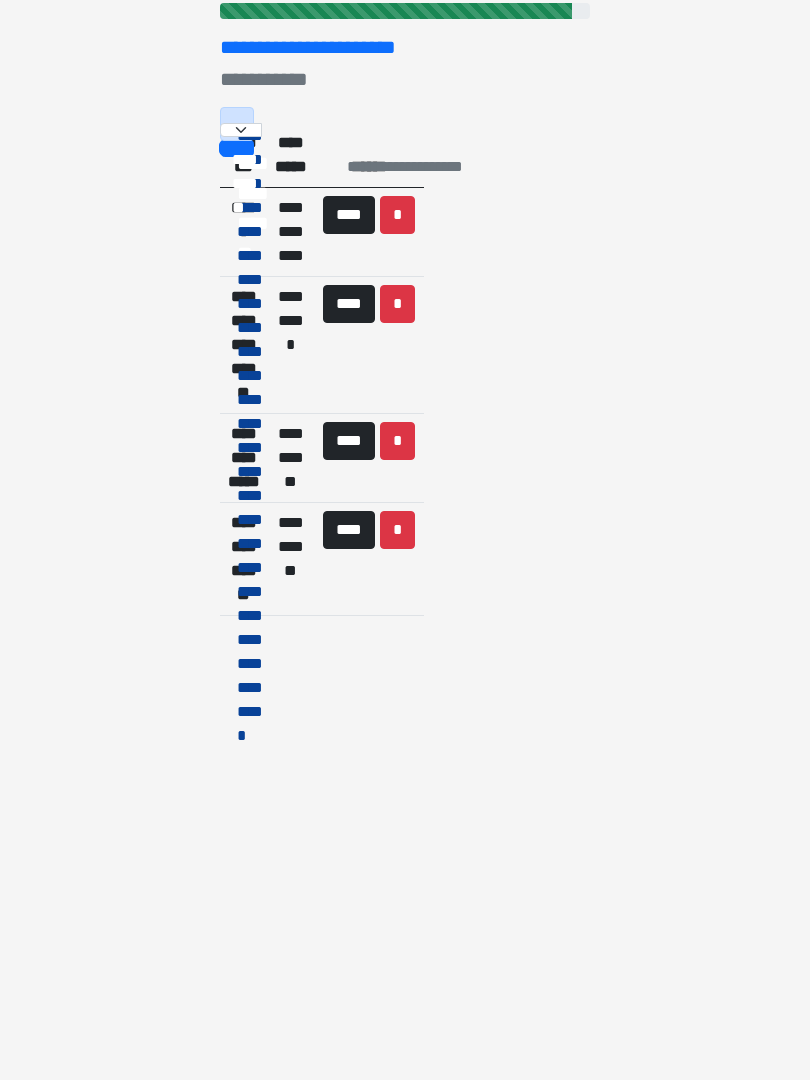 scroll, scrollTop: 30, scrollLeft: 0, axis: vertical 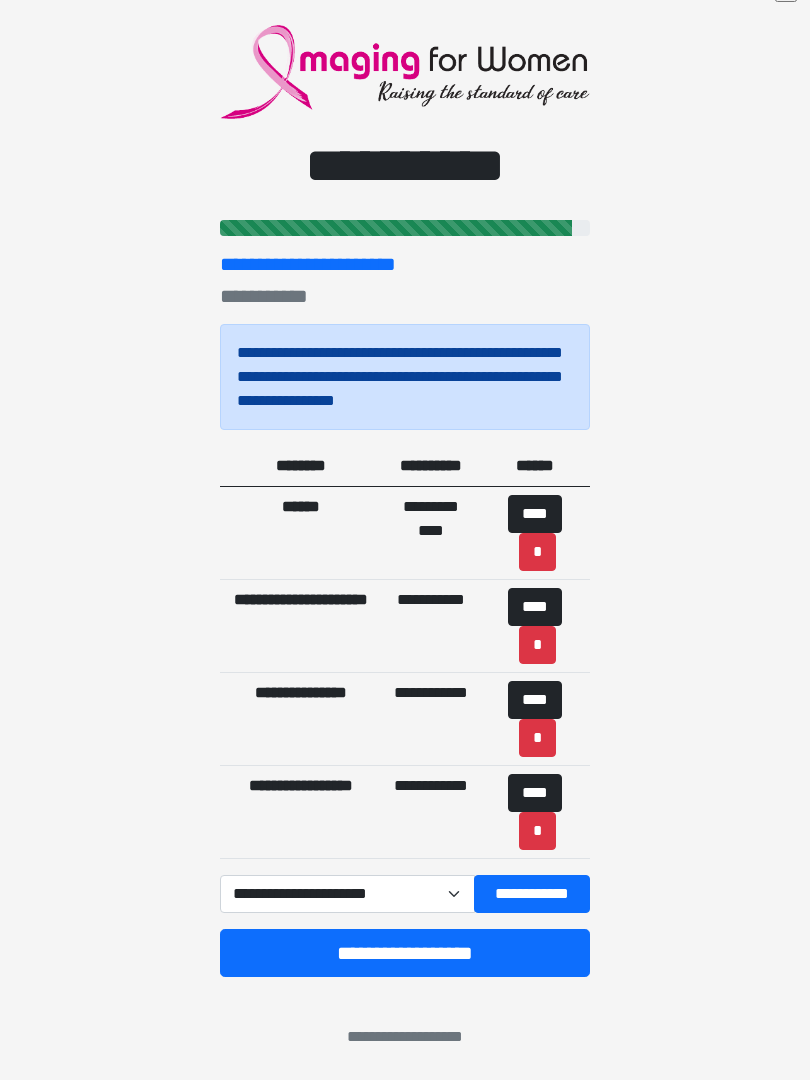 click on "**********" at bounding box center (347, 894) 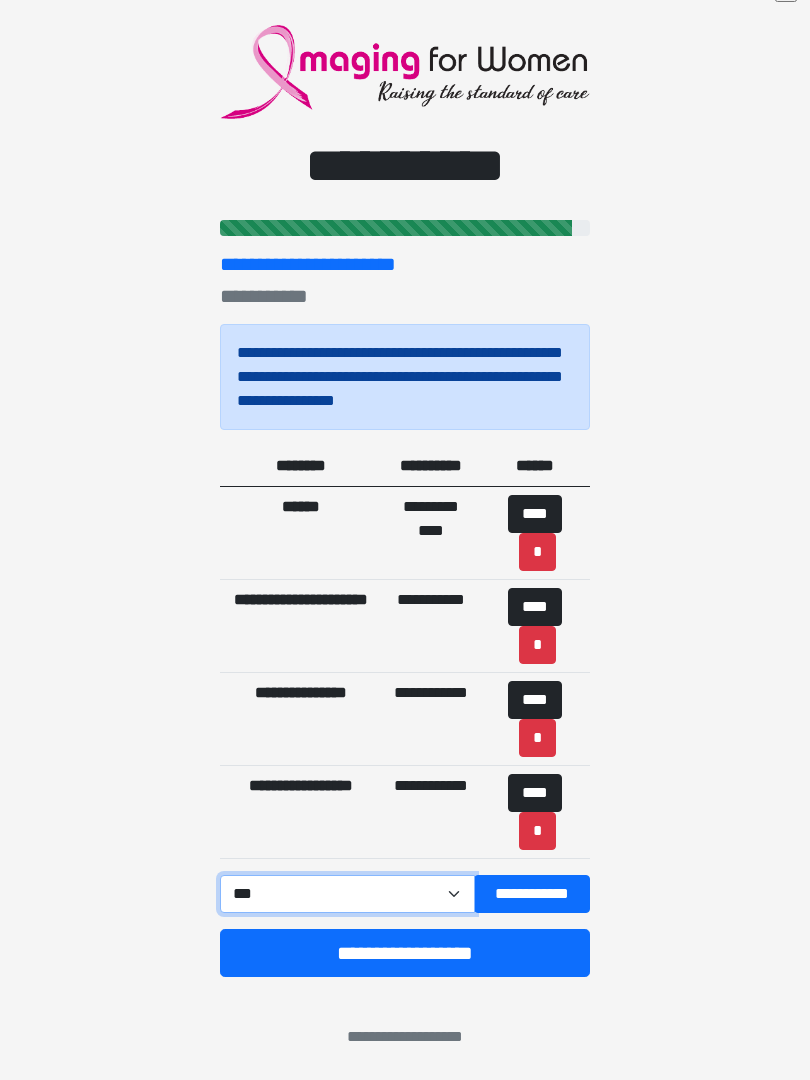 click on "**********" at bounding box center (347, 894) 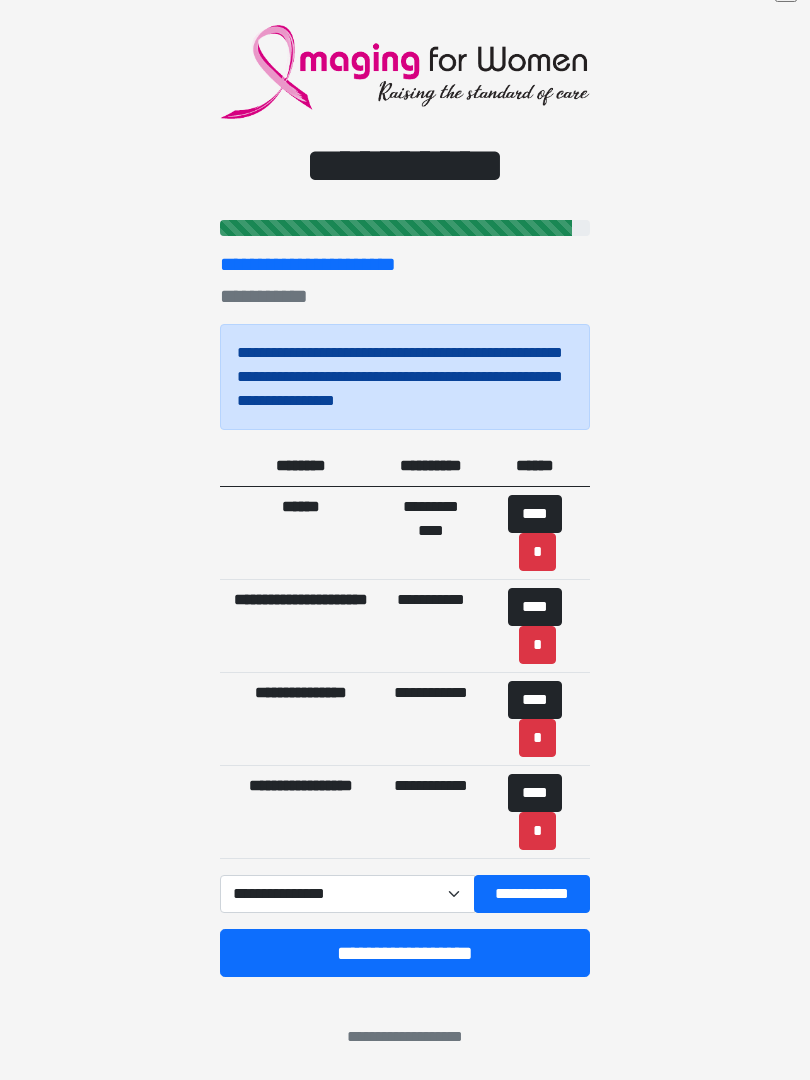 click on "**********" at bounding box center (532, 894) 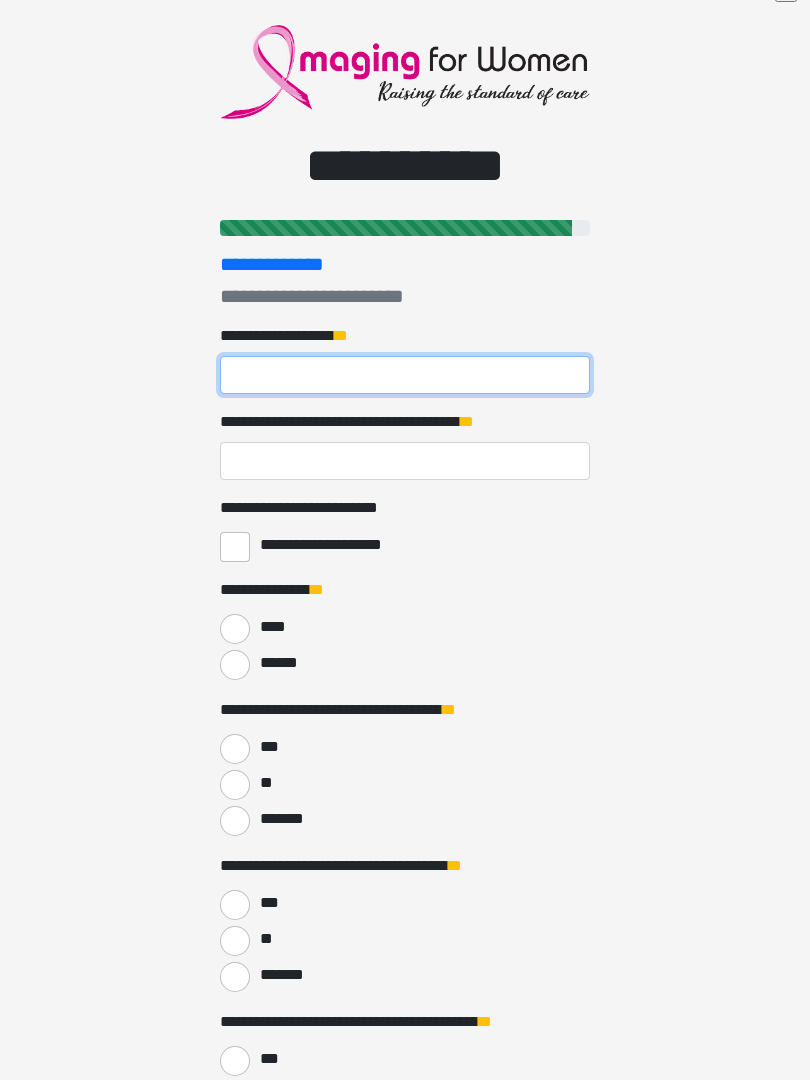click on "**********" at bounding box center [405, 375] 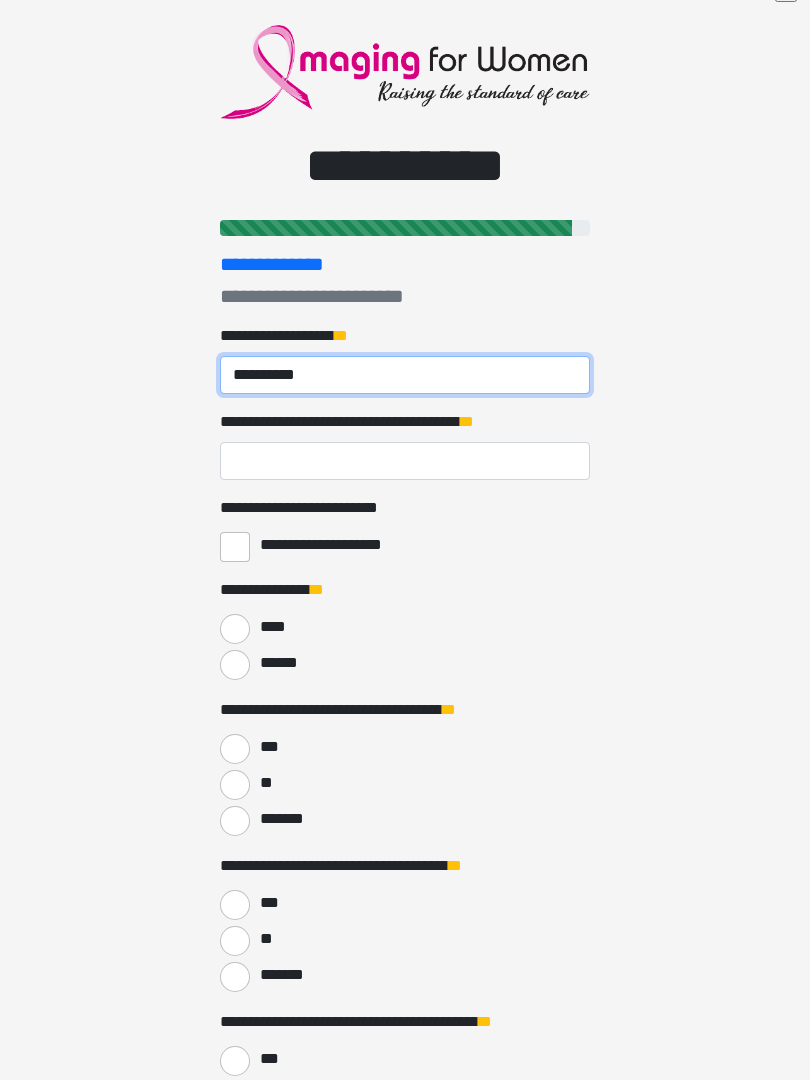 type on "**********" 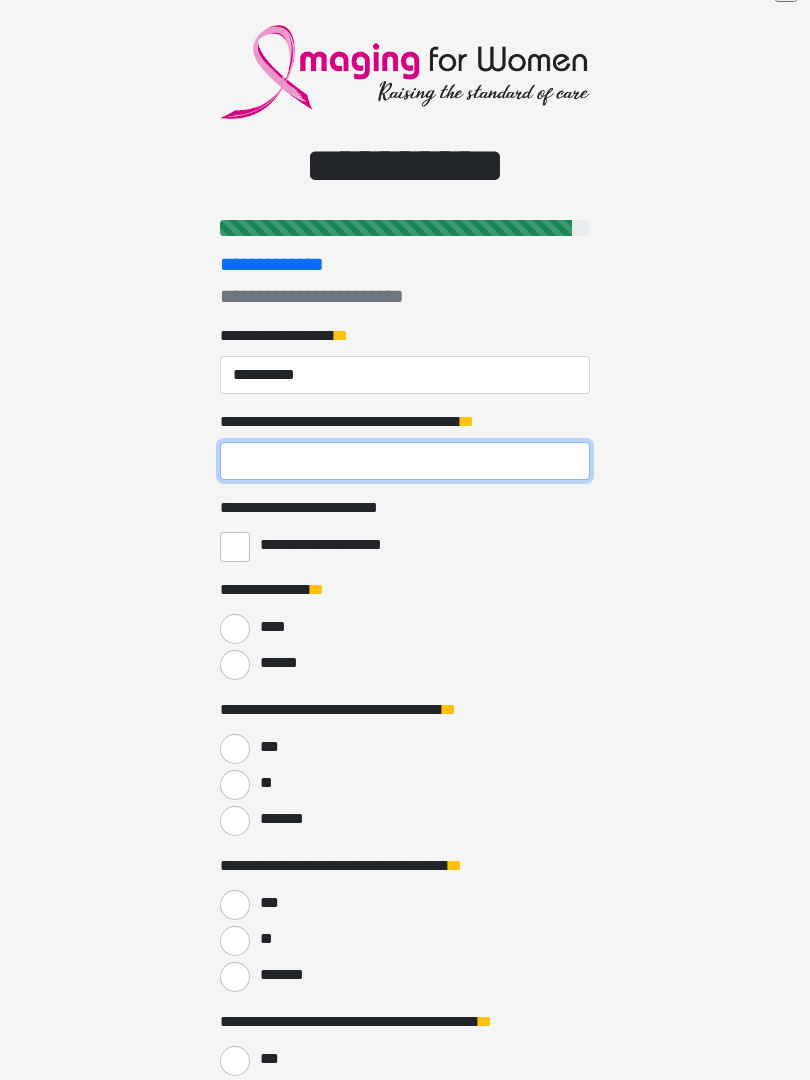 click on "**********" at bounding box center [405, 461] 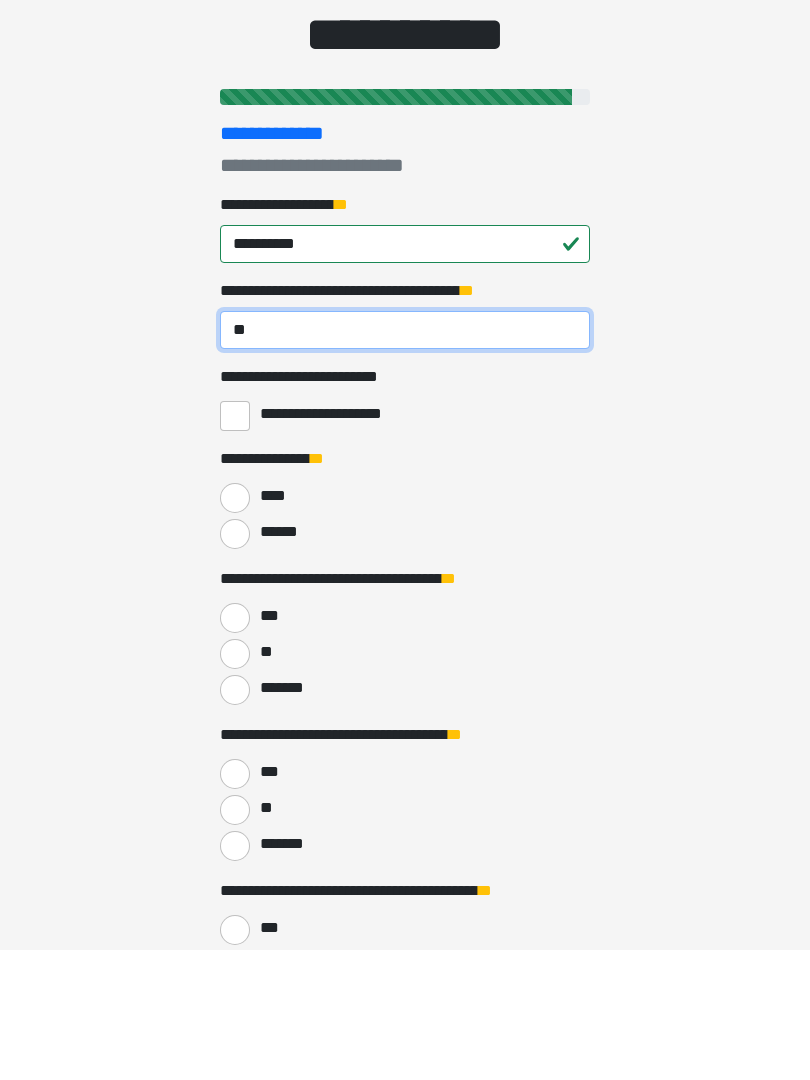type on "**" 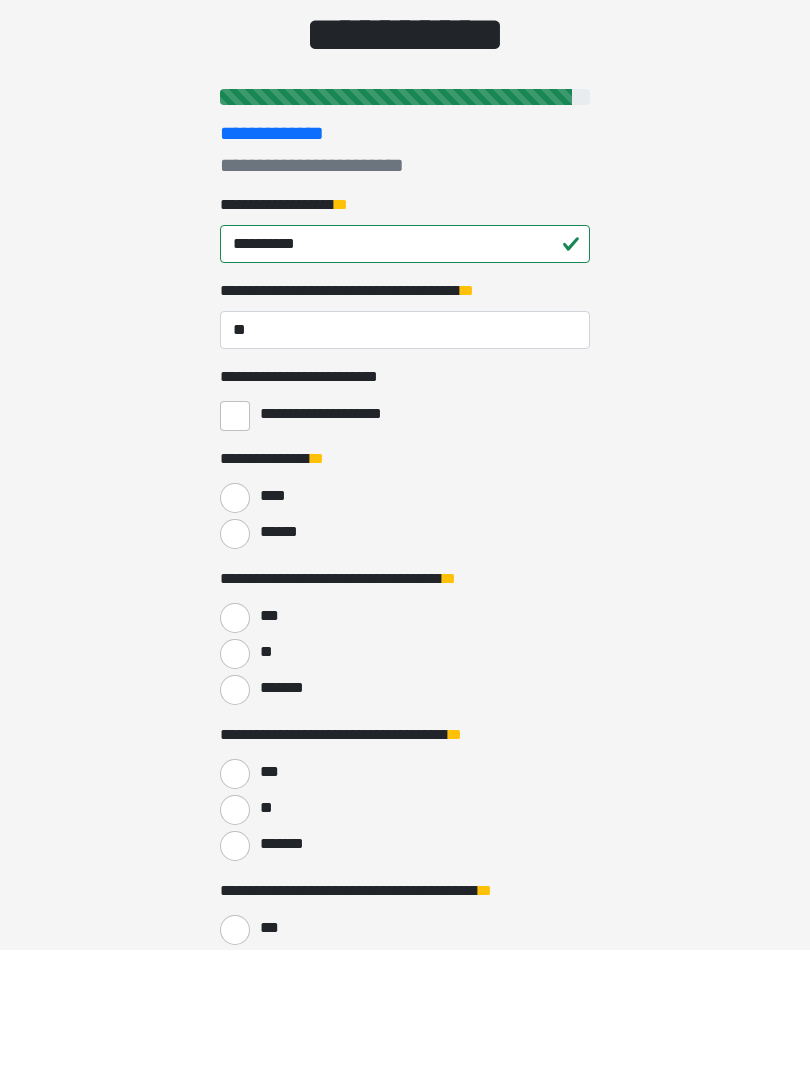 click on "******" at bounding box center (235, 665) 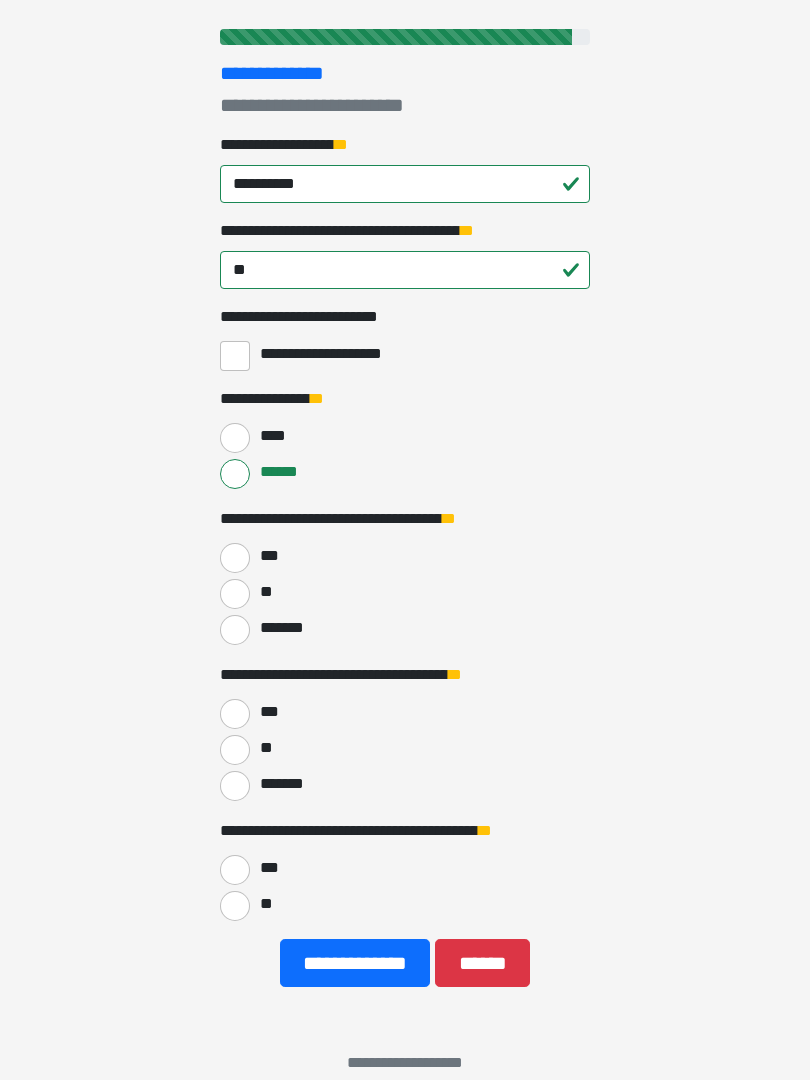 scroll, scrollTop: 247, scrollLeft: 0, axis: vertical 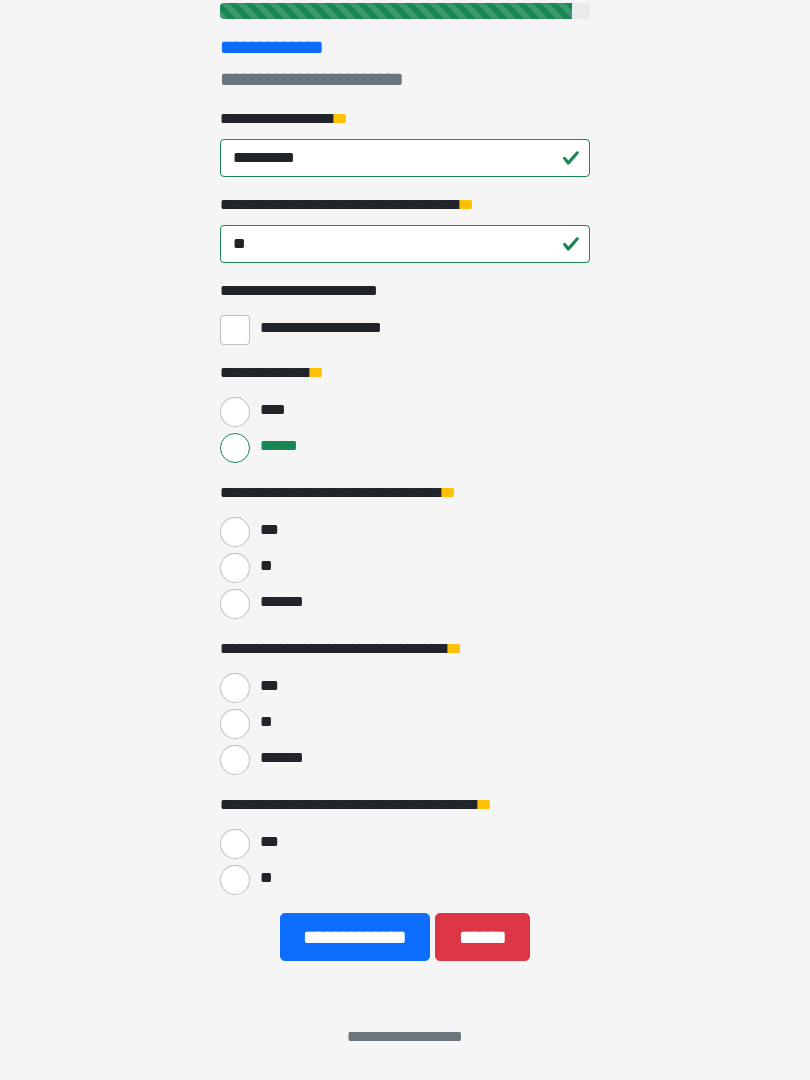 click on "***" at bounding box center [235, 532] 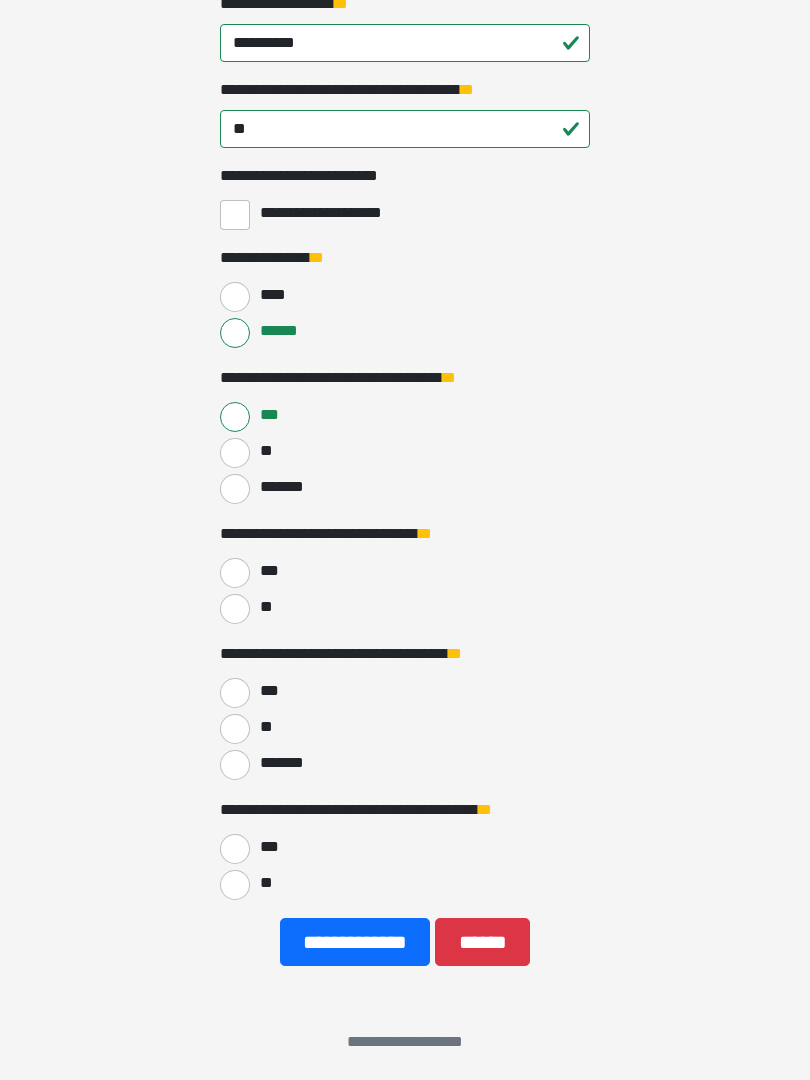 scroll, scrollTop: 367, scrollLeft: 0, axis: vertical 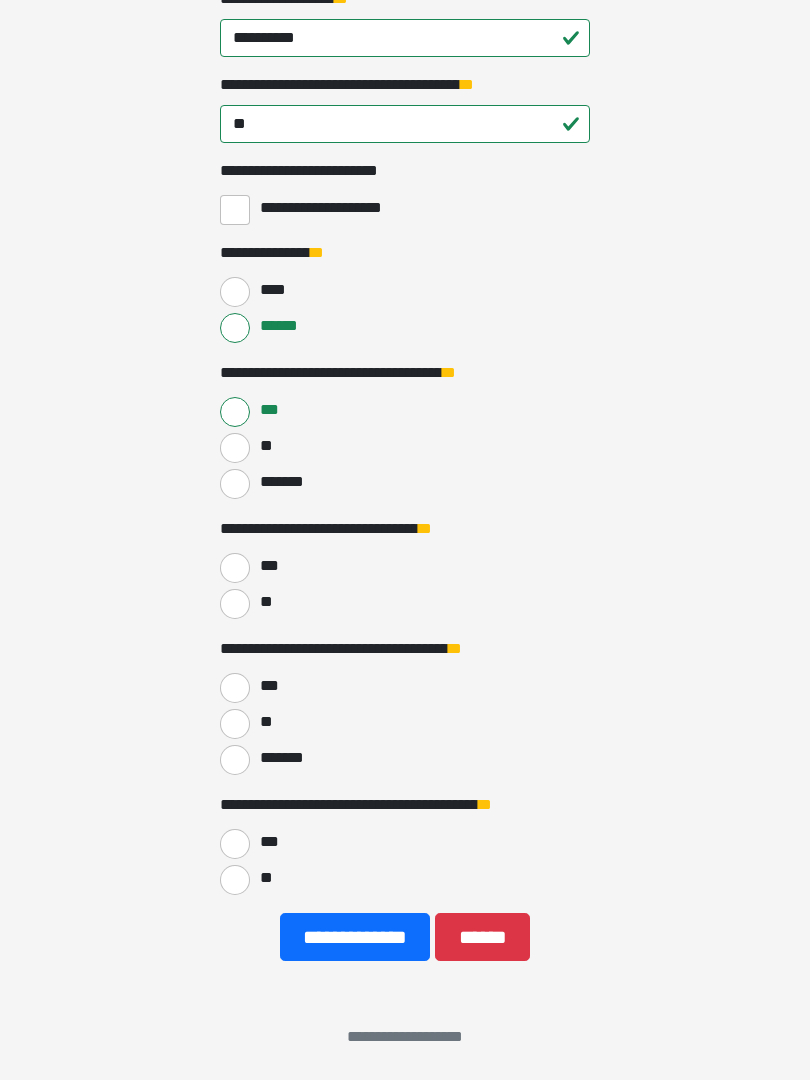 click on "**" at bounding box center (235, 604) 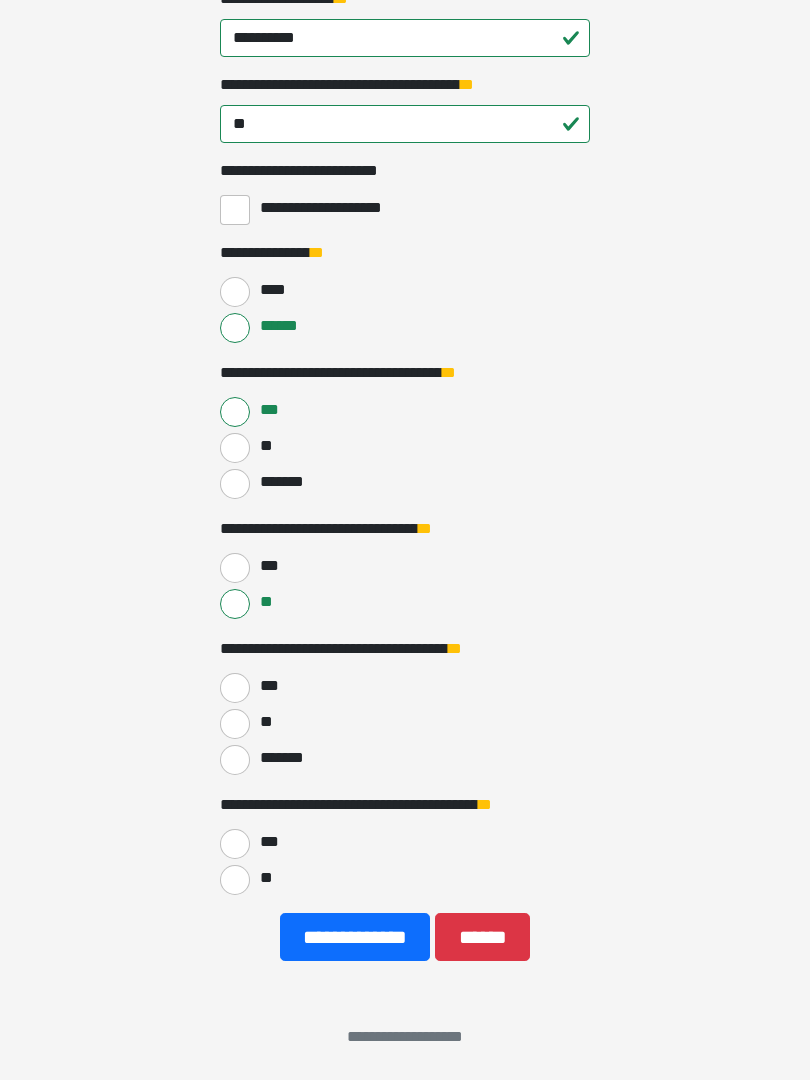 click on "**" at bounding box center (235, 724) 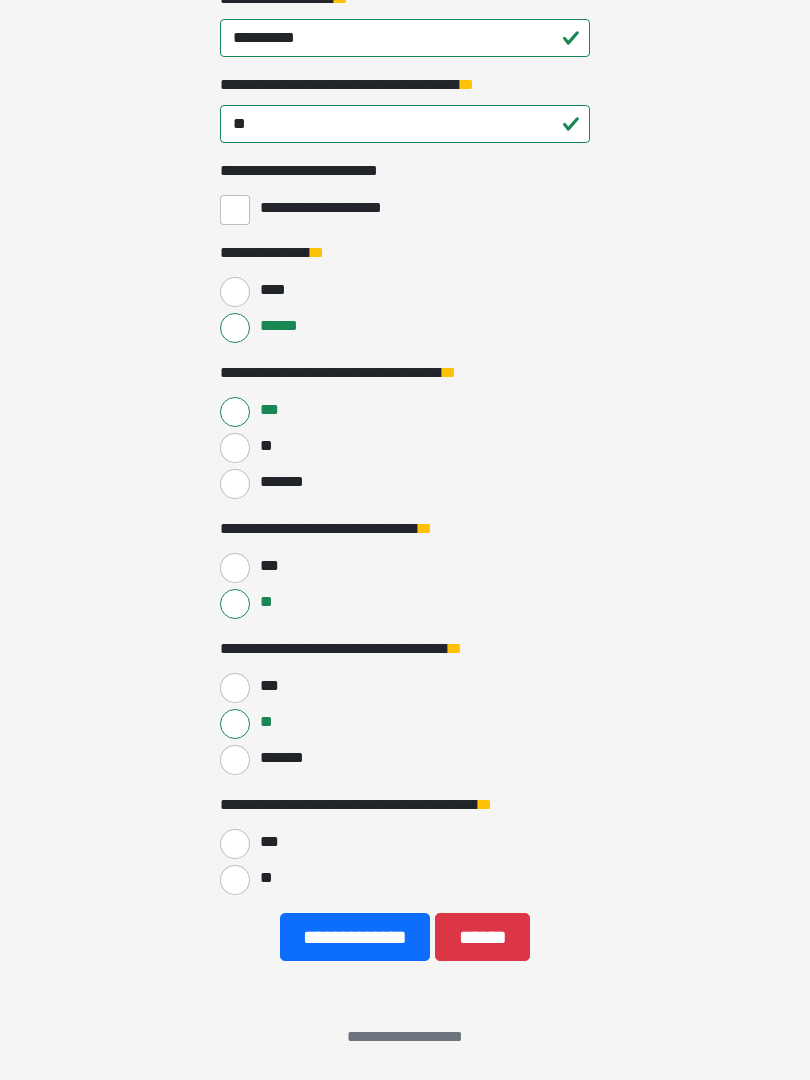 click on "**" at bounding box center [235, 880] 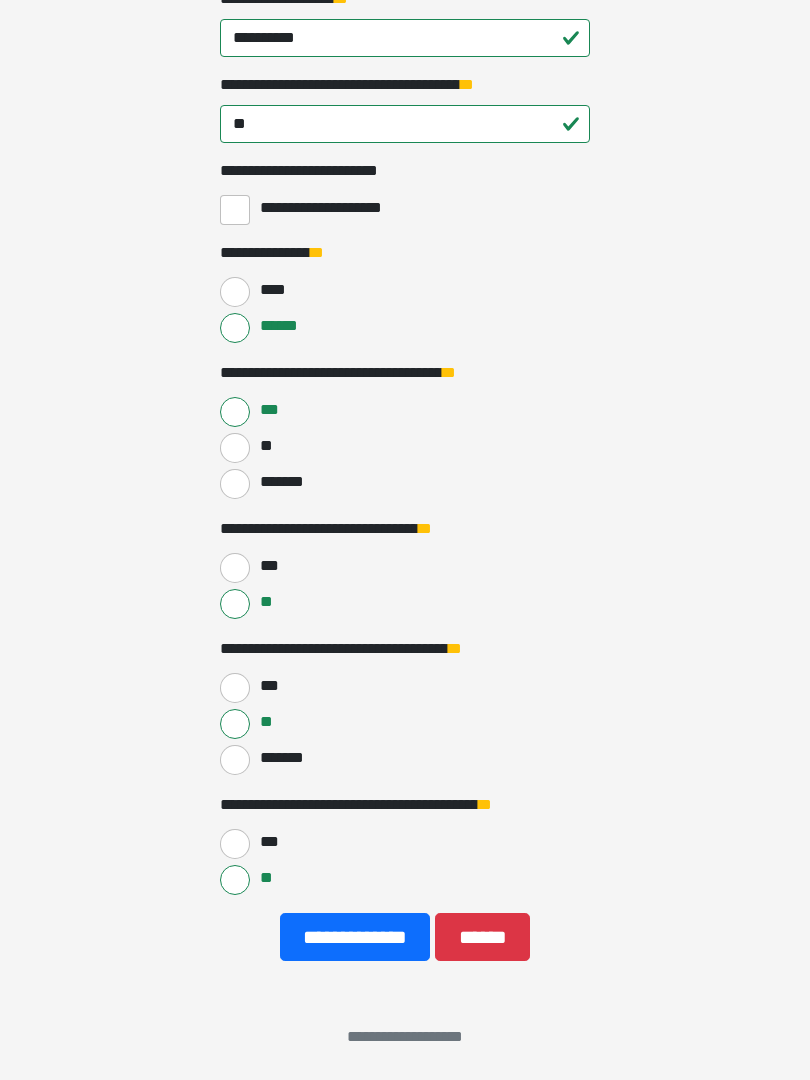 click on "**********" at bounding box center [355, 937] 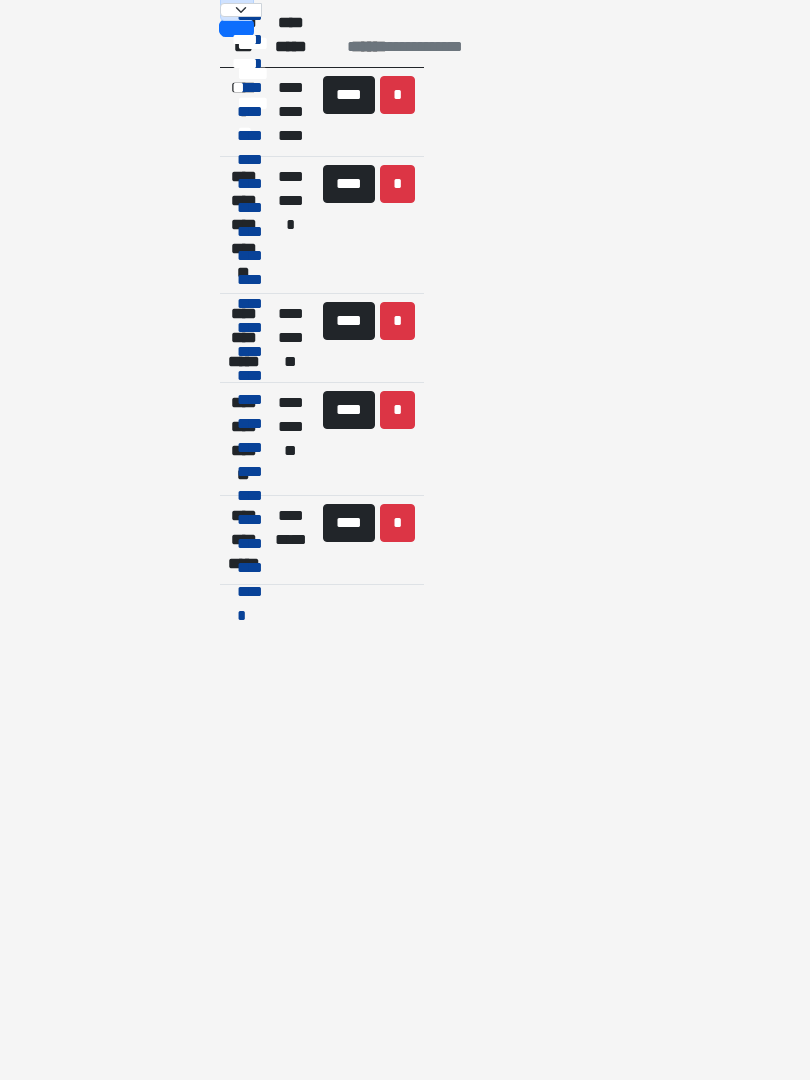 scroll, scrollTop: 123, scrollLeft: 0, axis: vertical 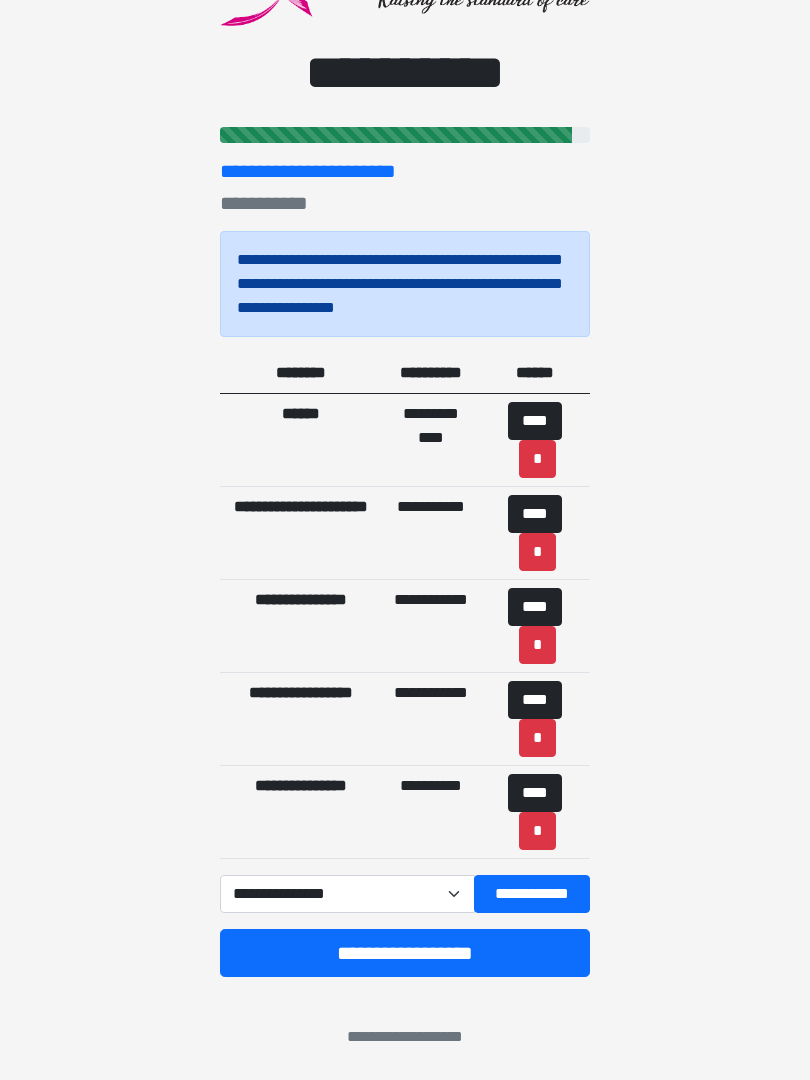 click on "**********" at bounding box center [532, 894] 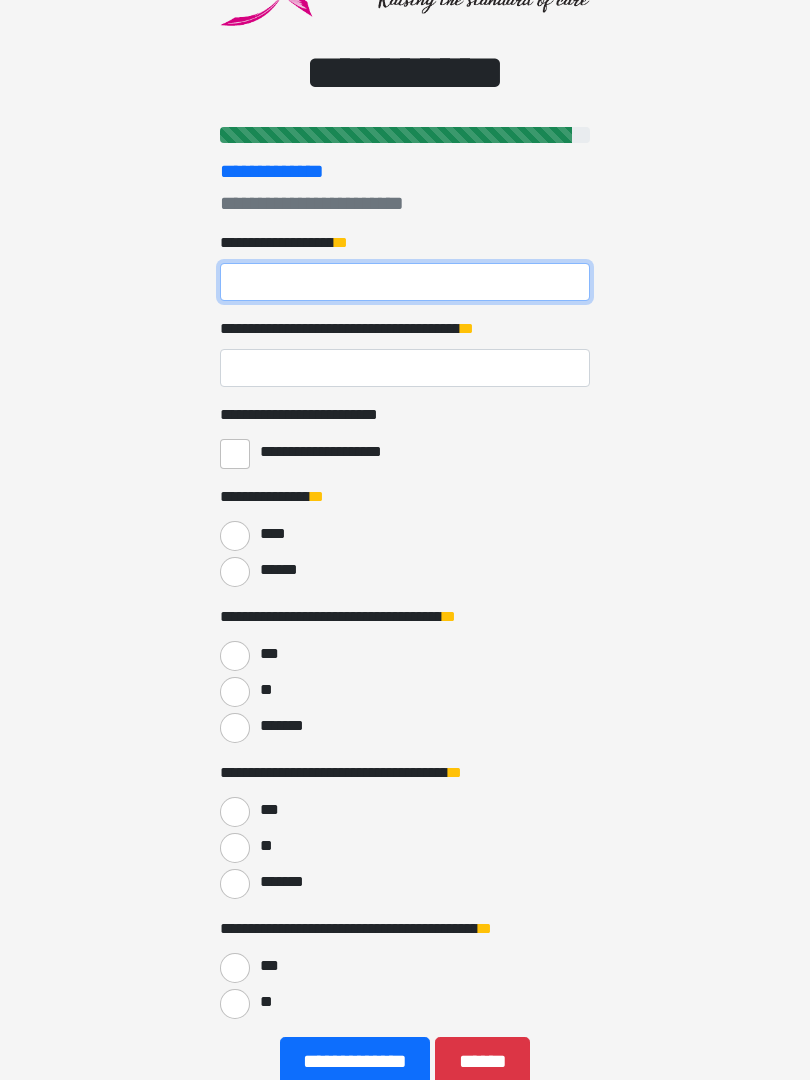 click on "**********" at bounding box center (405, 282) 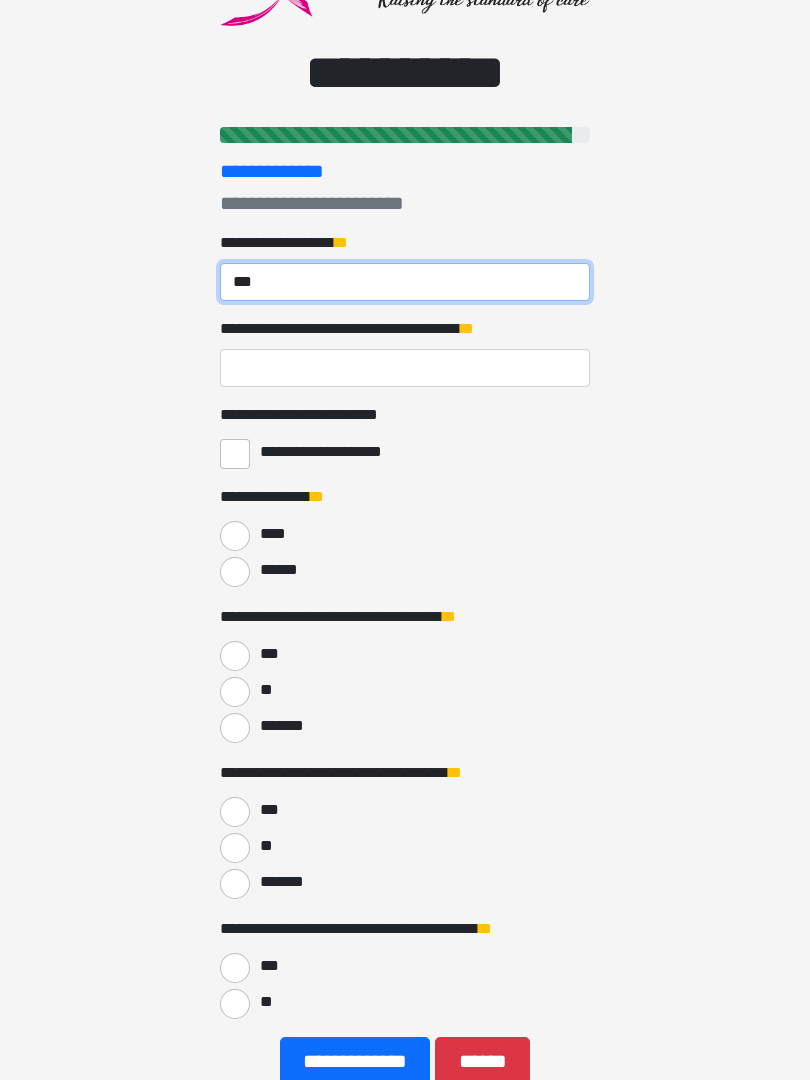 type on "***" 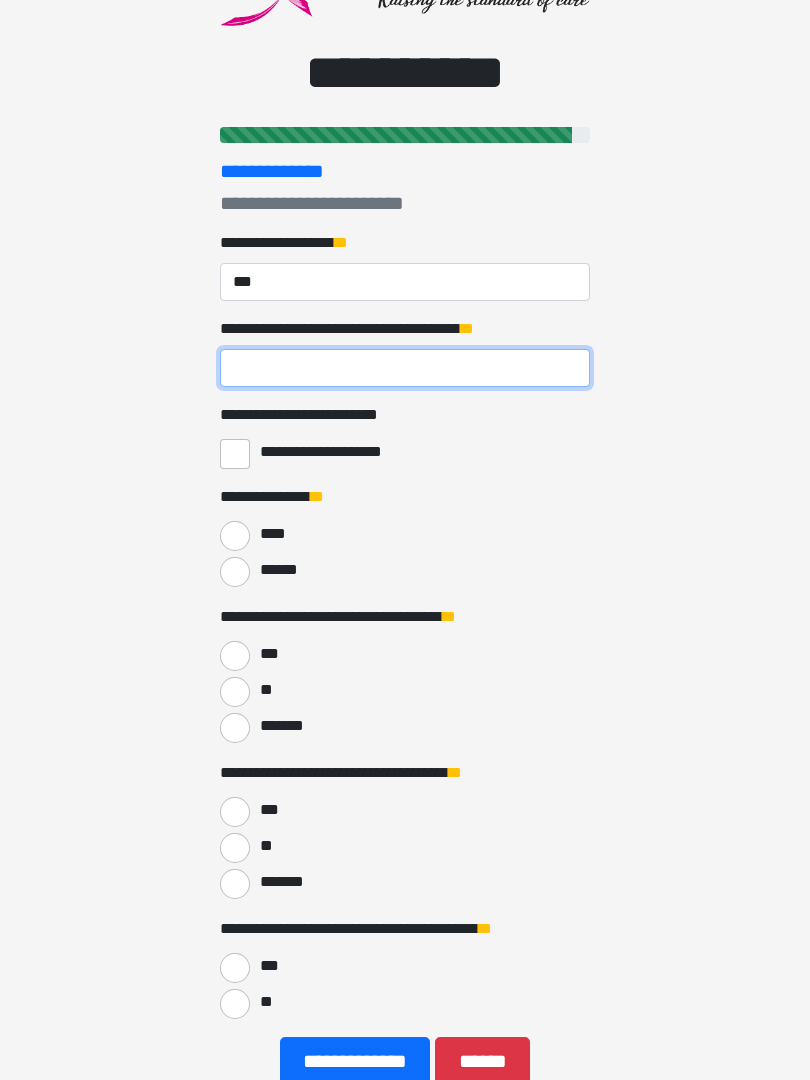 click on "**********" at bounding box center (405, 368) 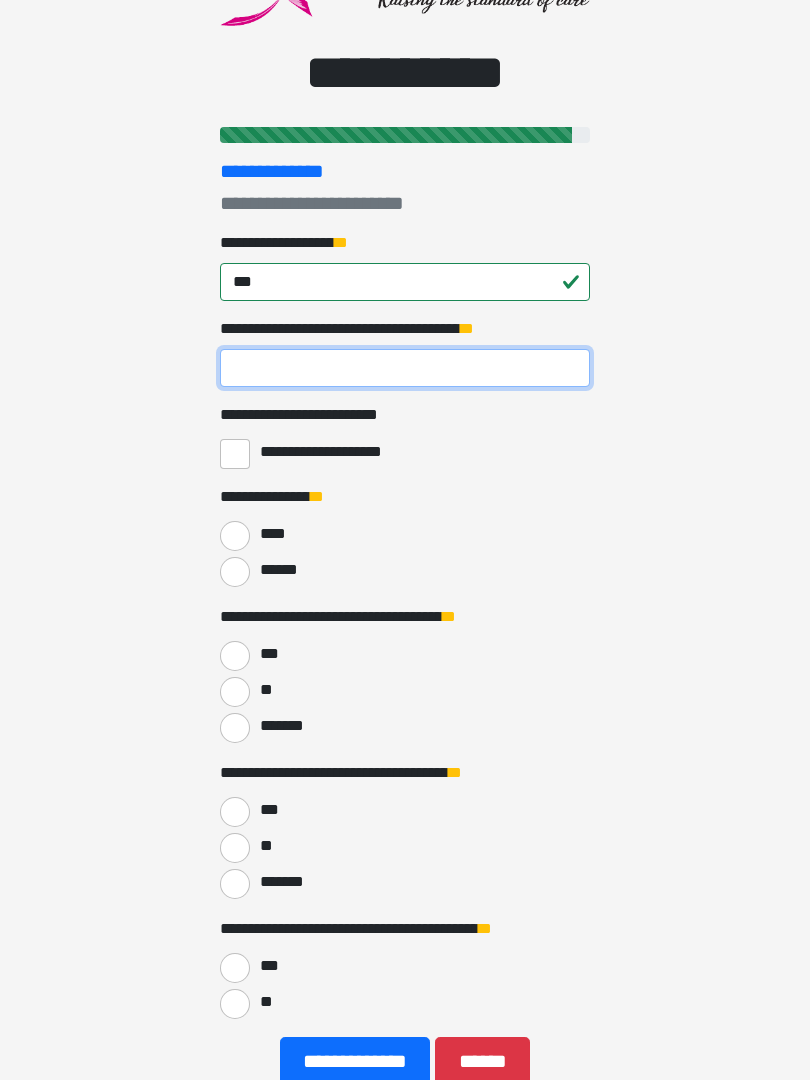 click on "**********" at bounding box center [405, 368] 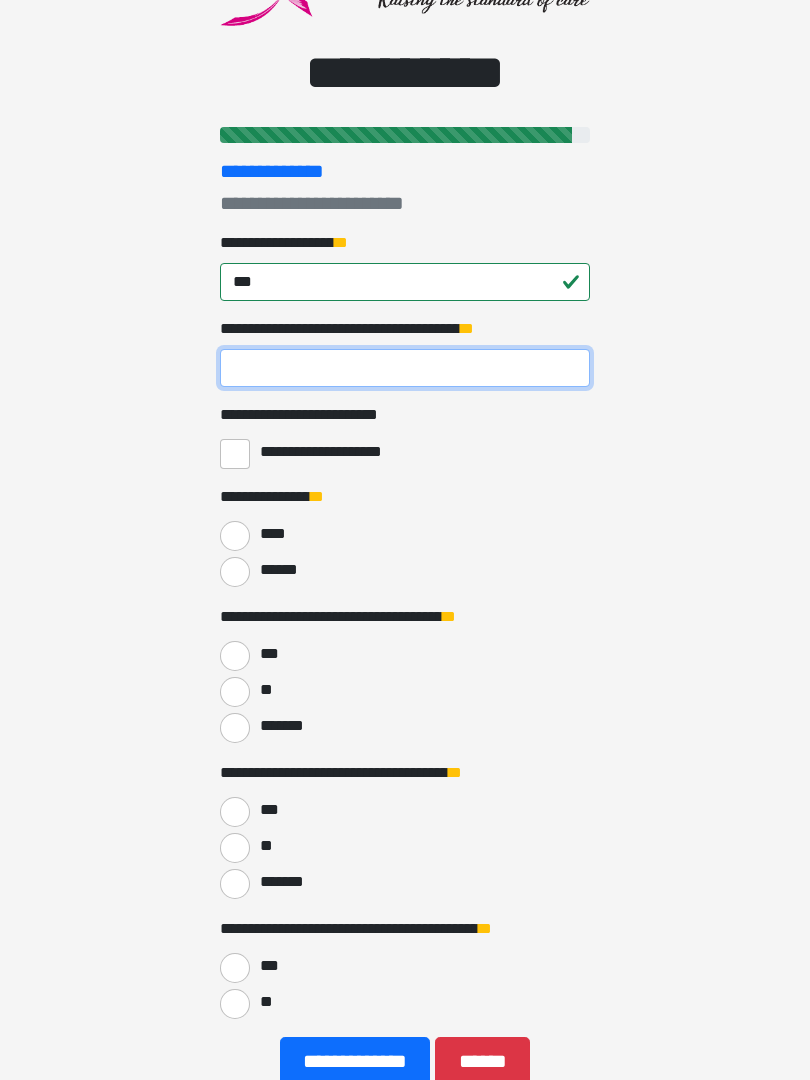 type on "*" 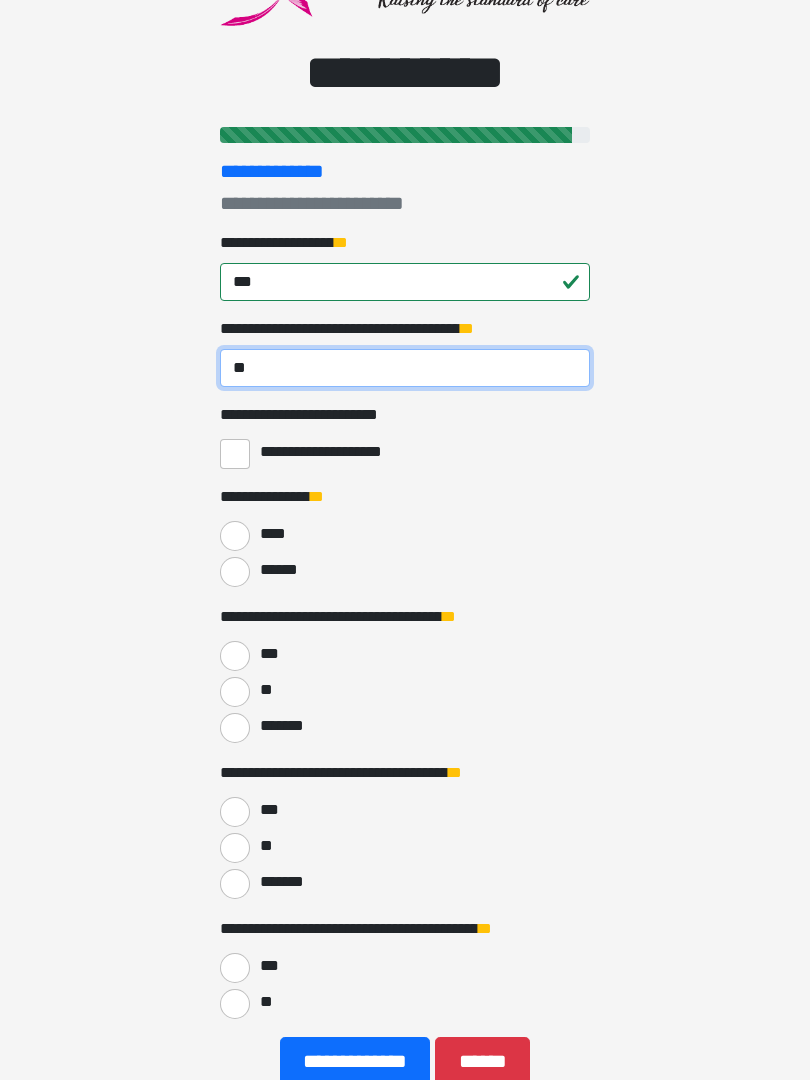type on "**" 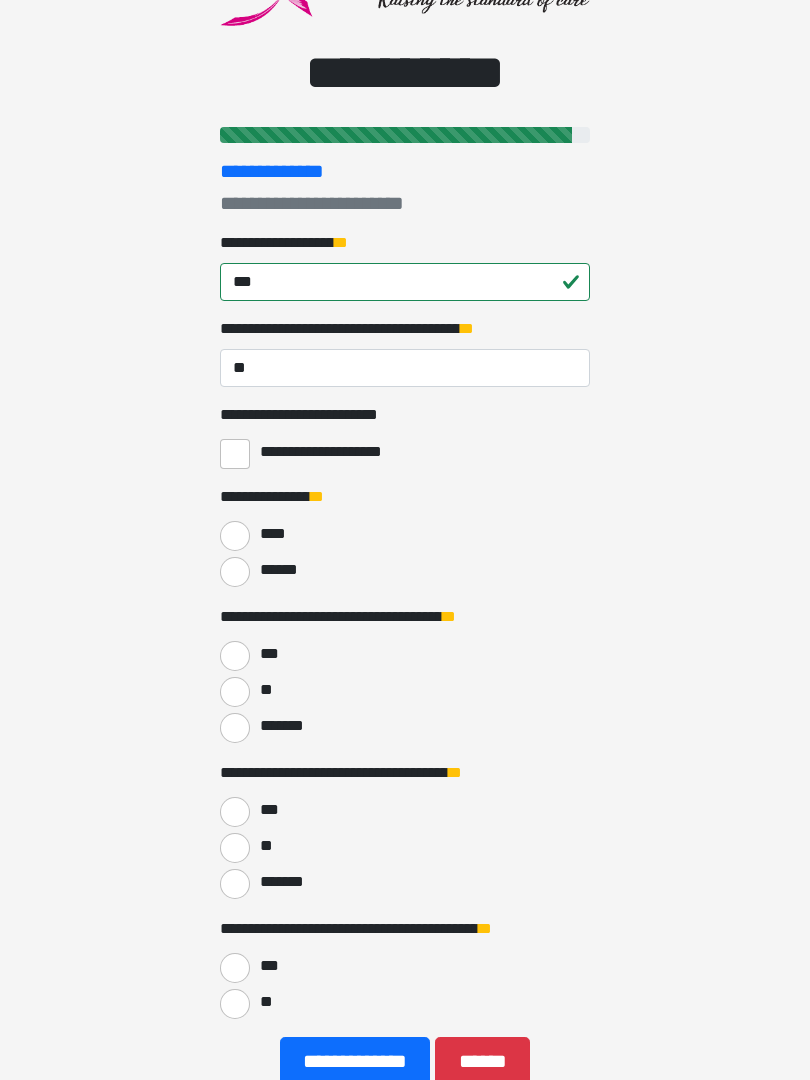 click on "**********" at bounding box center [235, 454] 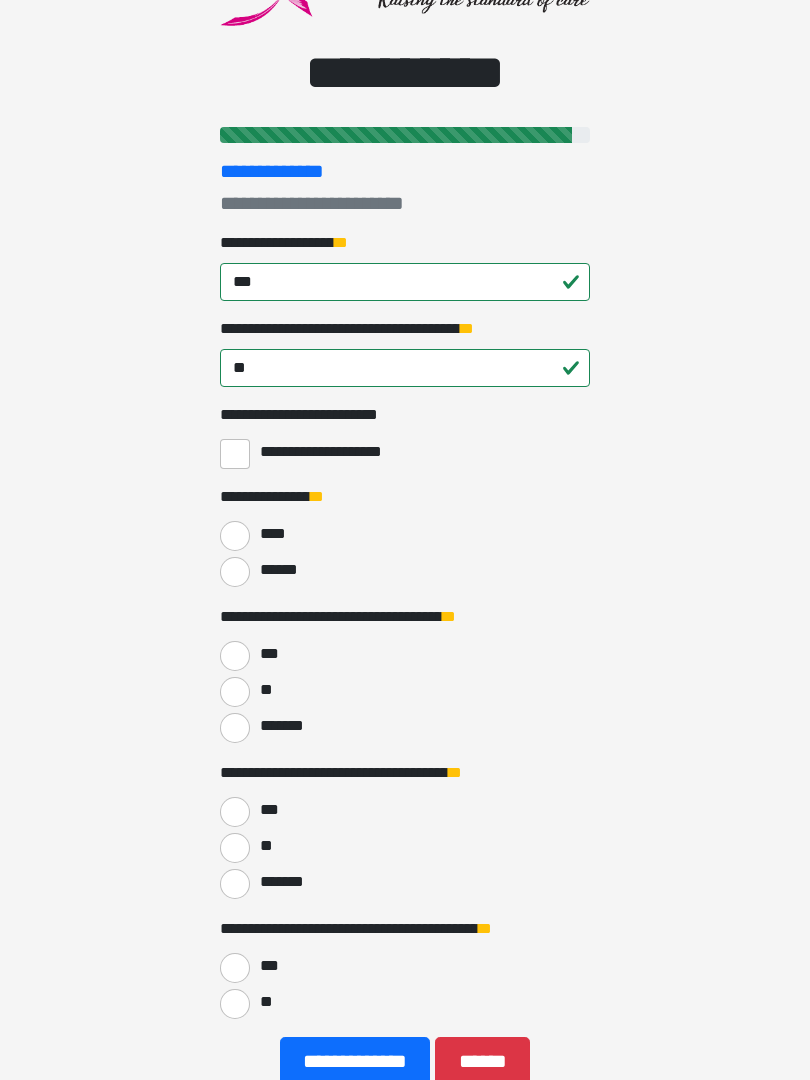 click on "******" at bounding box center (235, 572) 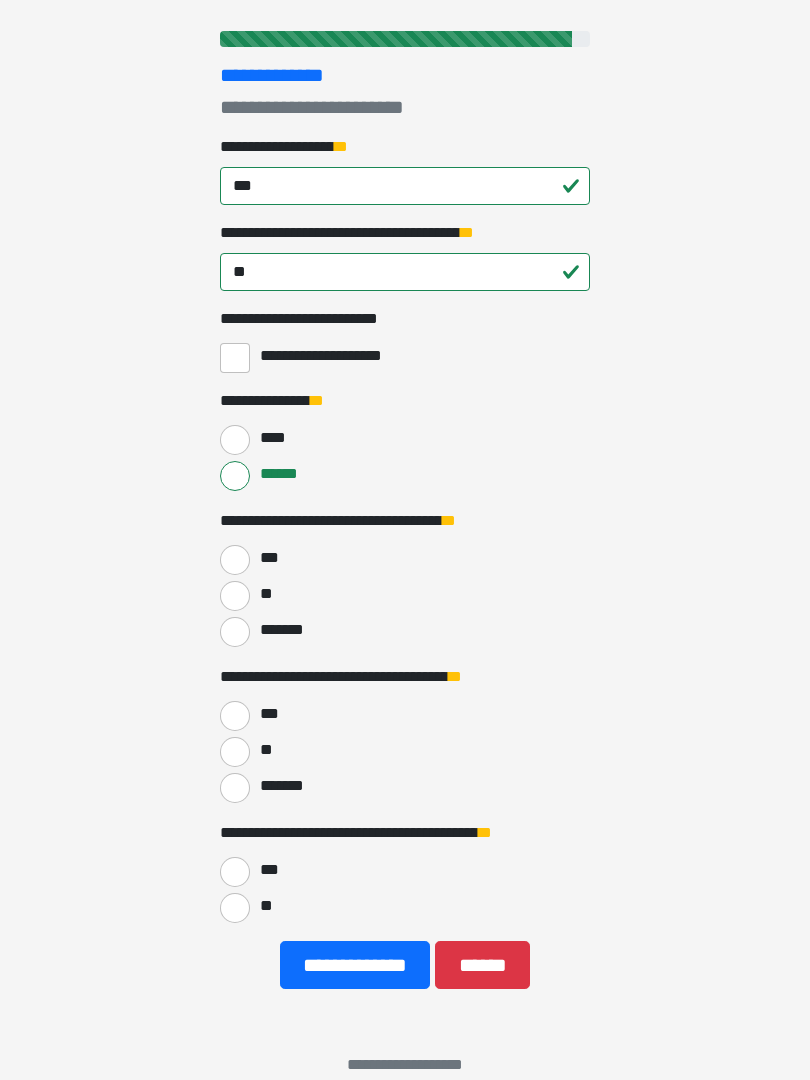 scroll, scrollTop: 247, scrollLeft: 0, axis: vertical 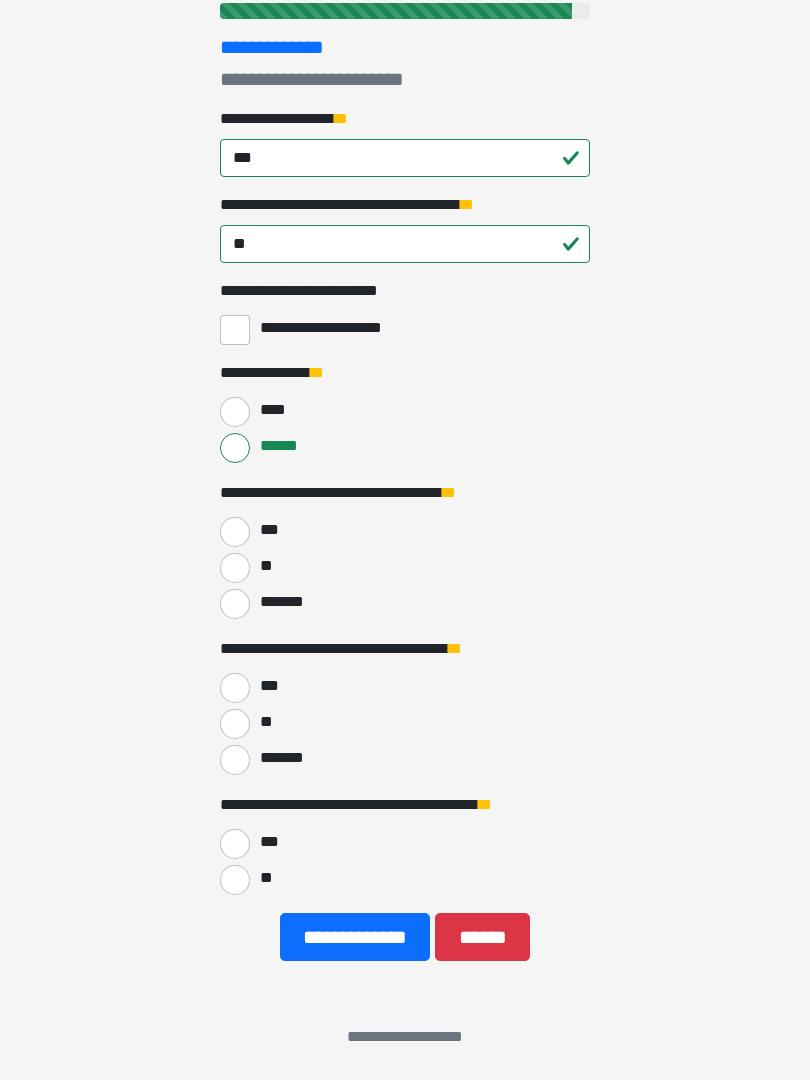 click on "***" at bounding box center [235, 532] 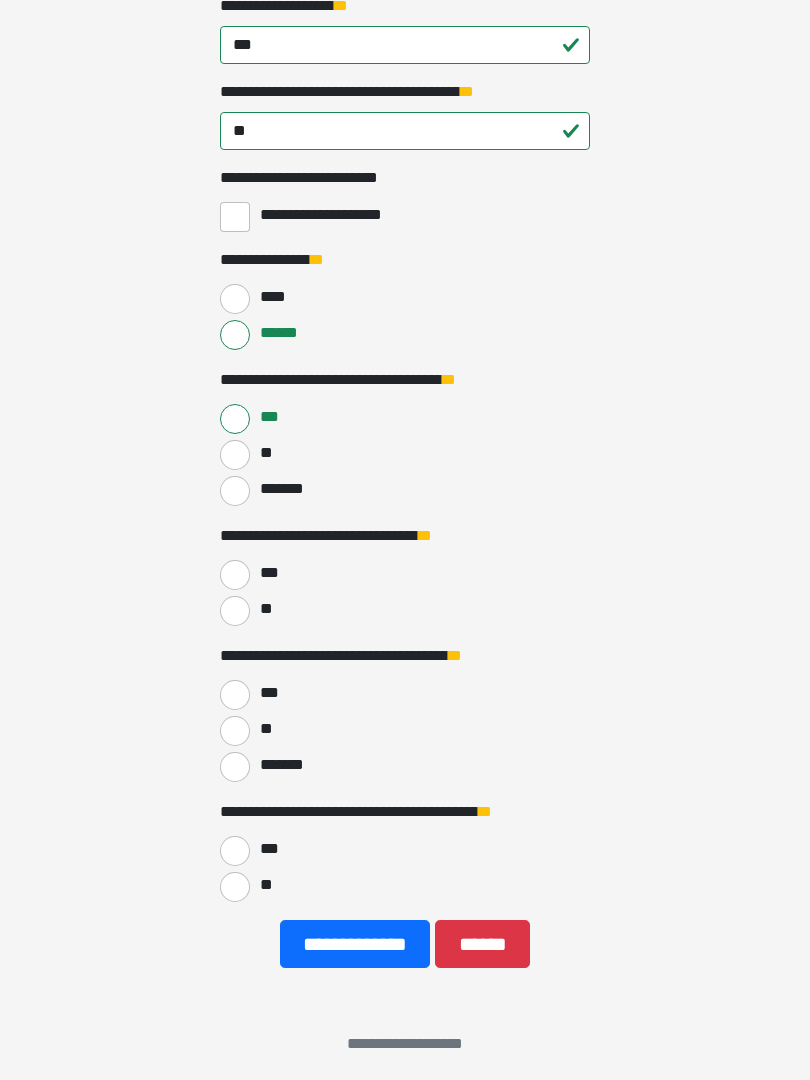 scroll, scrollTop: 367, scrollLeft: 0, axis: vertical 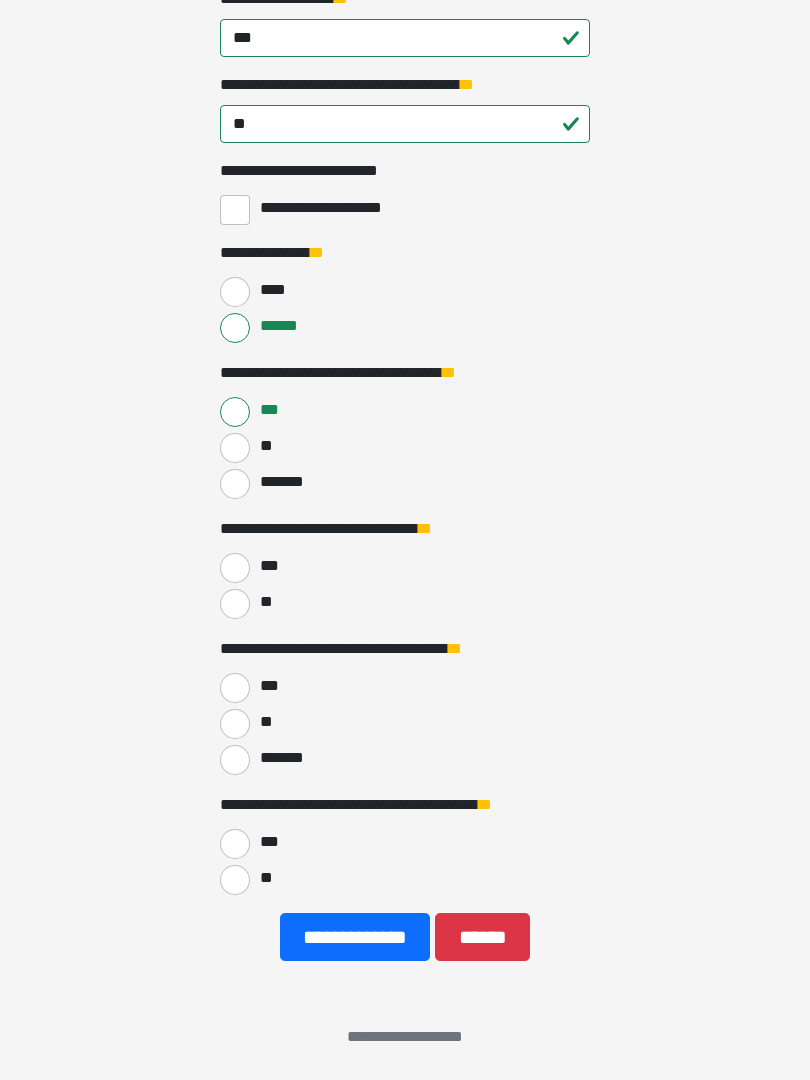 click on "**" at bounding box center (235, 604) 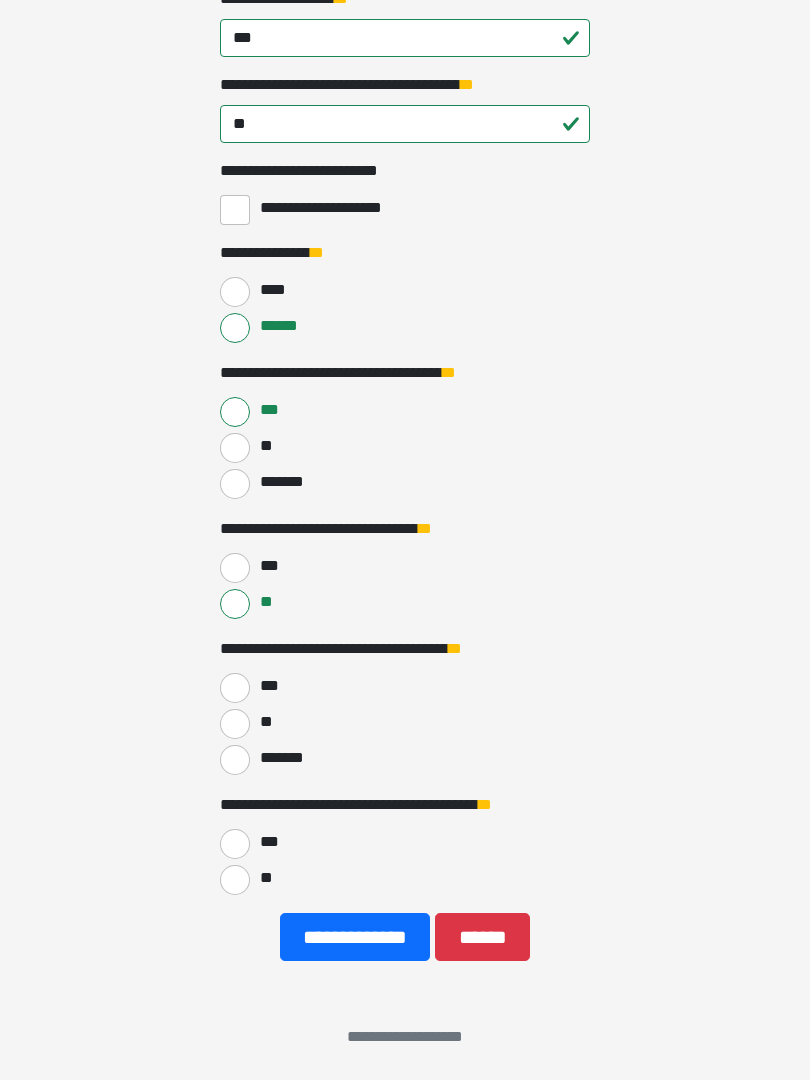 click on "**" at bounding box center (235, 724) 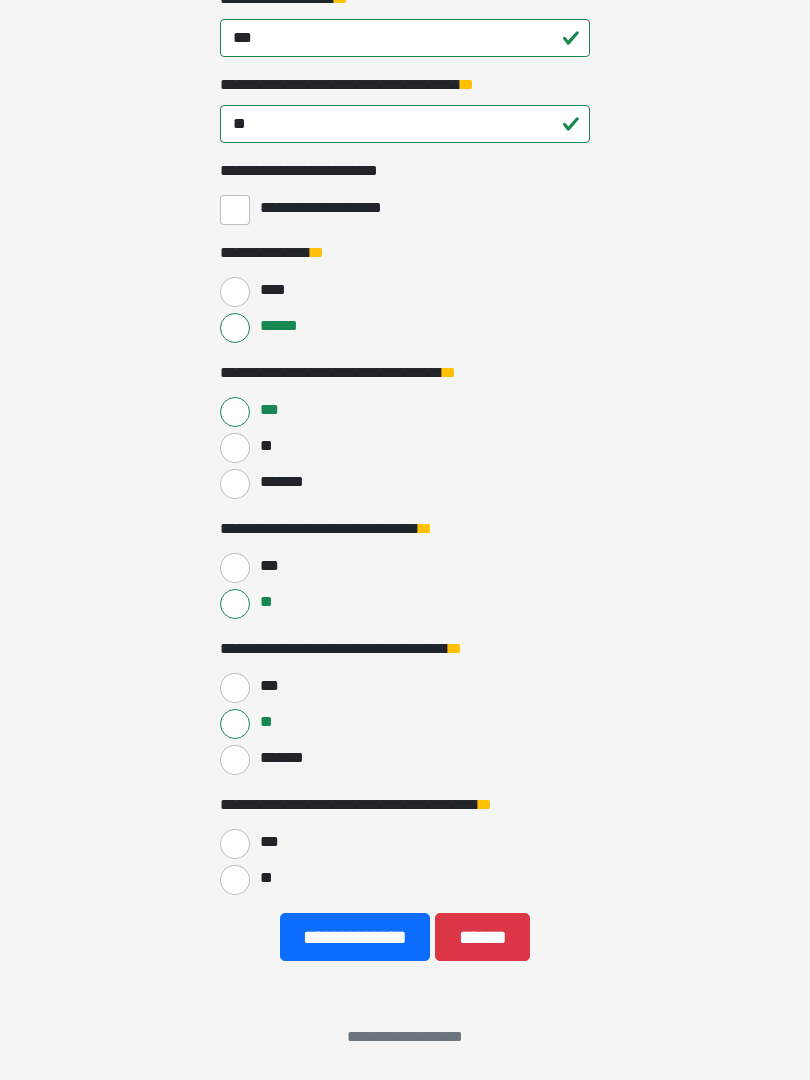 click on "**" at bounding box center (235, 880) 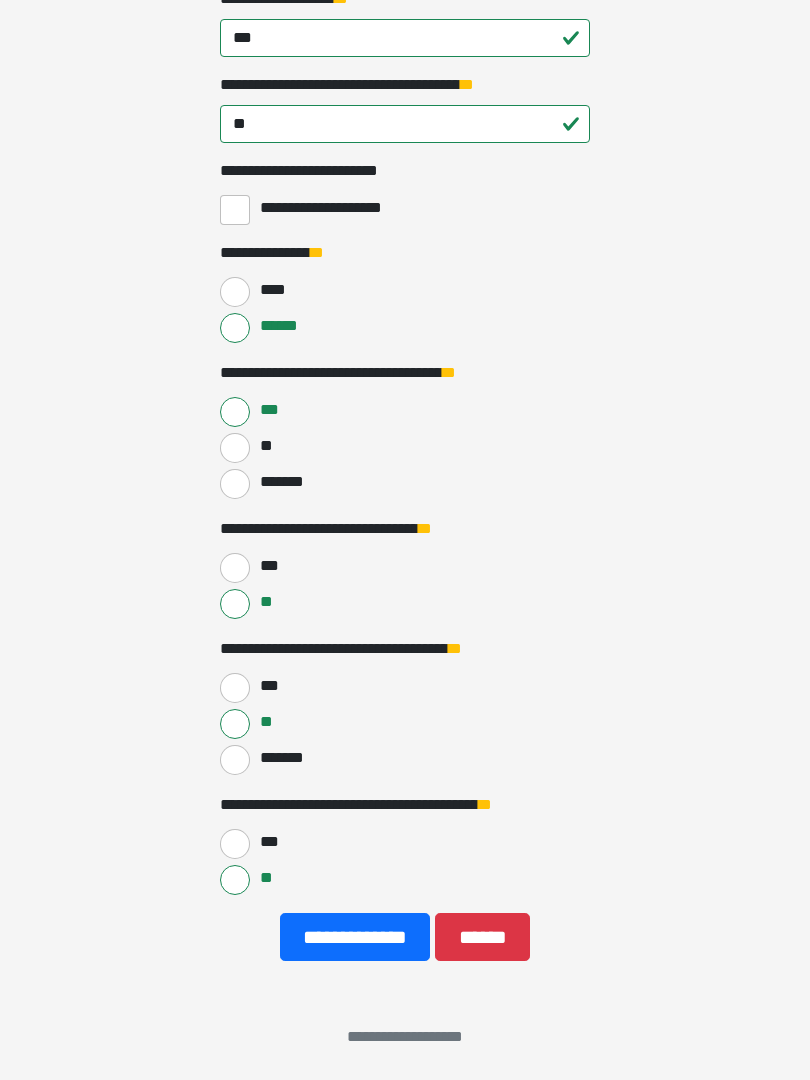 click on "**********" at bounding box center [355, 937] 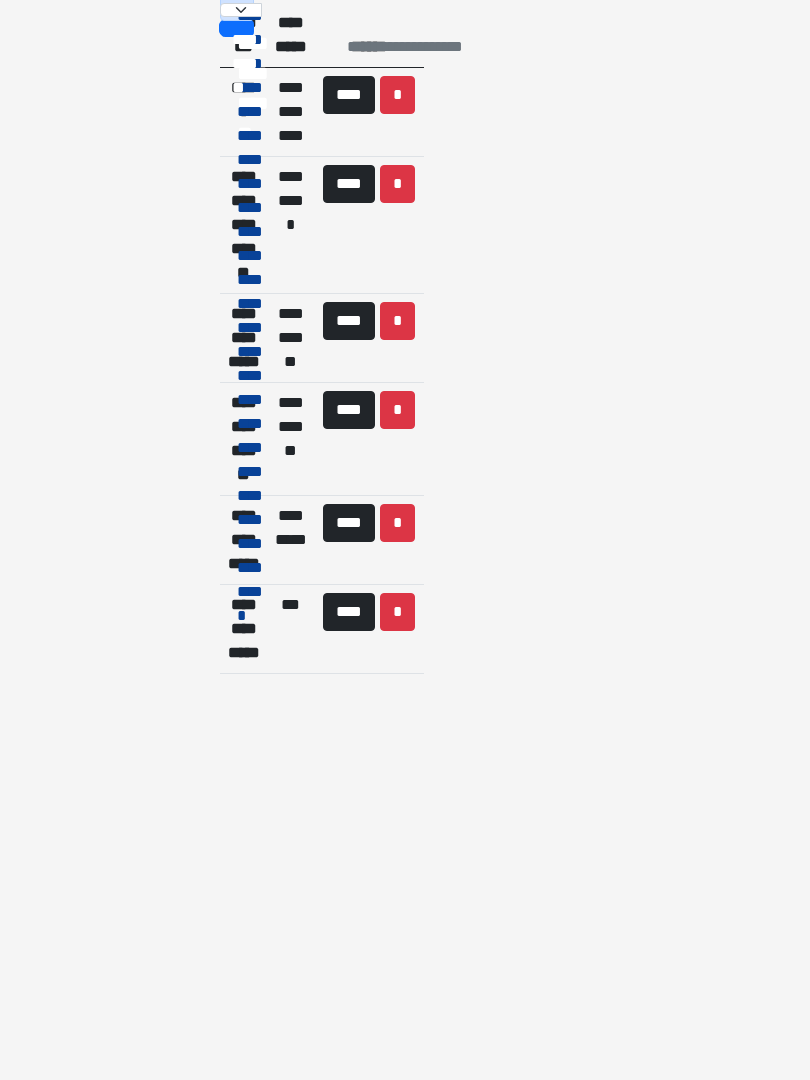 scroll, scrollTop: 216, scrollLeft: 0, axis: vertical 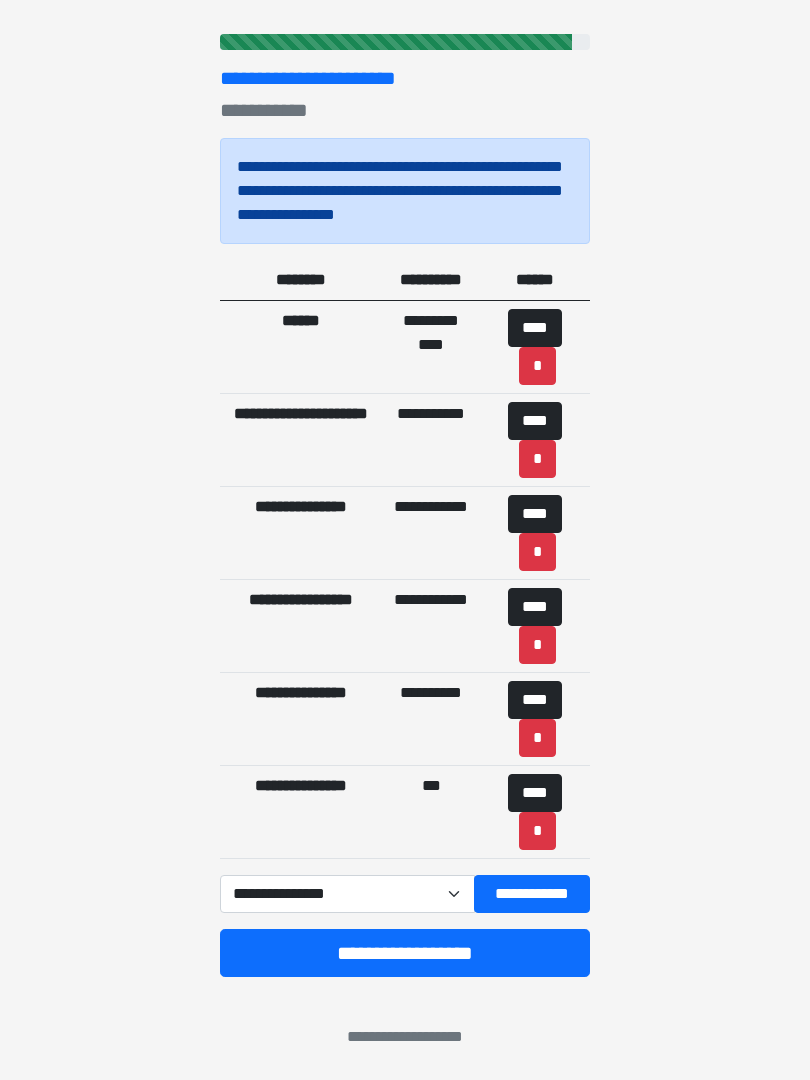 click on "**********" at bounding box center [405, 953] 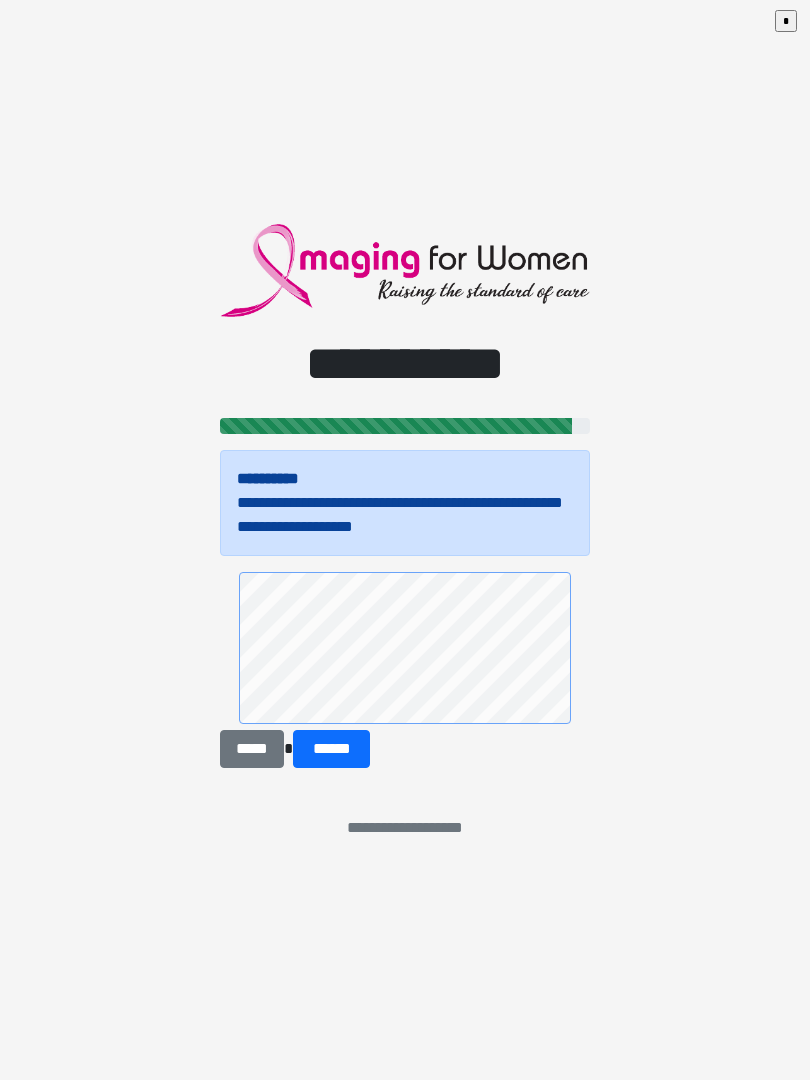 scroll, scrollTop: 0, scrollLeft: 0, axis: both 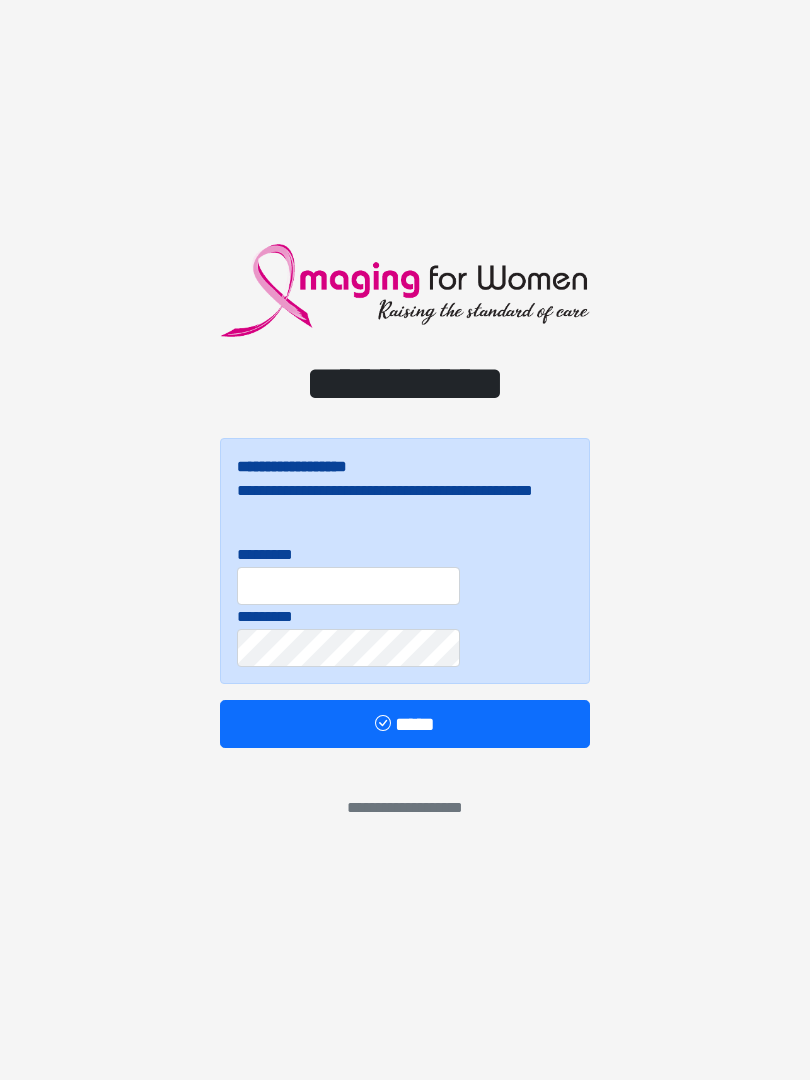 click on "**********" at bounding box center (405, 540) 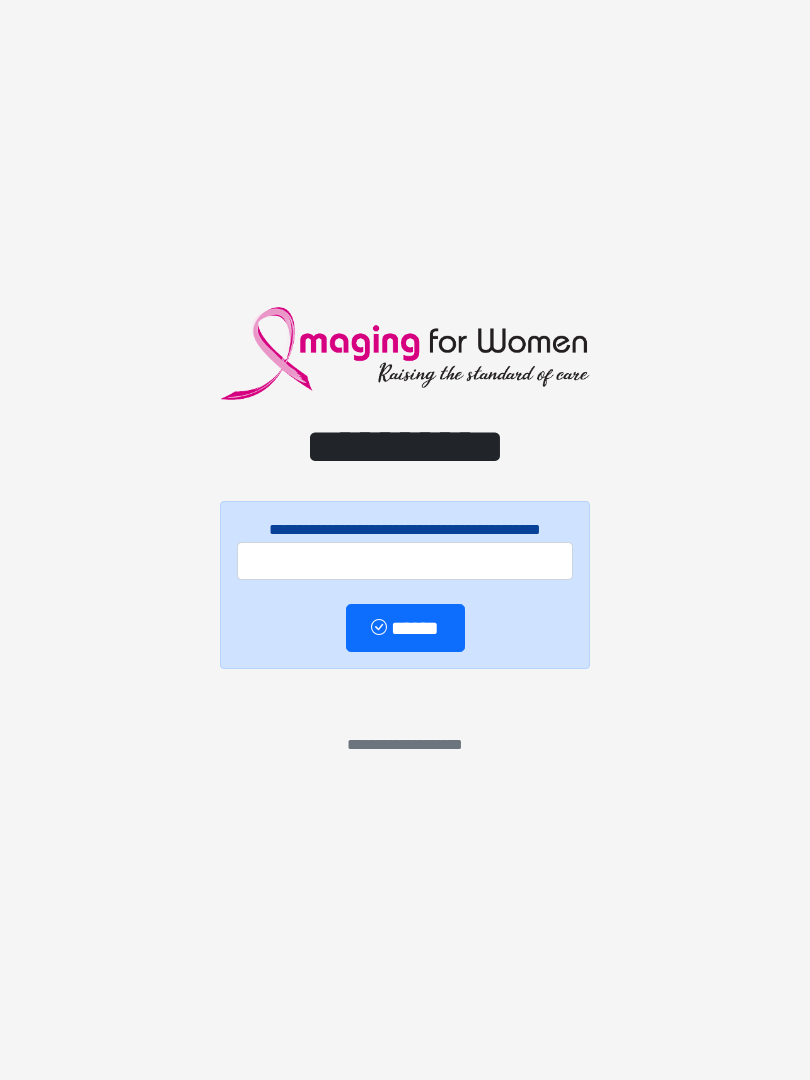 scroll, scrollTop: 0, scrollLeft: 0, axis: both 